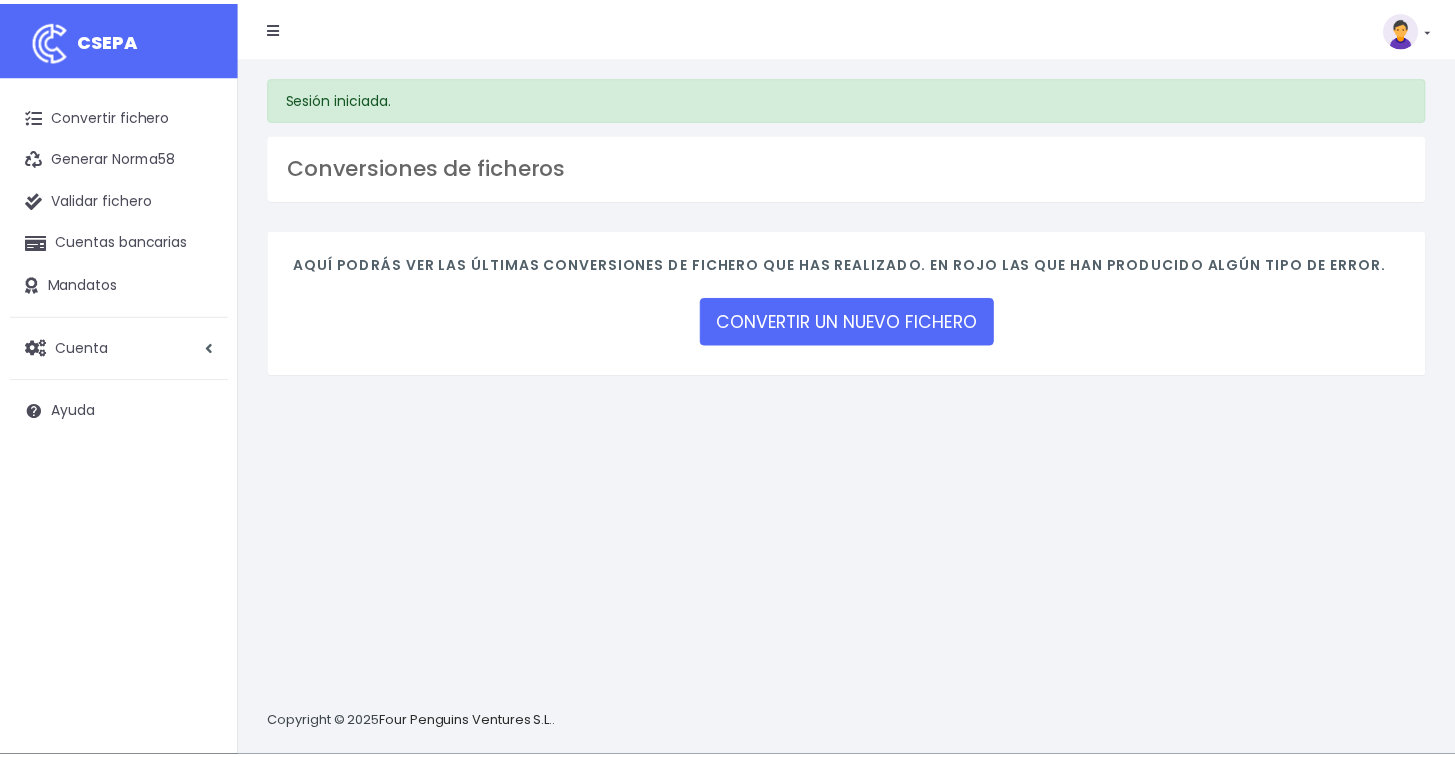 scroll, scrollTop: 0, scrollLeft: 0, axis: both 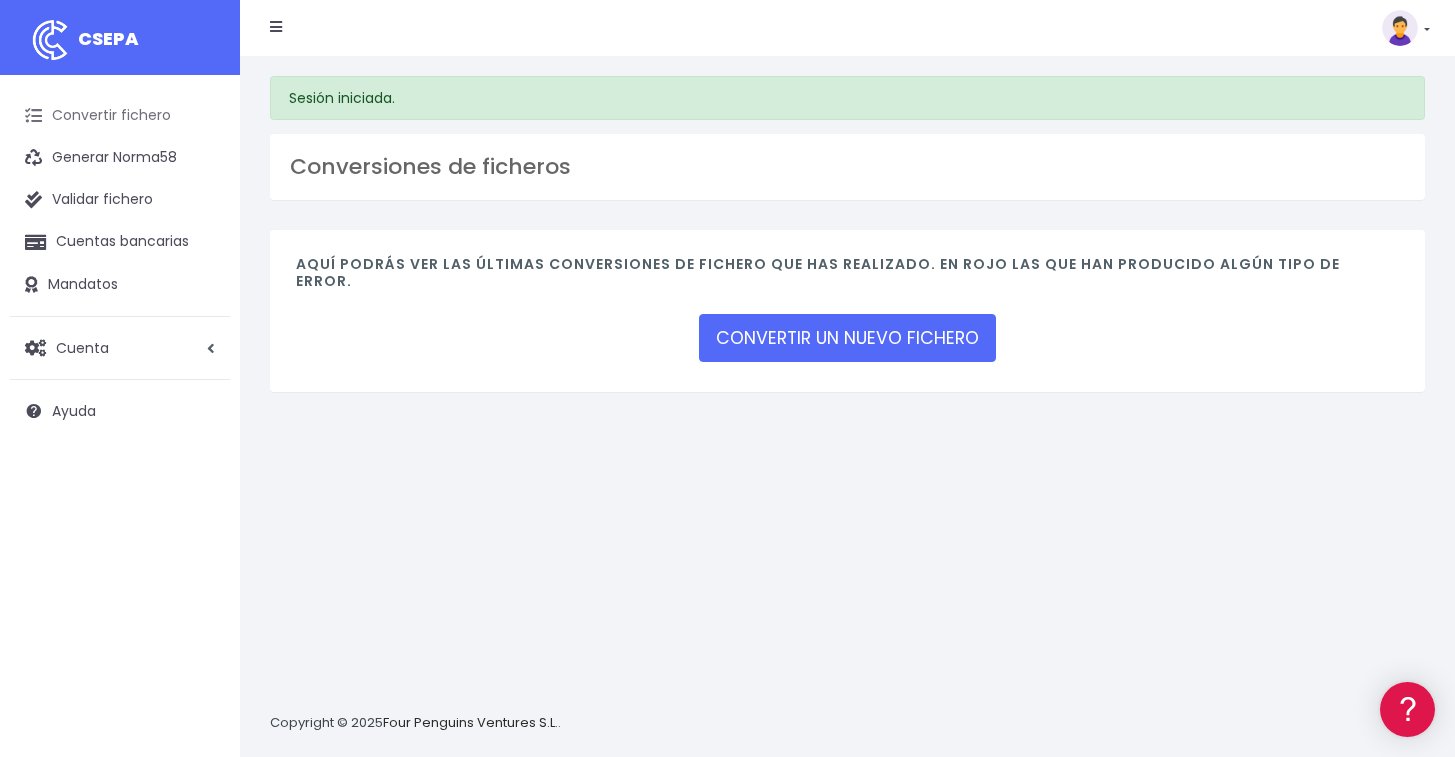 click on "Convertir fichero" at bounding box center (120, 116) 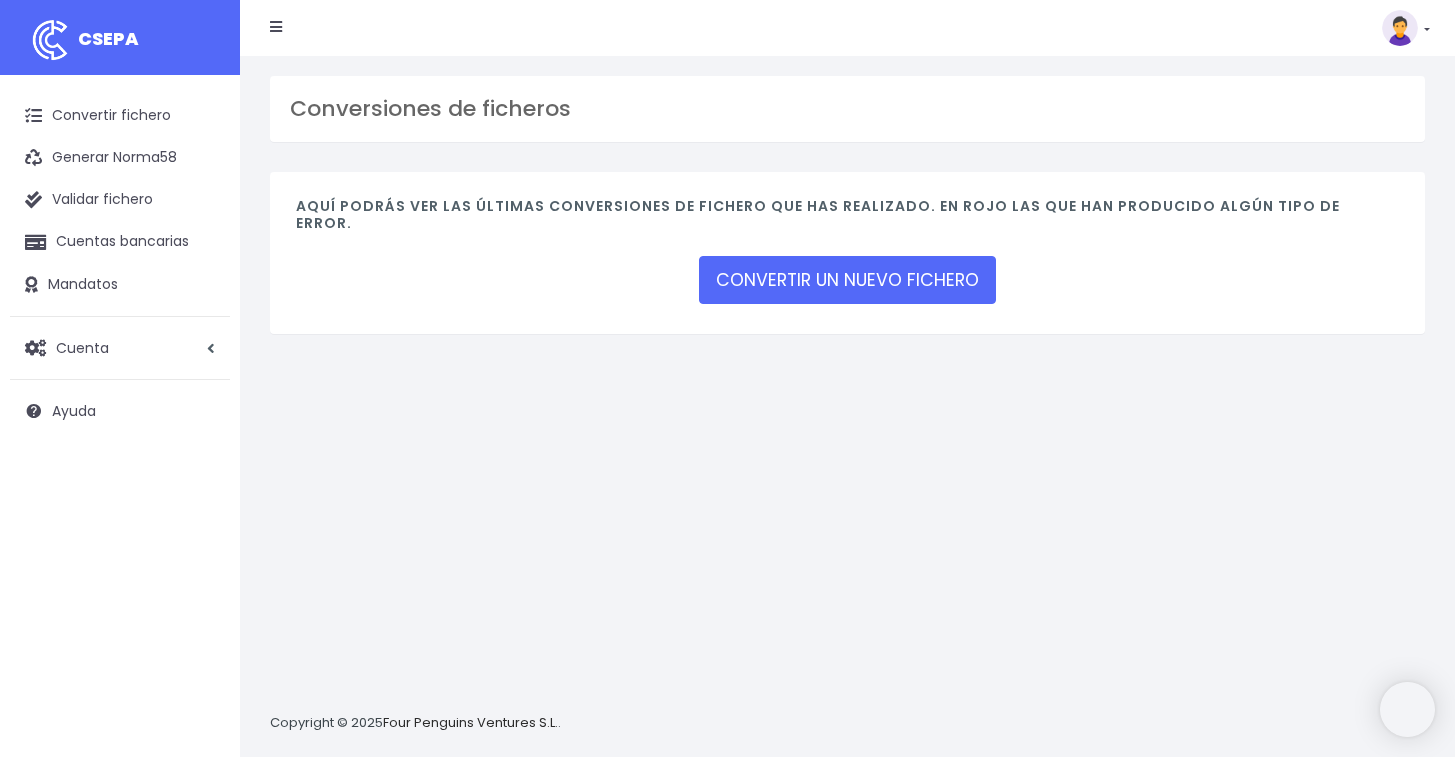 scroll, scrollTop: 0, scrollLeft: 0, axis: both 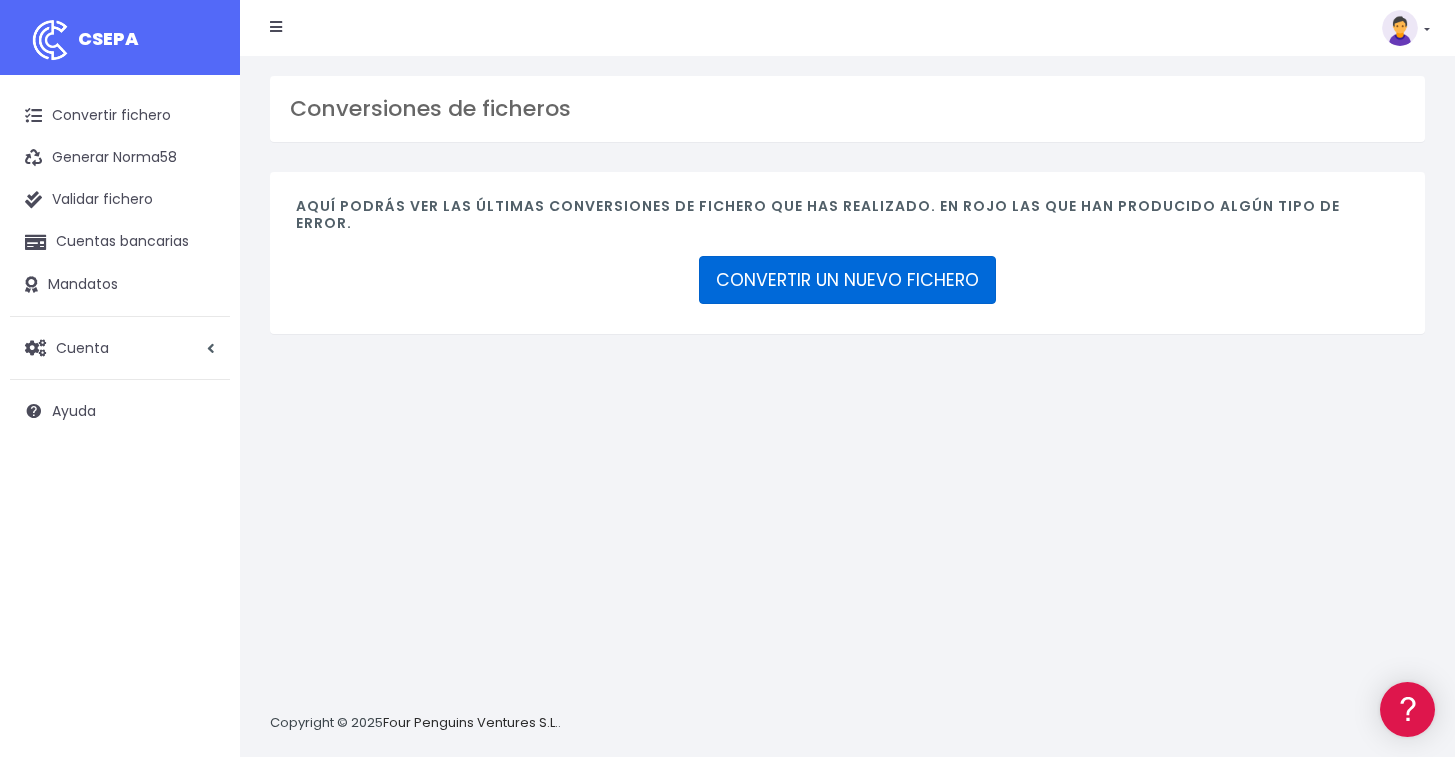 click on "CONVERTIR UN NUEVO FICHERO" at bounding box center [847, 280] 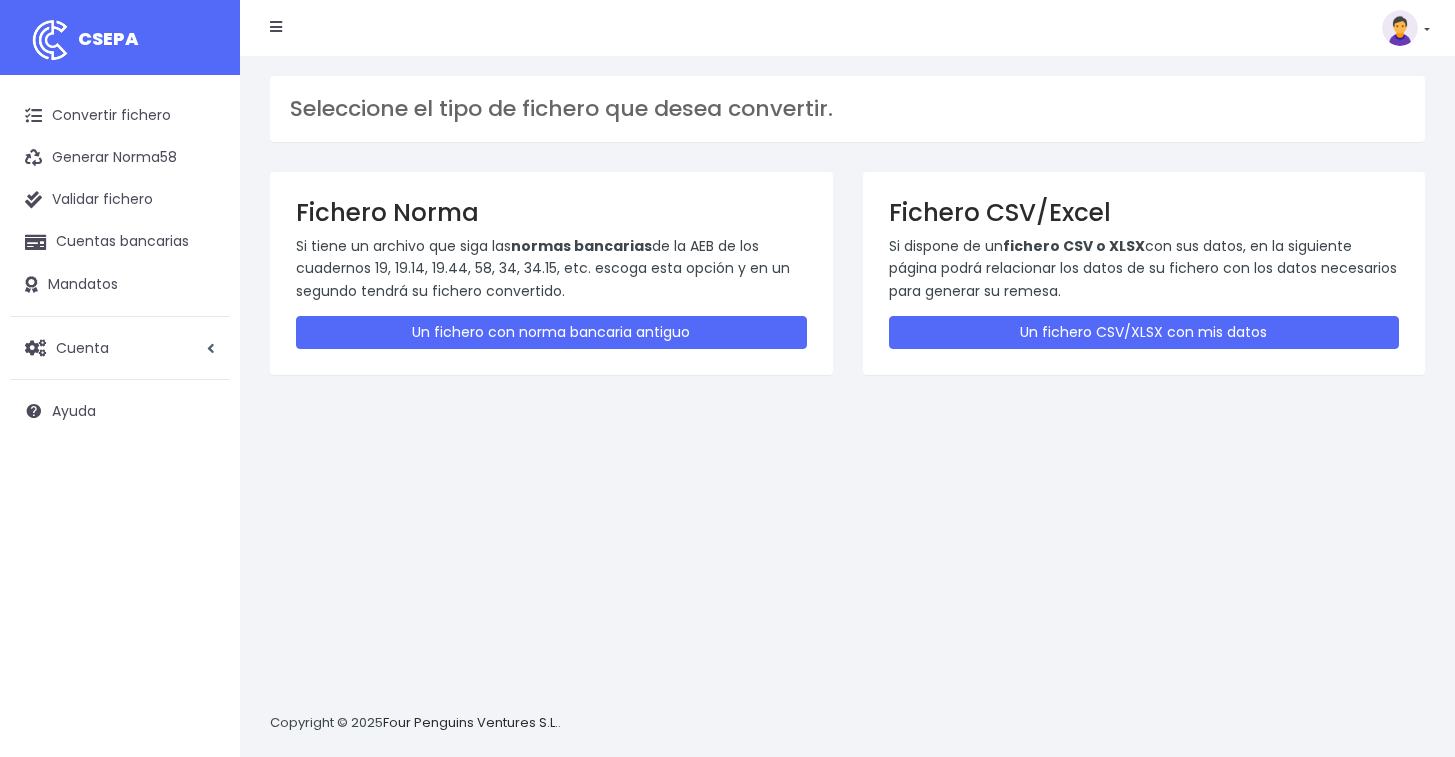 scroll, scrollTop: 0, scrollLeft: 0, axis: both 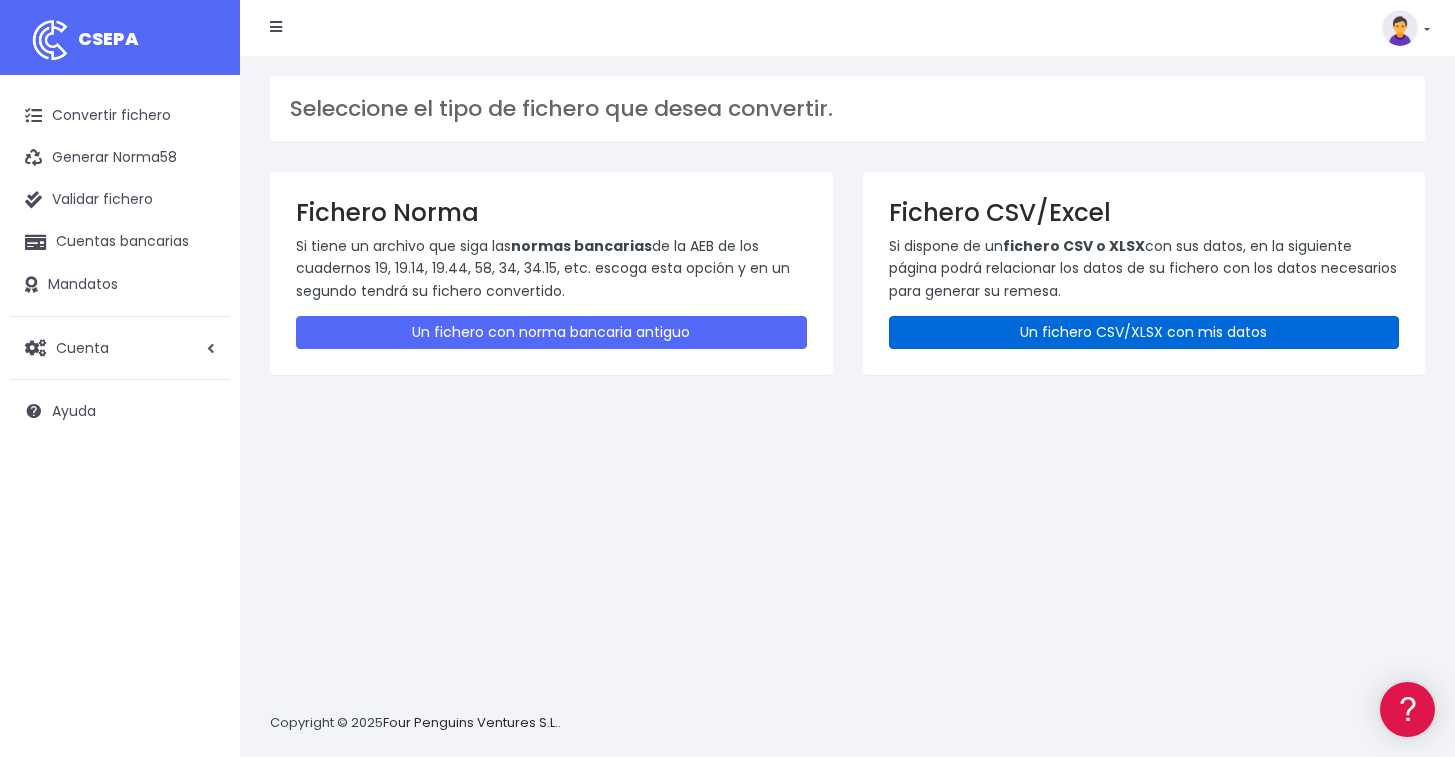 click on "Un fichero CSV/XLSX con mis datos" at bounding box center [1144, 332] 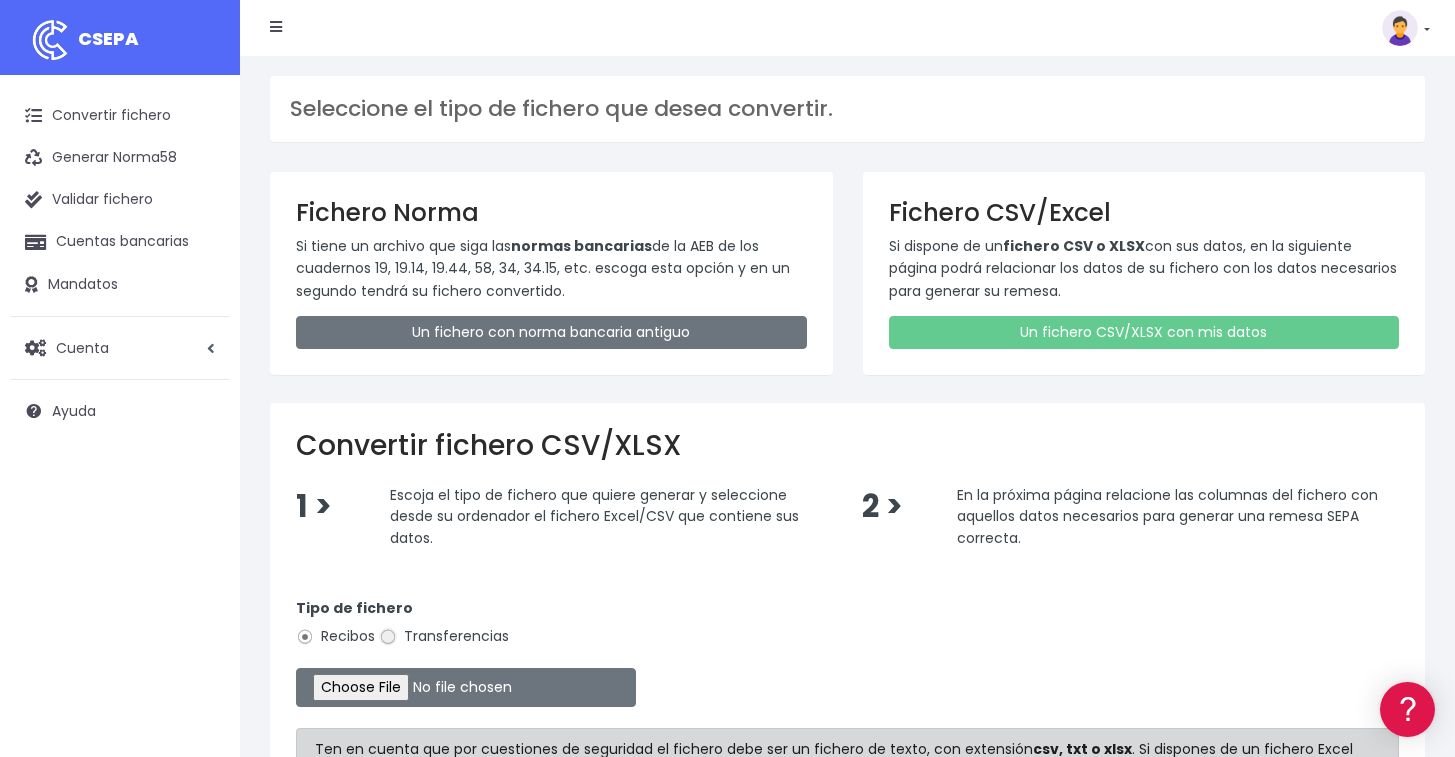 click on "Transferencias" at bounding box center [388, 637] 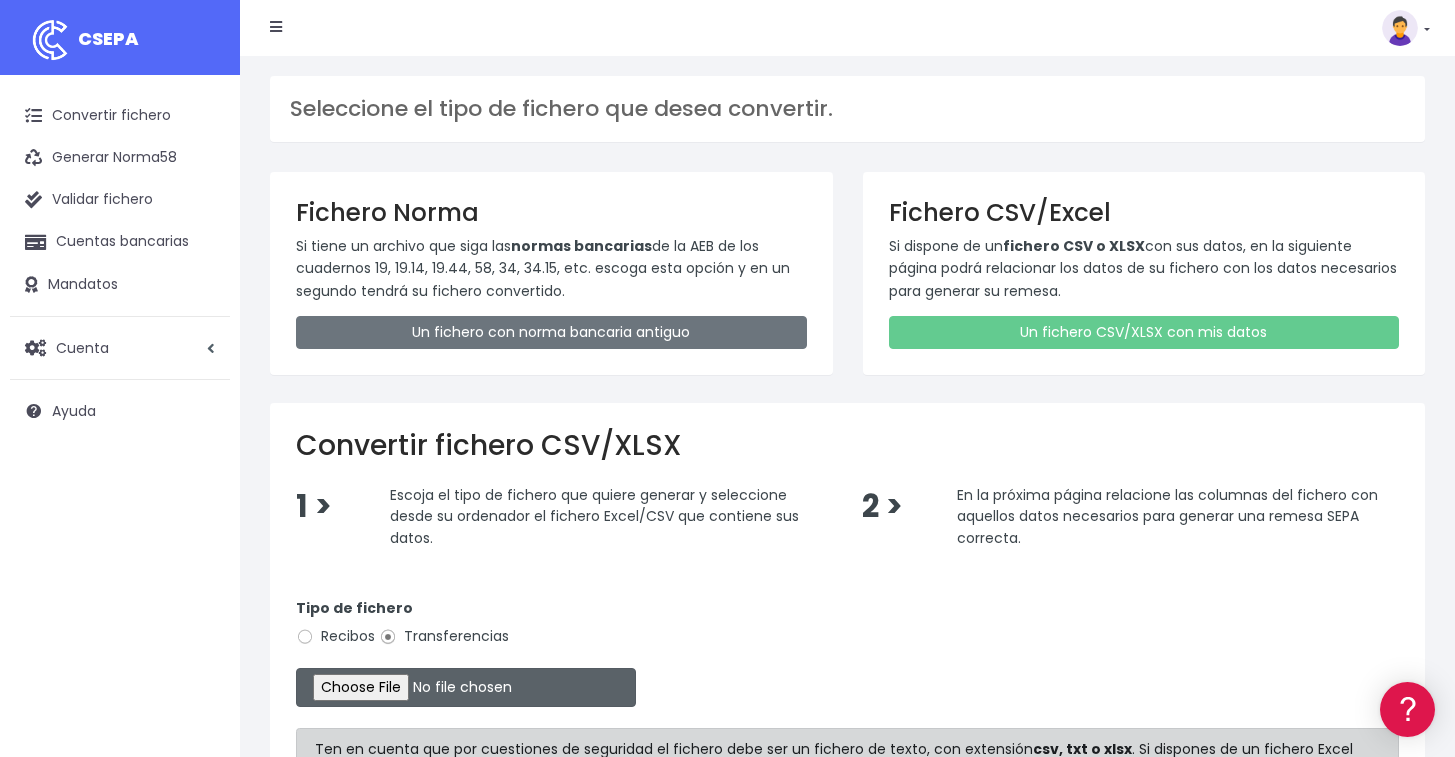 click at bounding box center [466, 687] 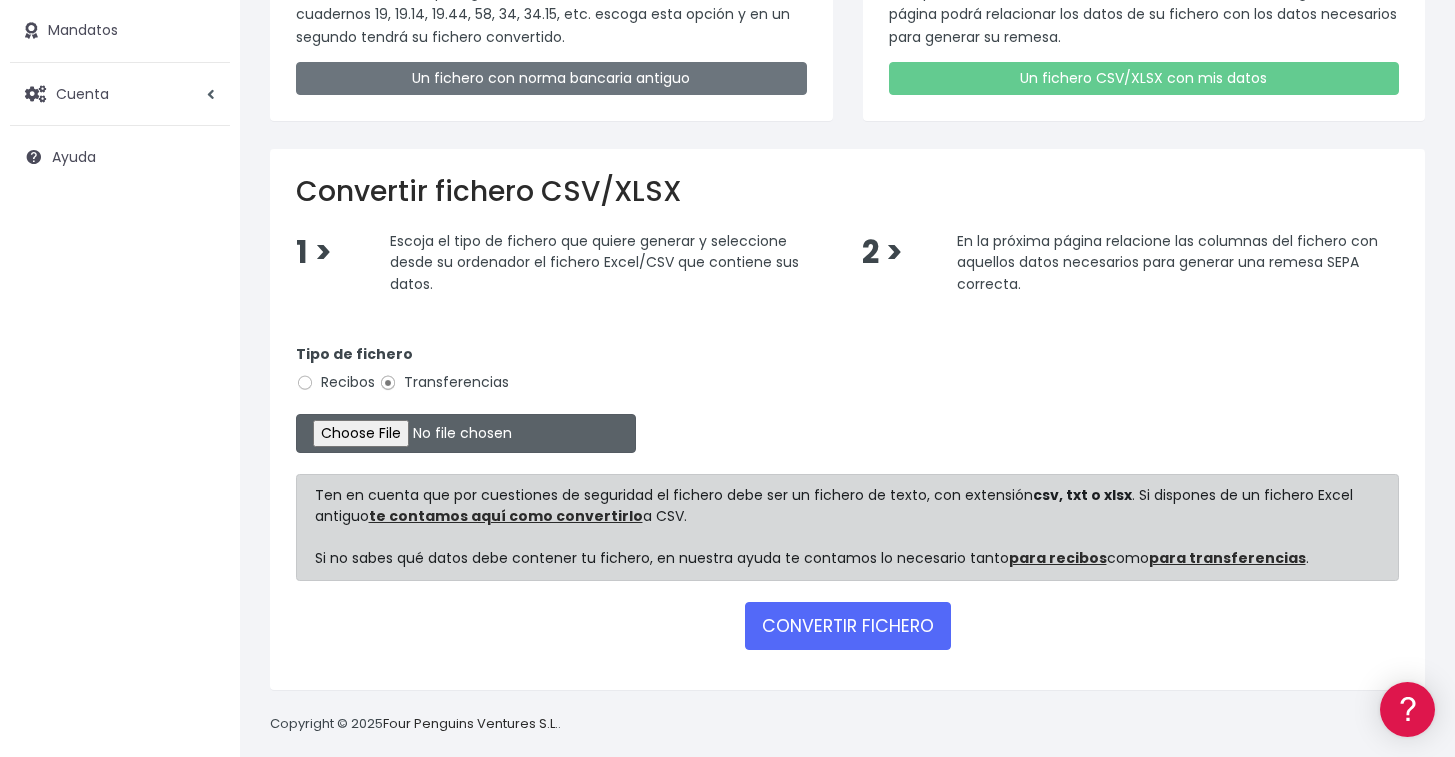 scroll, scrollTop: 260, scrollLeft: 0, axis: vertical 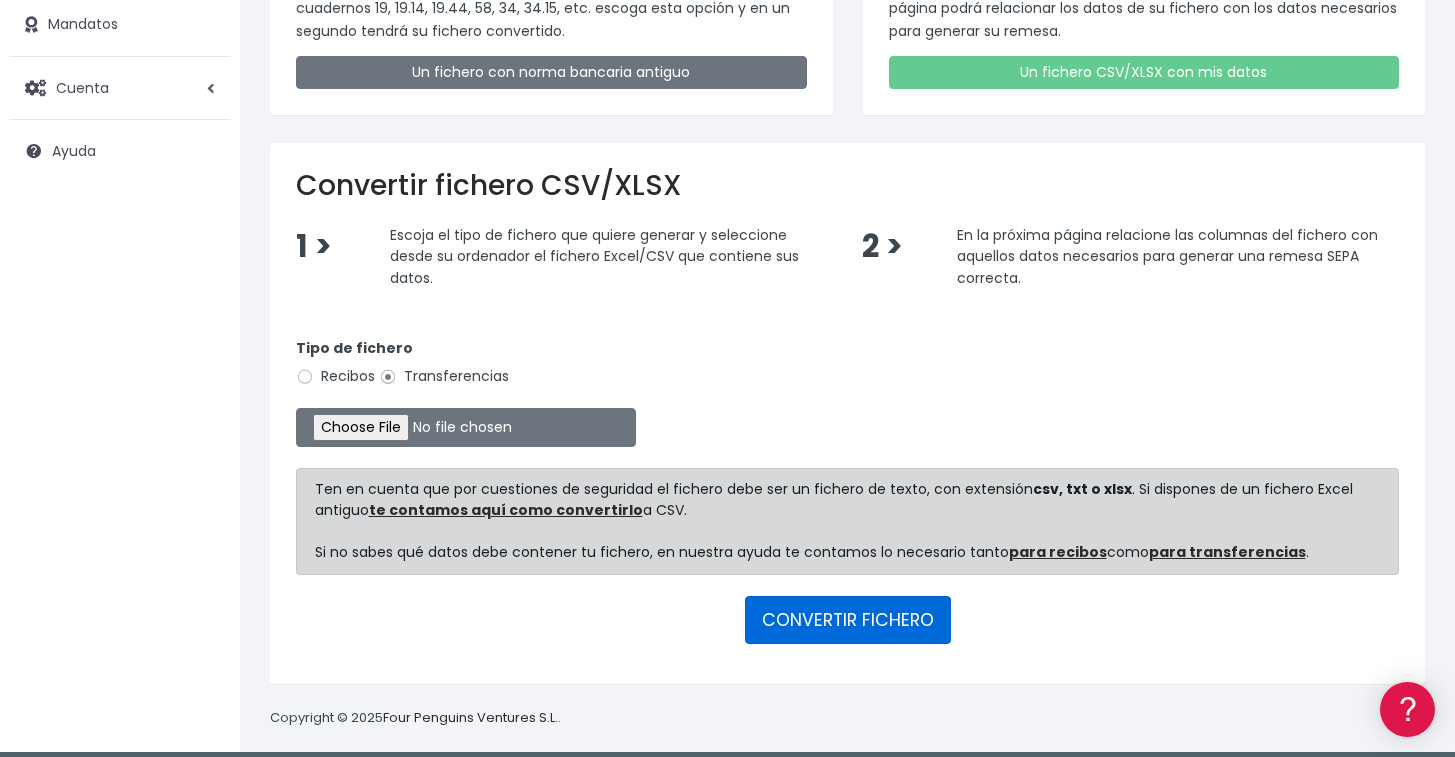 click on "CONVERTIR FICHERO" at bounding box center [848, 620] 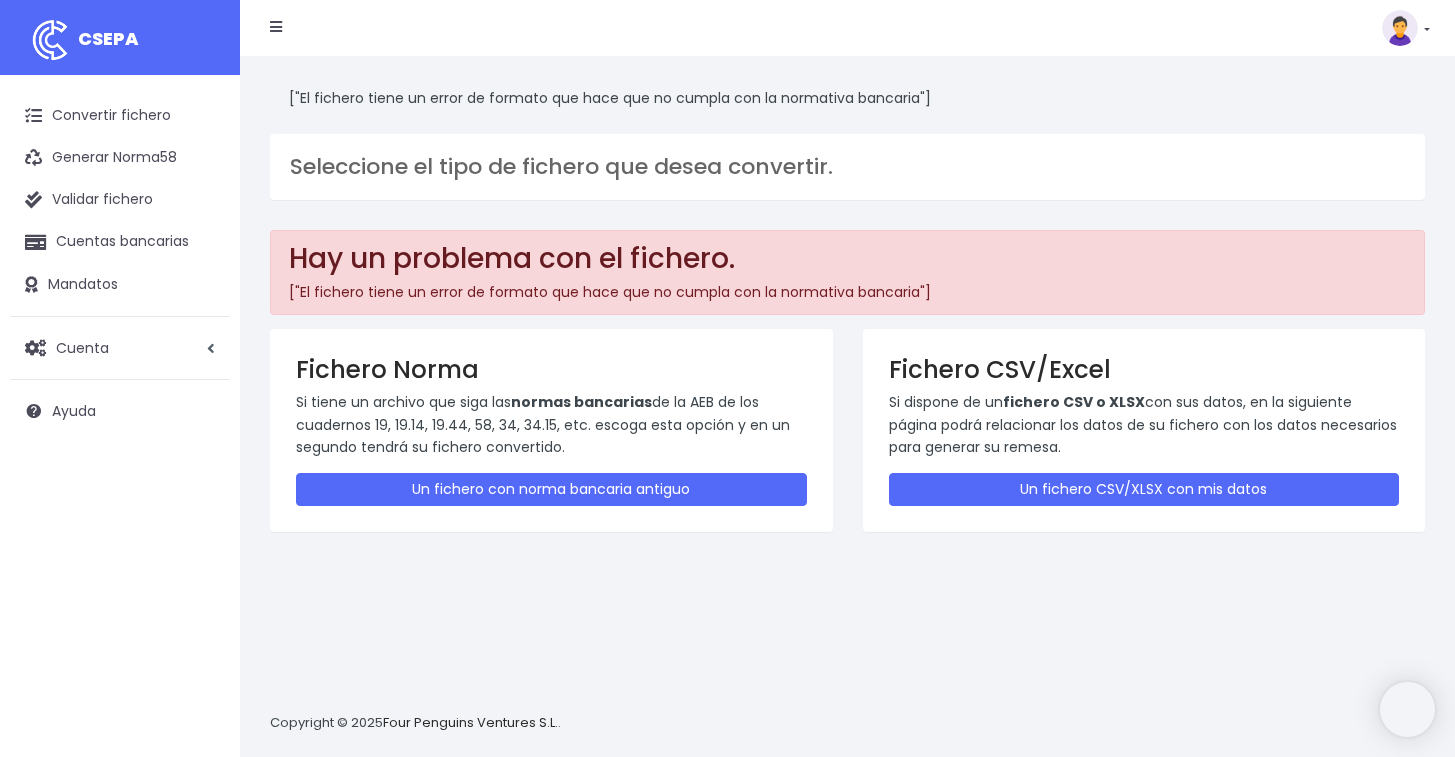 scroll, scrollTop: 0, scrollLeft: 0, axis: both 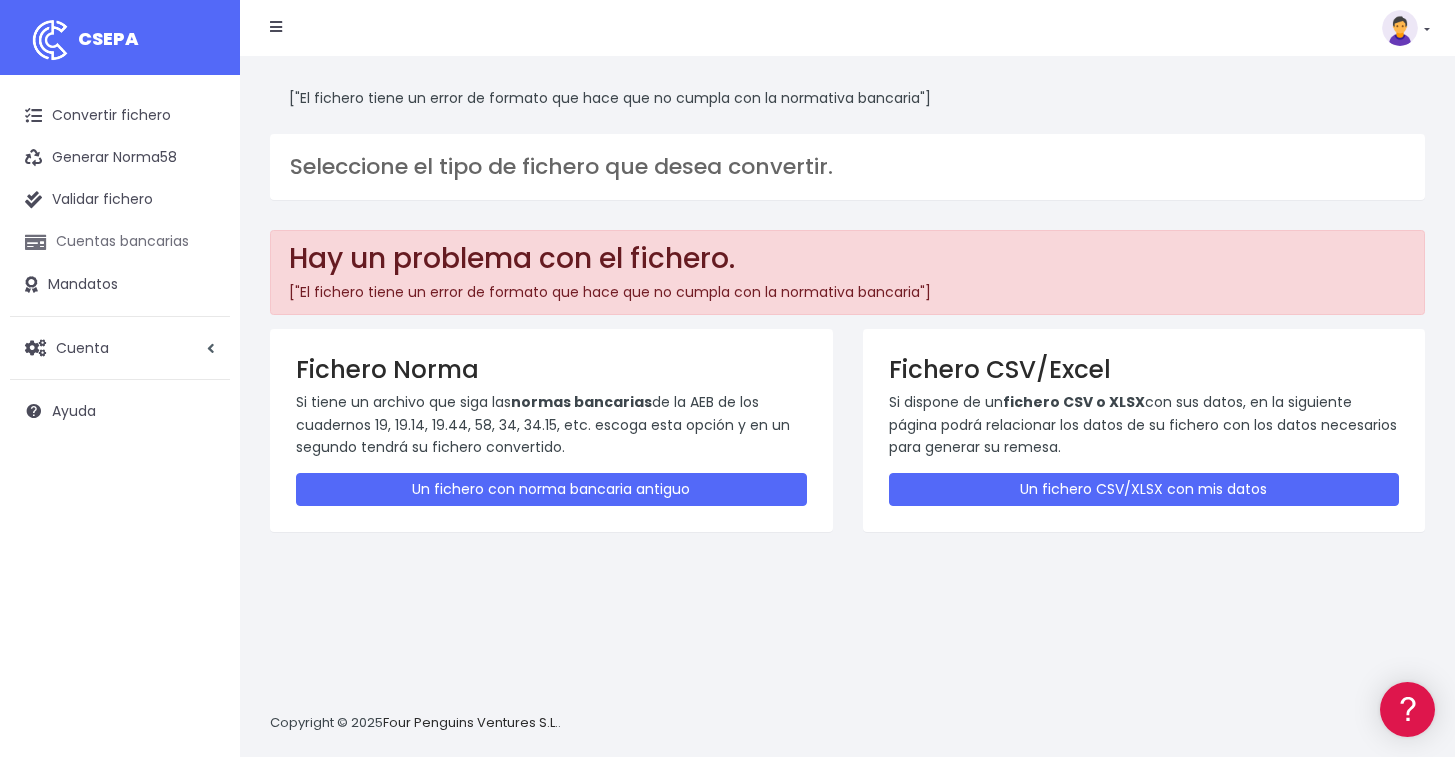 click on "Cuentas bancarias" at bounding box center (120, 242) 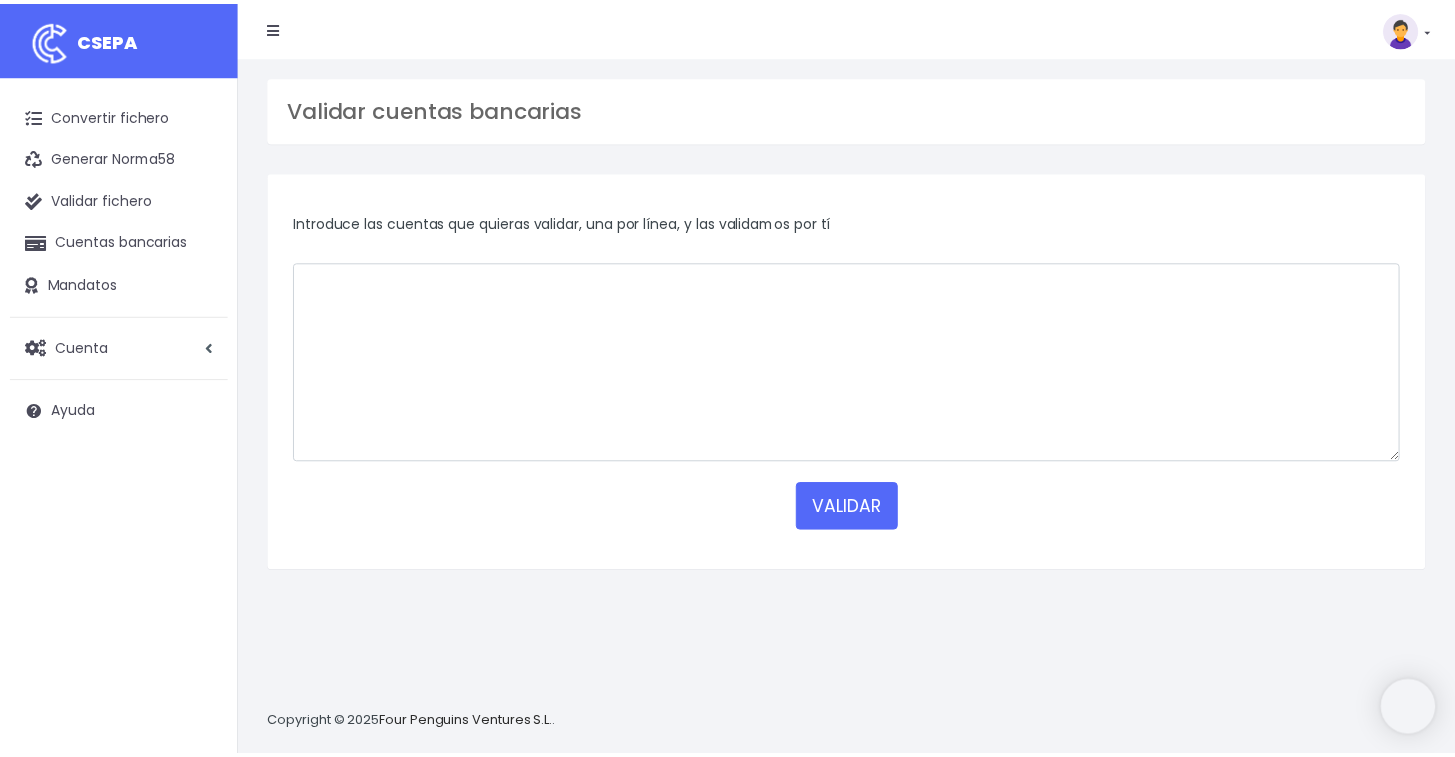 scroll, scrollTop: 0, scrollLeft: 0, axis: both 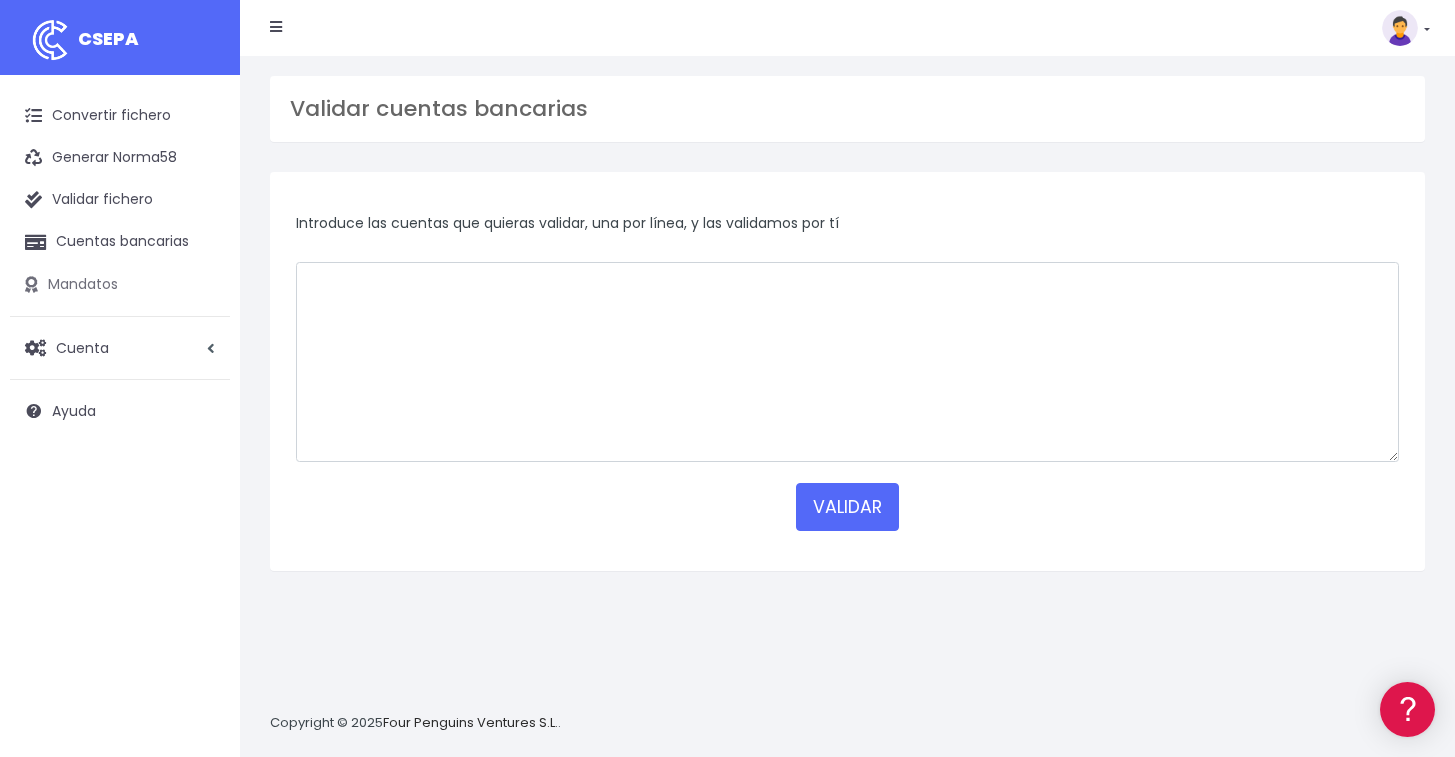 click on "Mandatos" at bounding box center (120, 285) 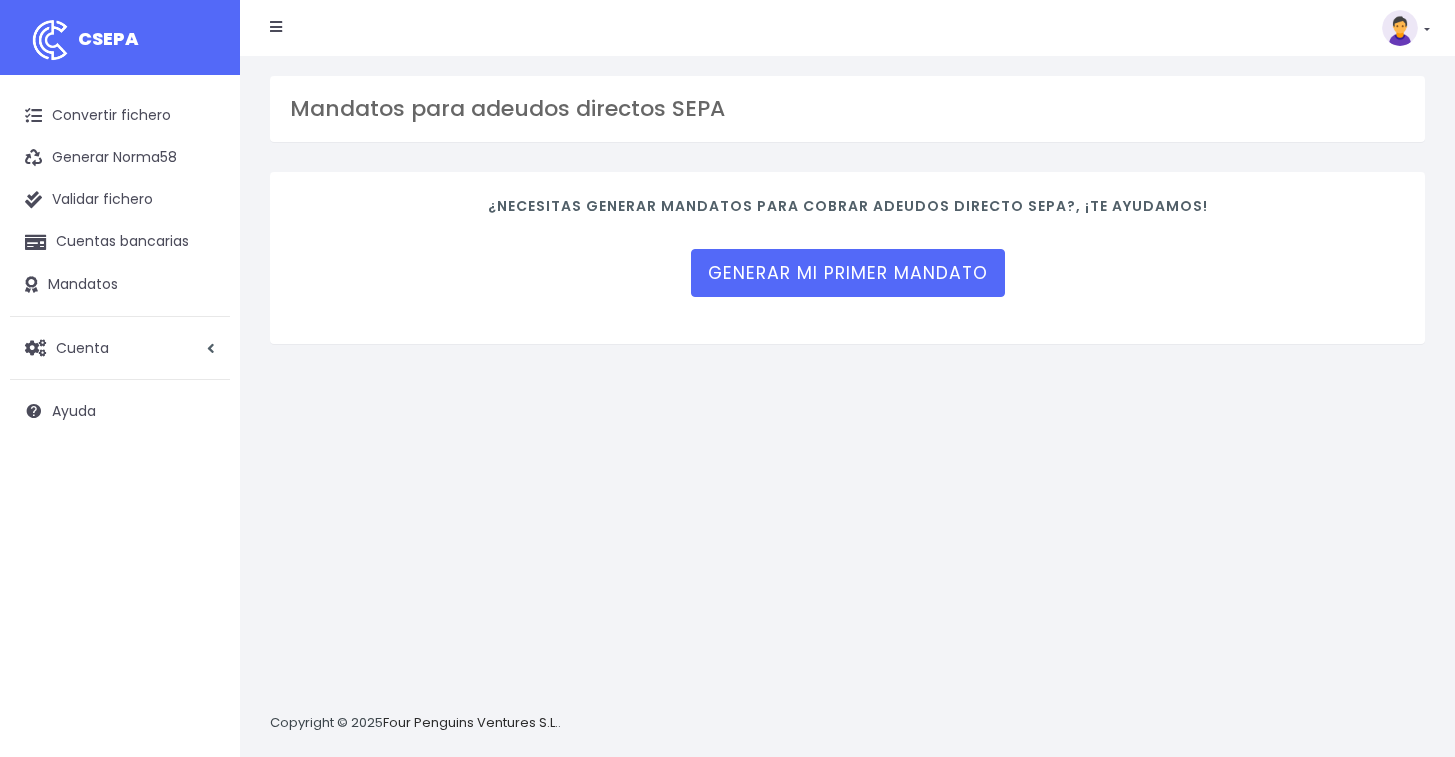 scroll, scrollTop: 0, scrollLeft: 0, axis: both 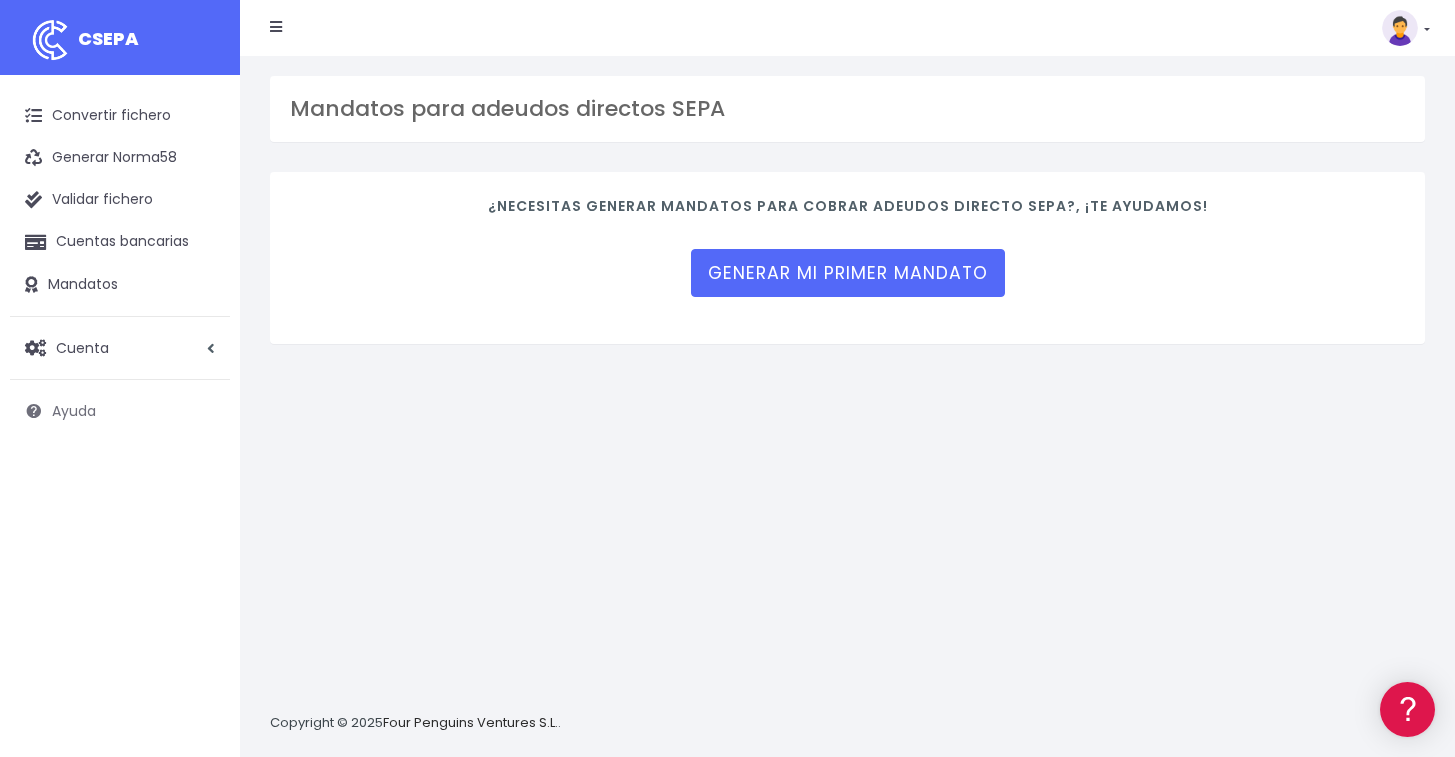 click on "Ayuda" at bounding box center [74, 411] 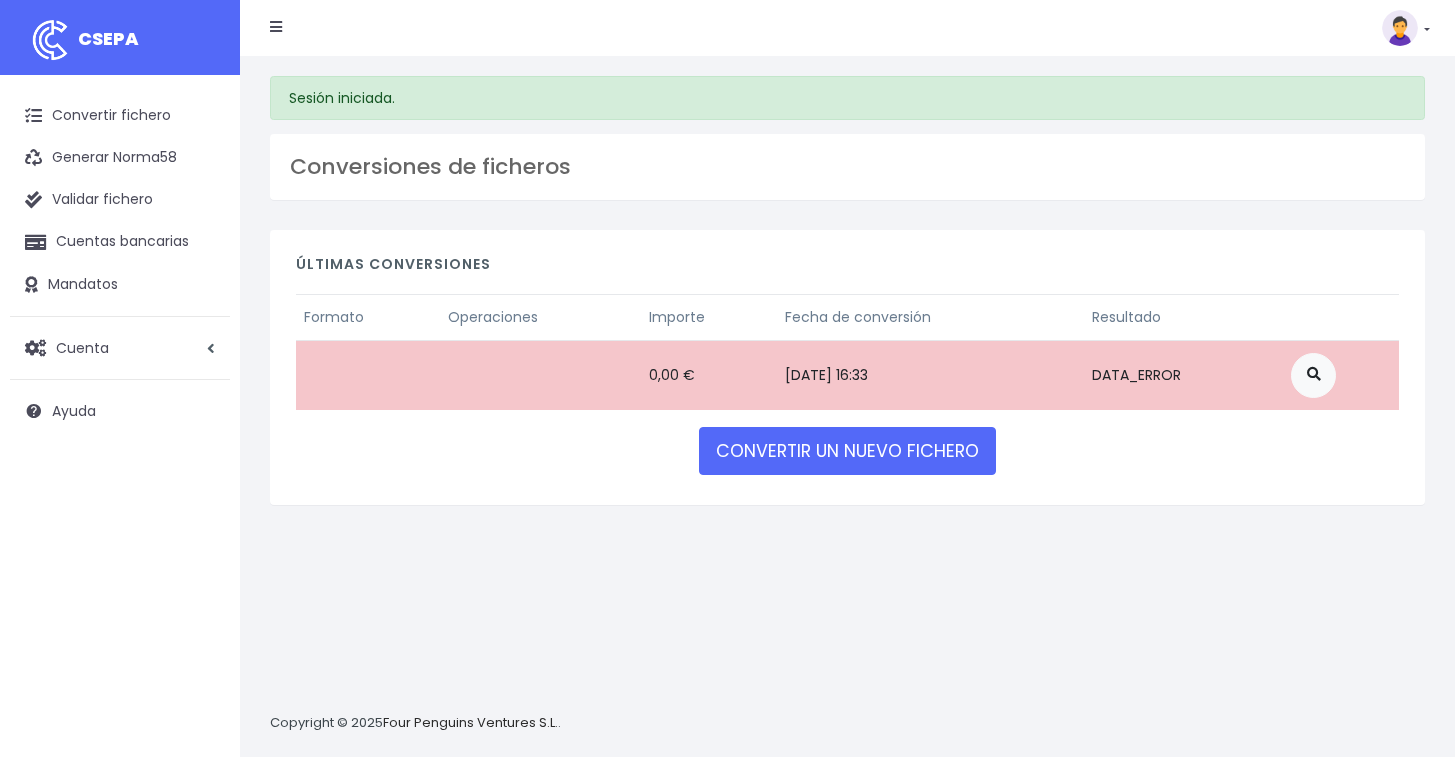 scroll, scrollTop: 0, scrollLeft: 0, axis: both 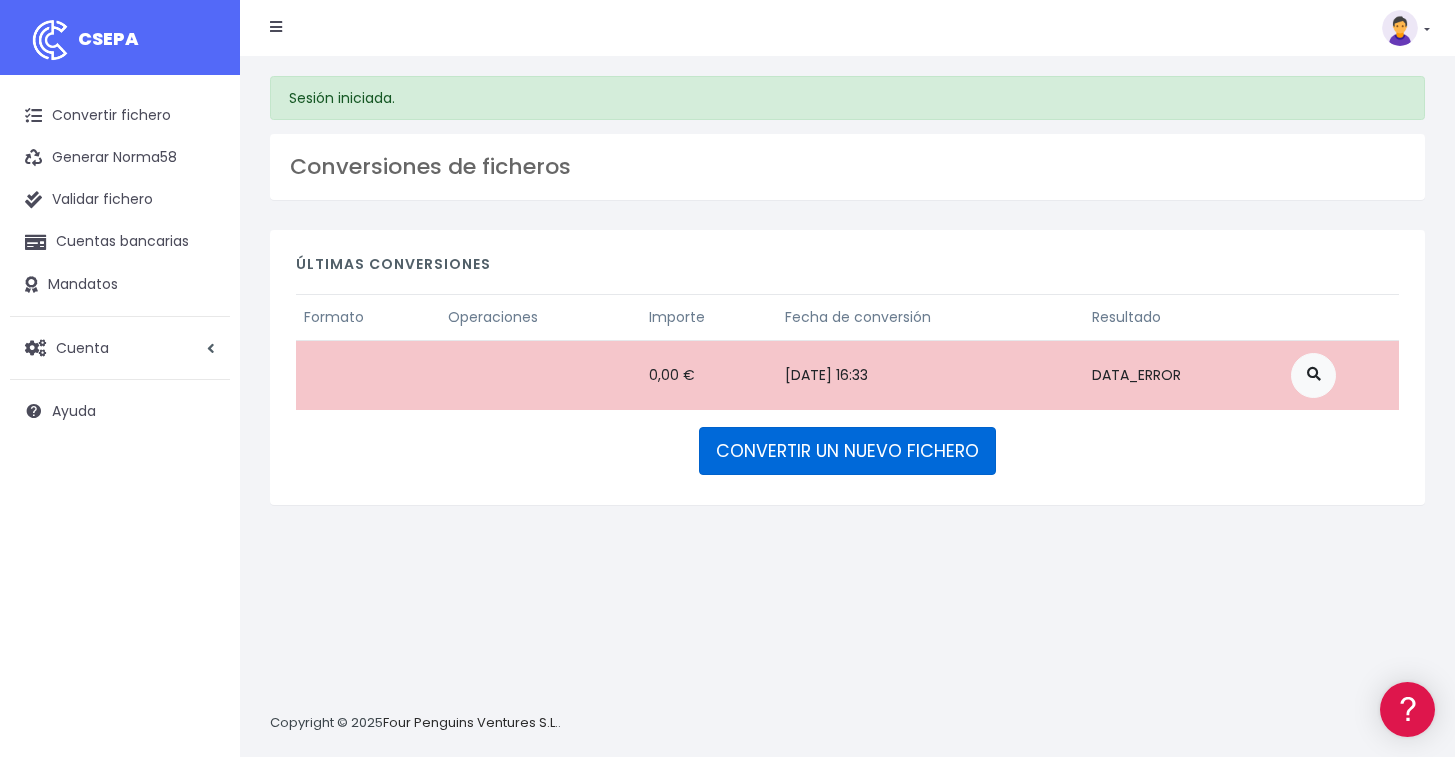 click on "CONVERTIR UN NUEVO FICHERO" at bounding box center (847, 451) 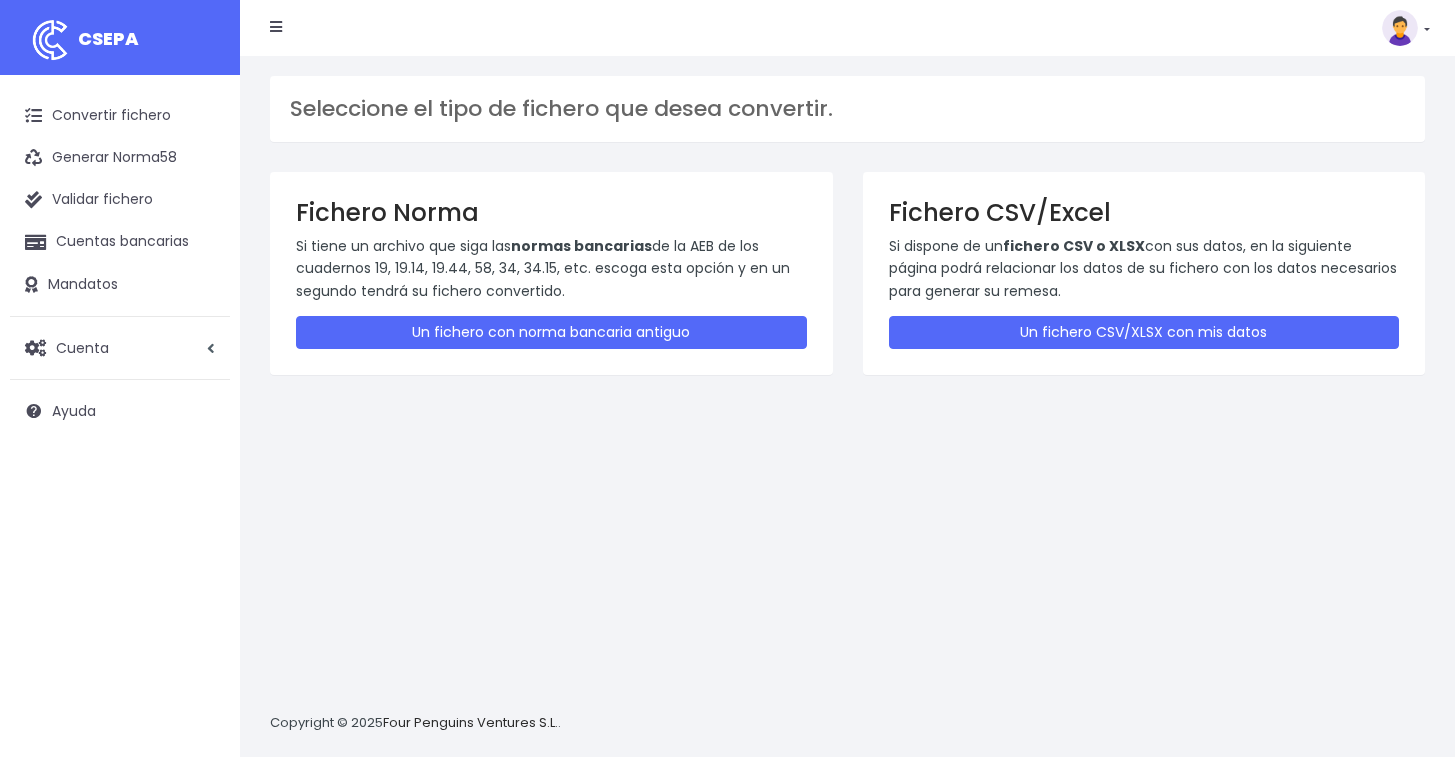 scroll, scrollTop: 0, scrollLeft: 0, axis: both 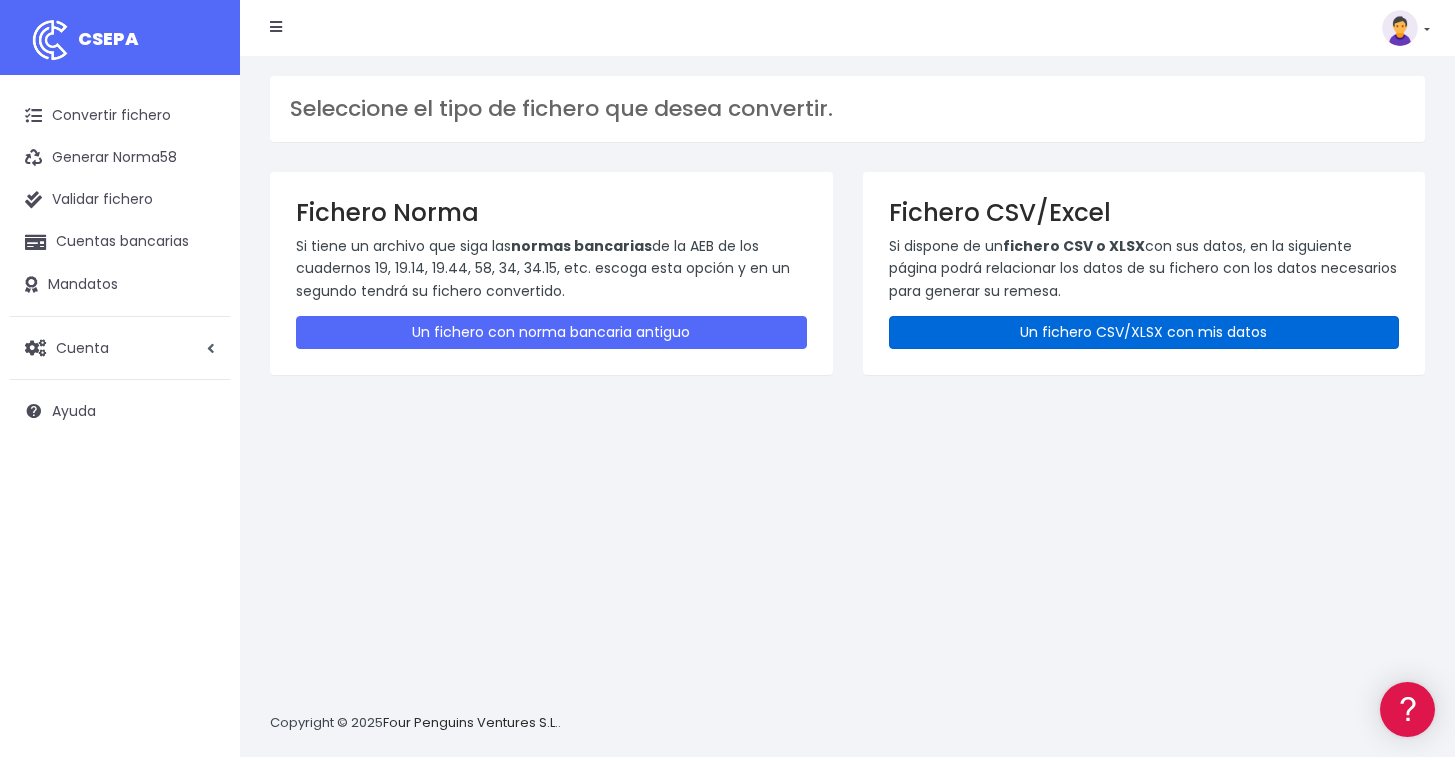 click on "Un fichero CSV/XLSX con mis datos" at bounding box center [1144, 332] 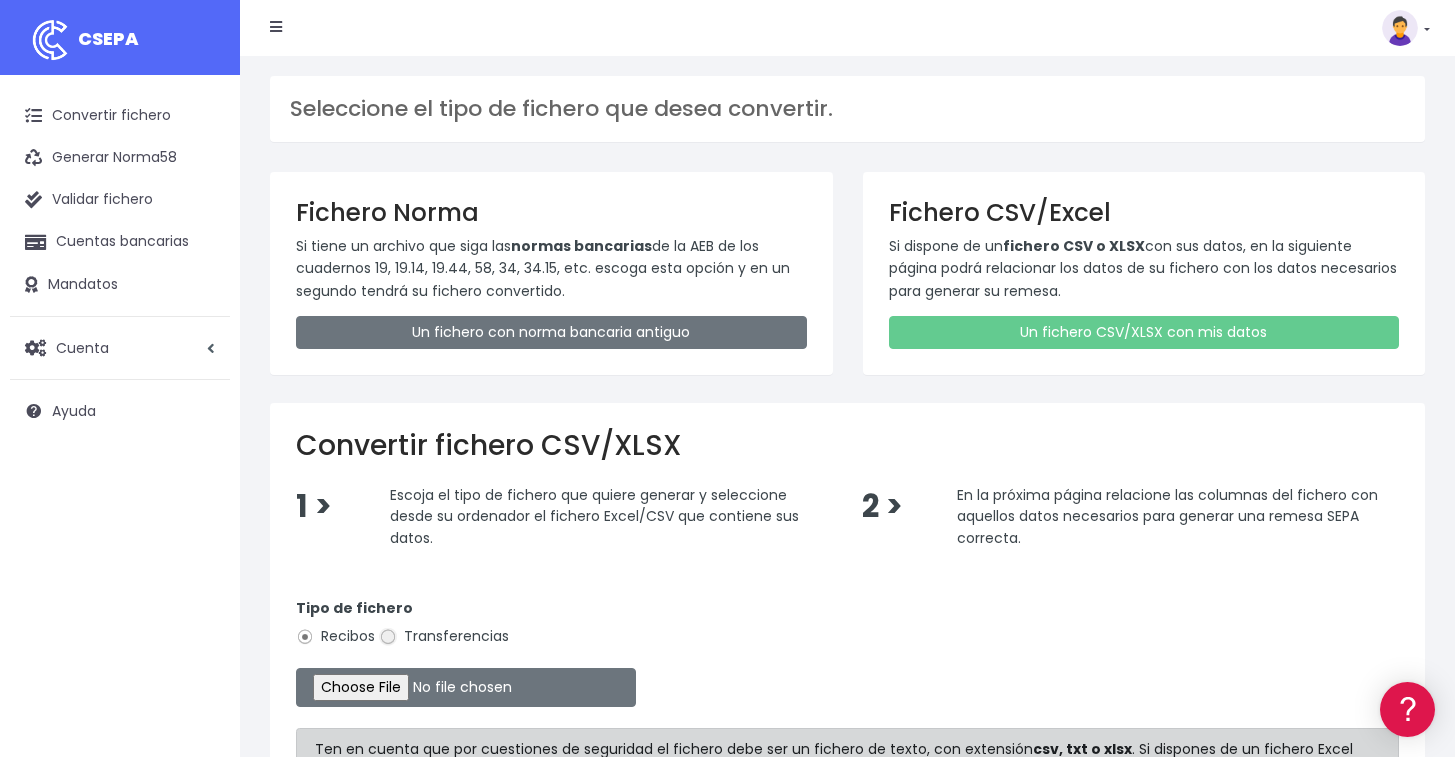 click on "Transferencias" at bounding box center [388, 637] 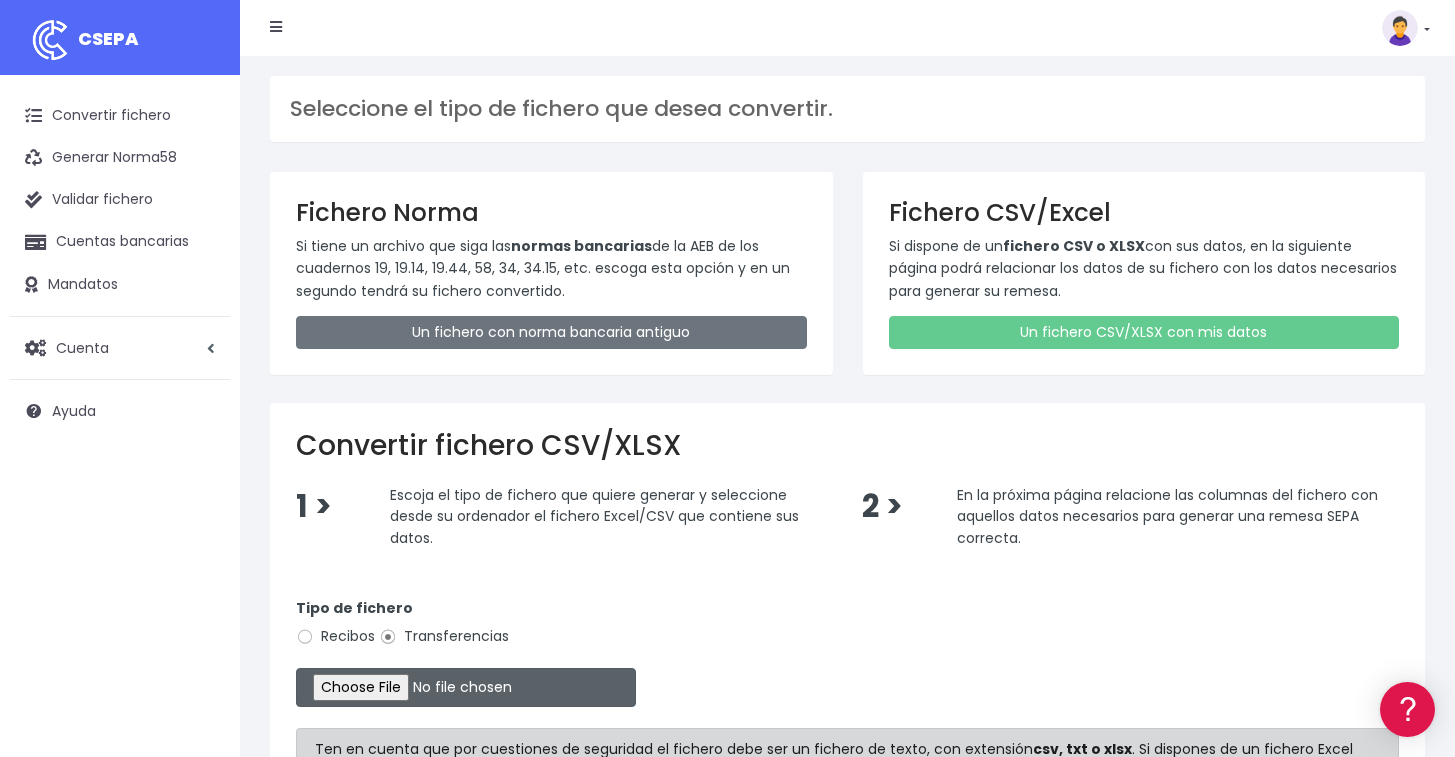 click at bounding box center [466, 687] 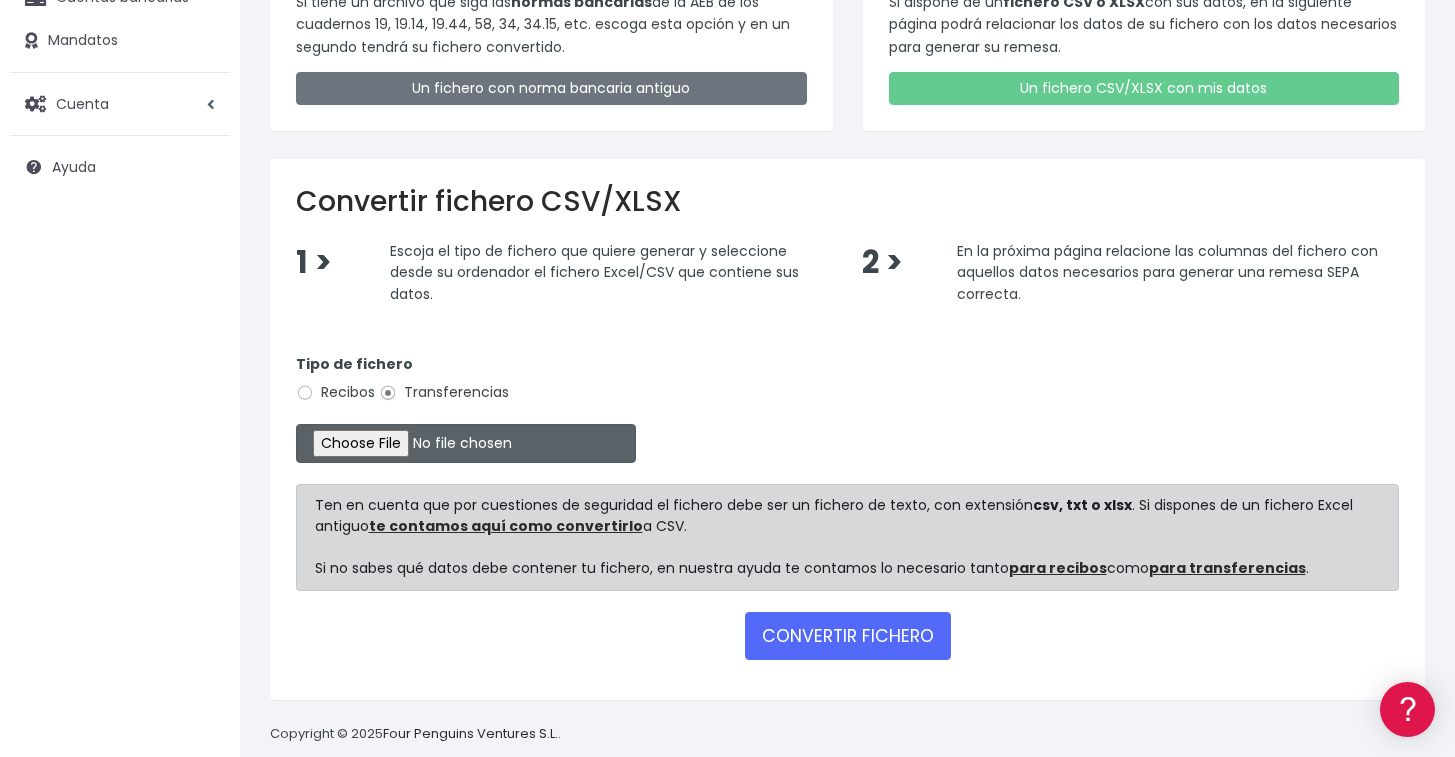 scroll, scrollTop: 254, scrollLeft: 0, axis: vertical 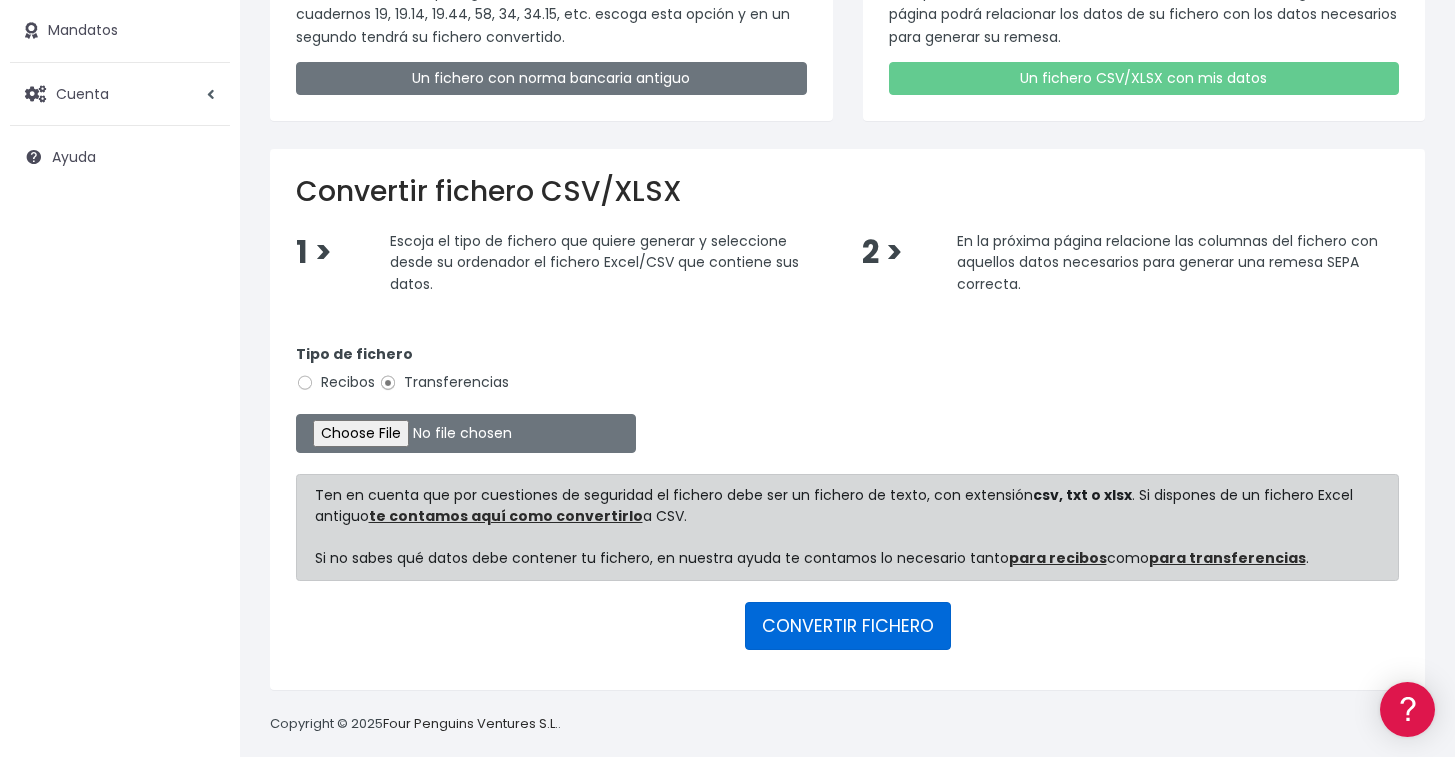 click on "CONVERTIR FICHERO" at bounding box center [848, 626] 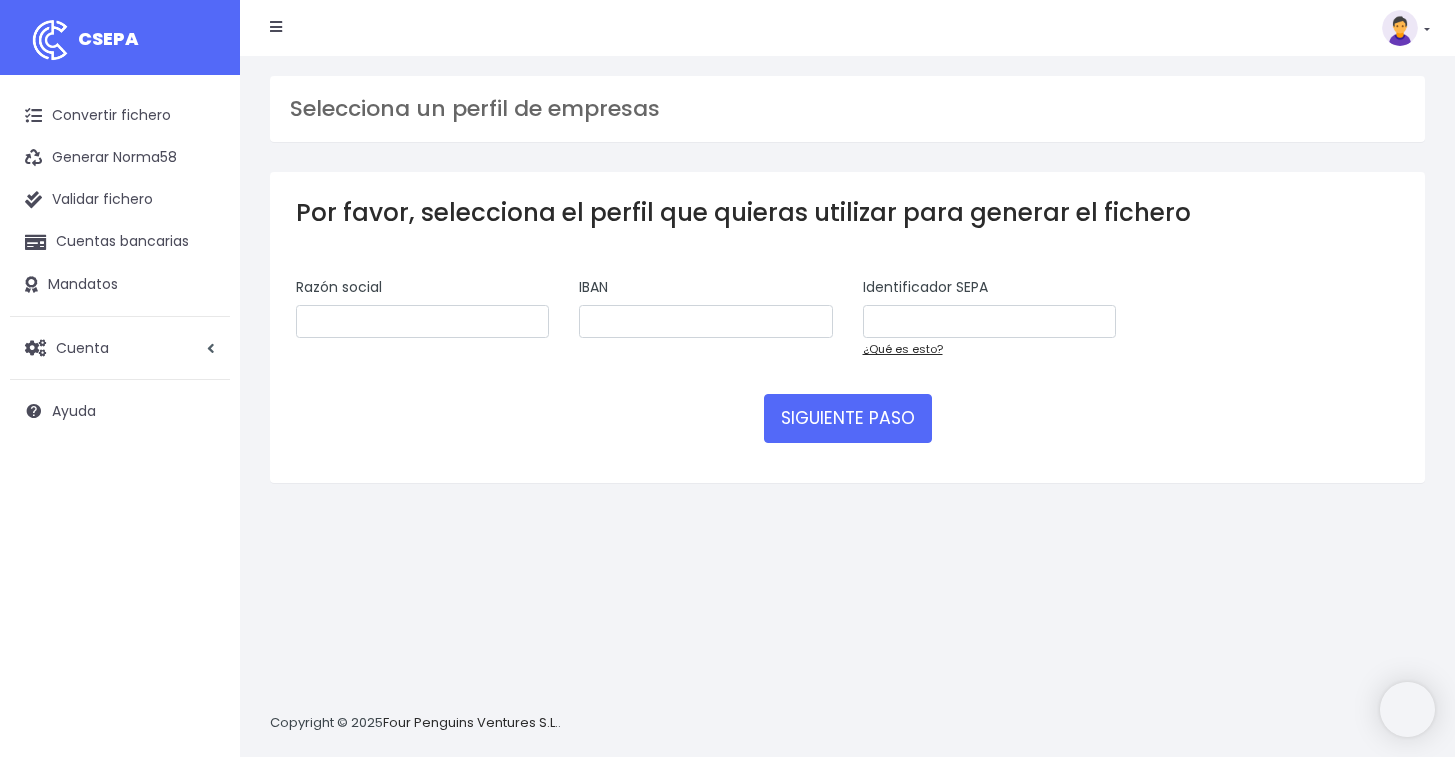 scroll, scrollTop: 0, scrollLeft: 0, axis: both 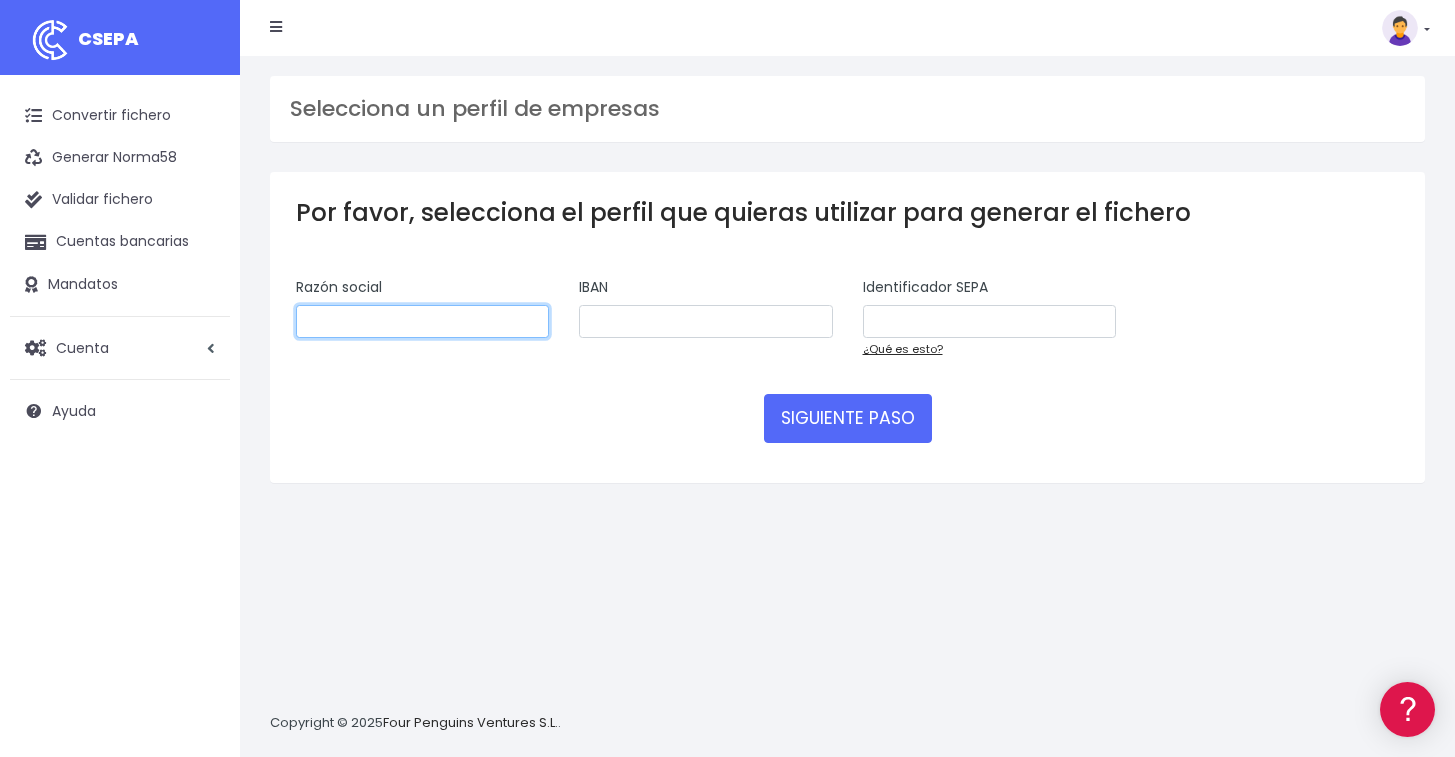click at bounding box center (422, 322) 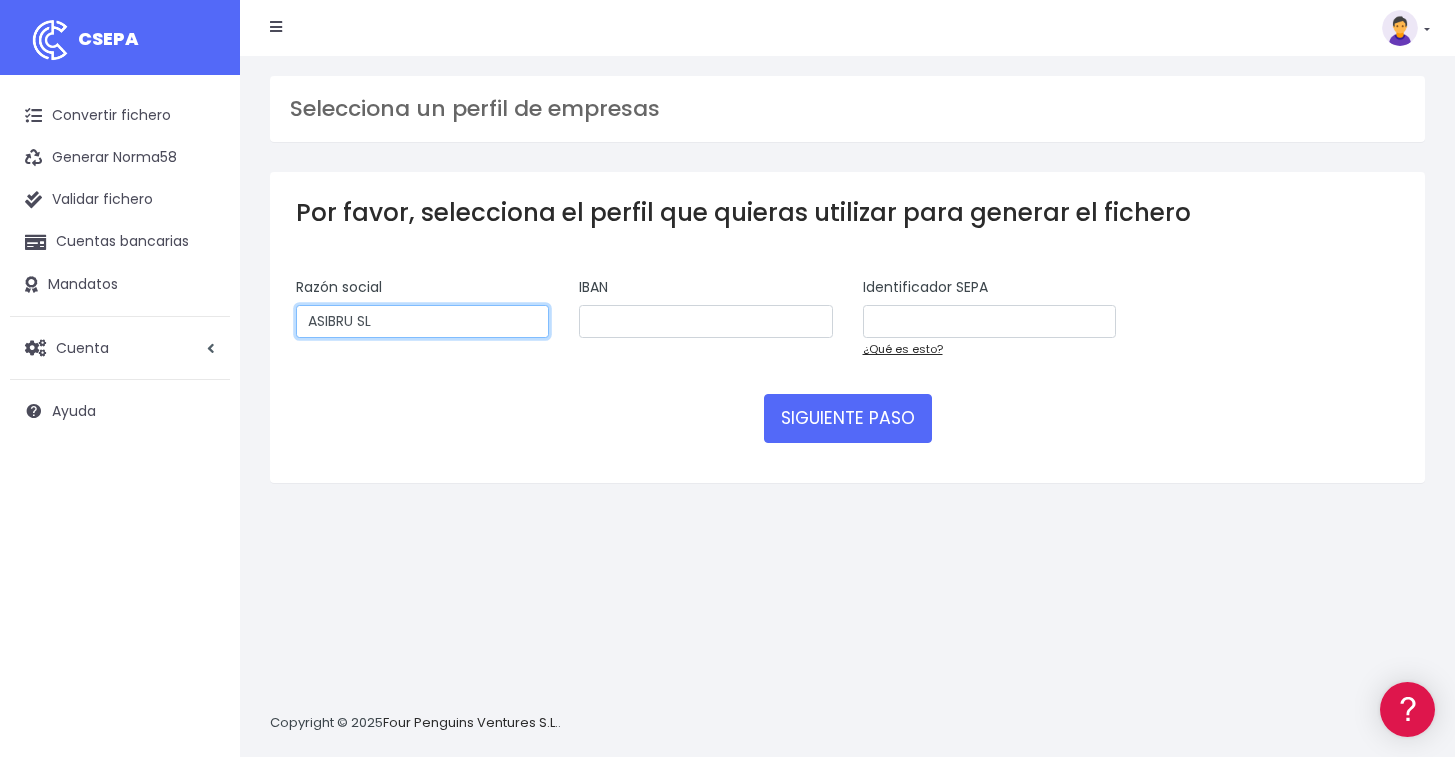 type on "ASIBRU SL" 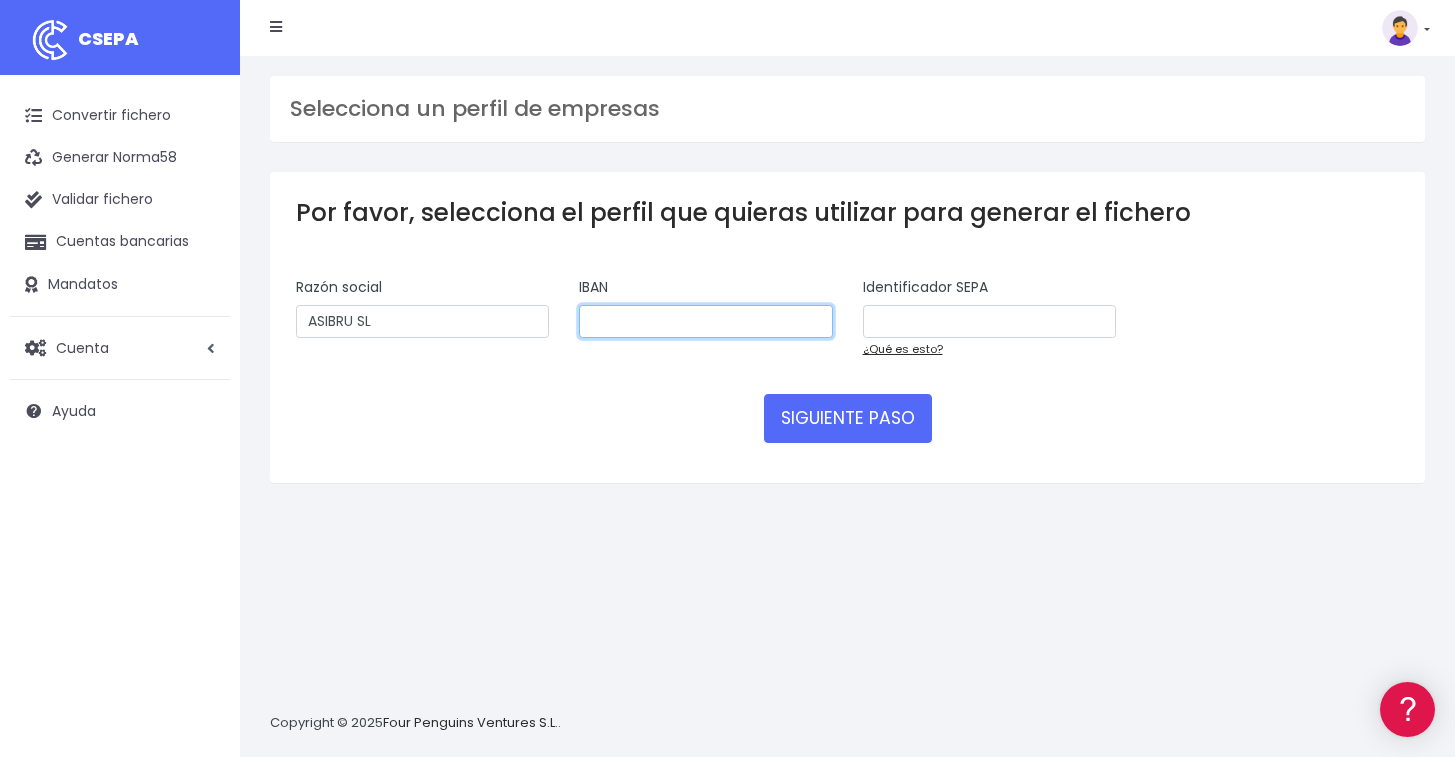 click at bounding box center [705, 322] 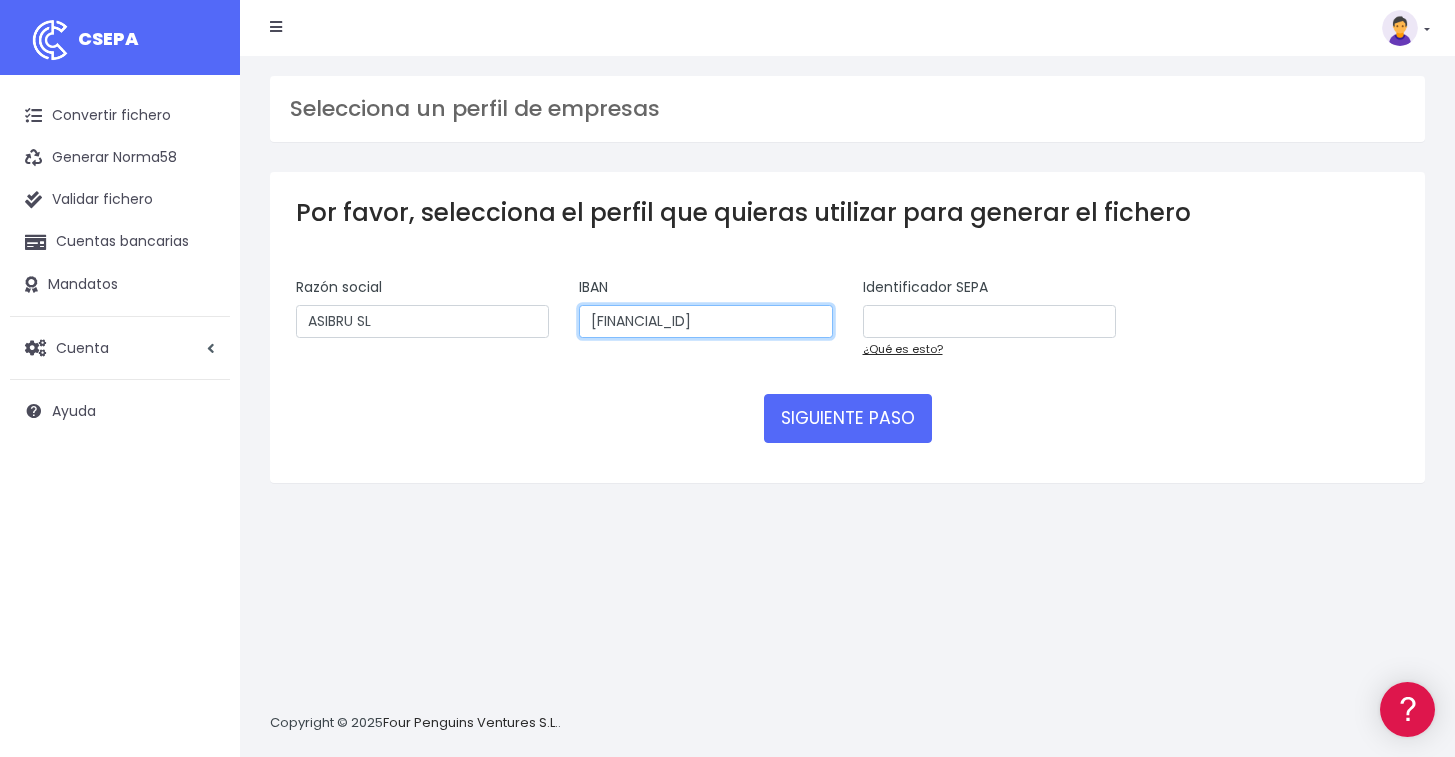 type on "ES7500496081412816578886" 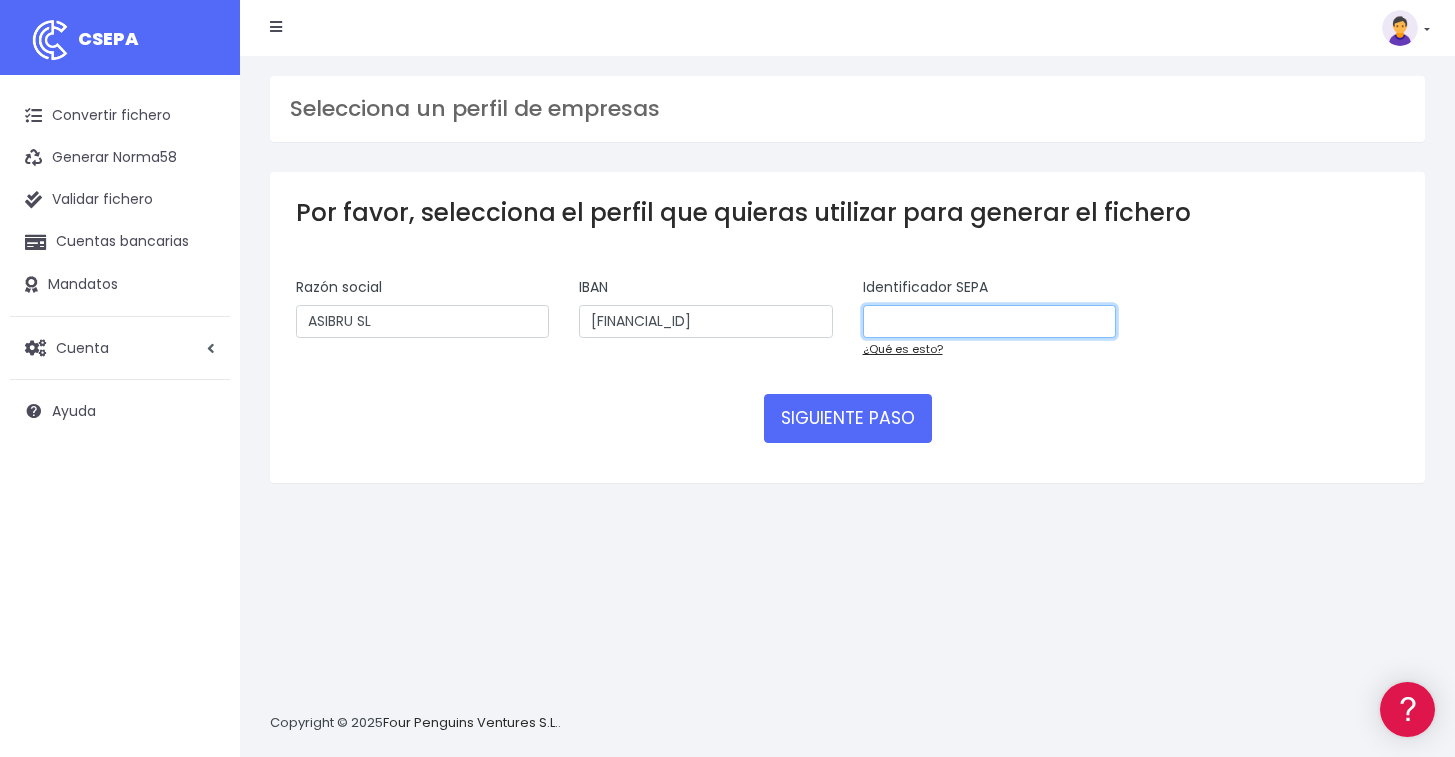 click at bounding box center [989, 322] 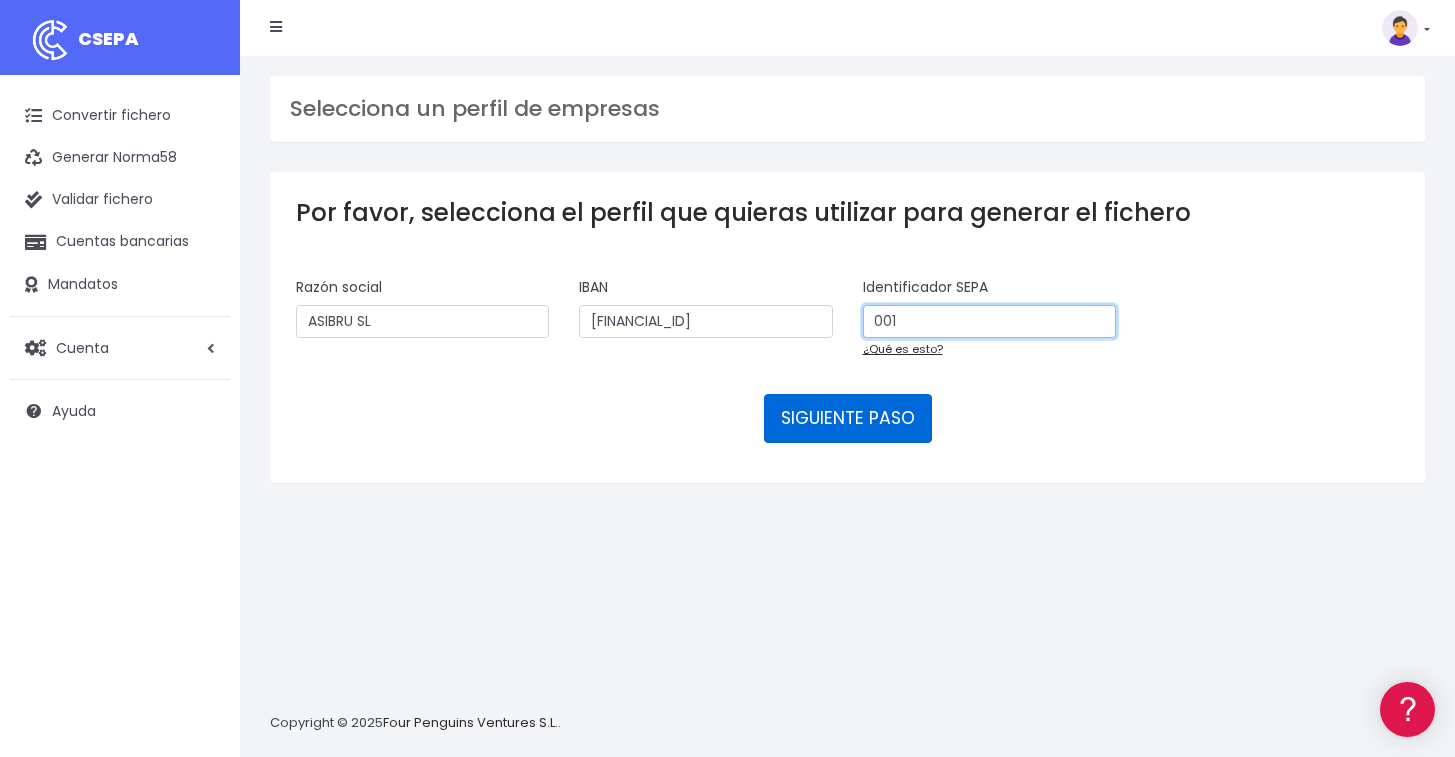 type on "001" 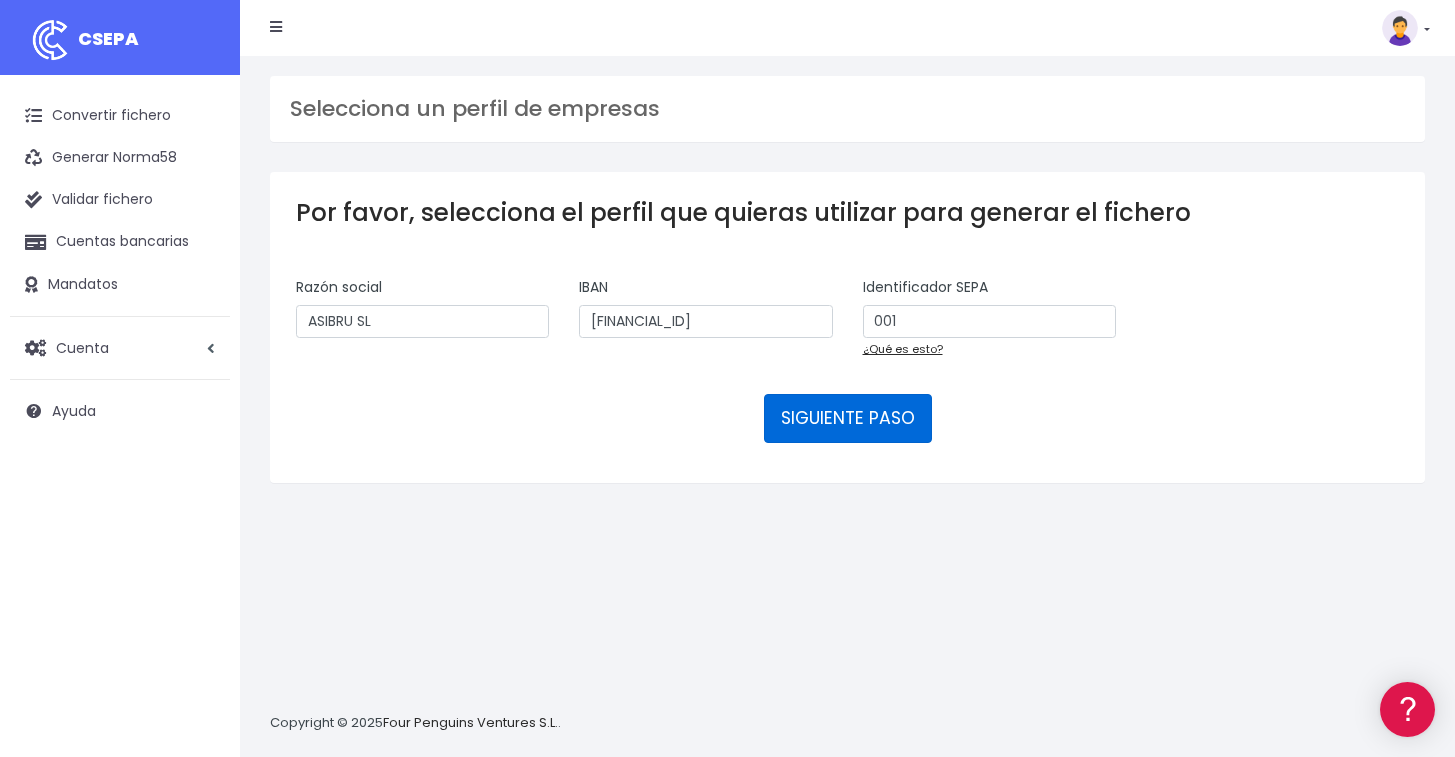 click on "SIGUIENTE PASO" at bounding box center (848, 418) 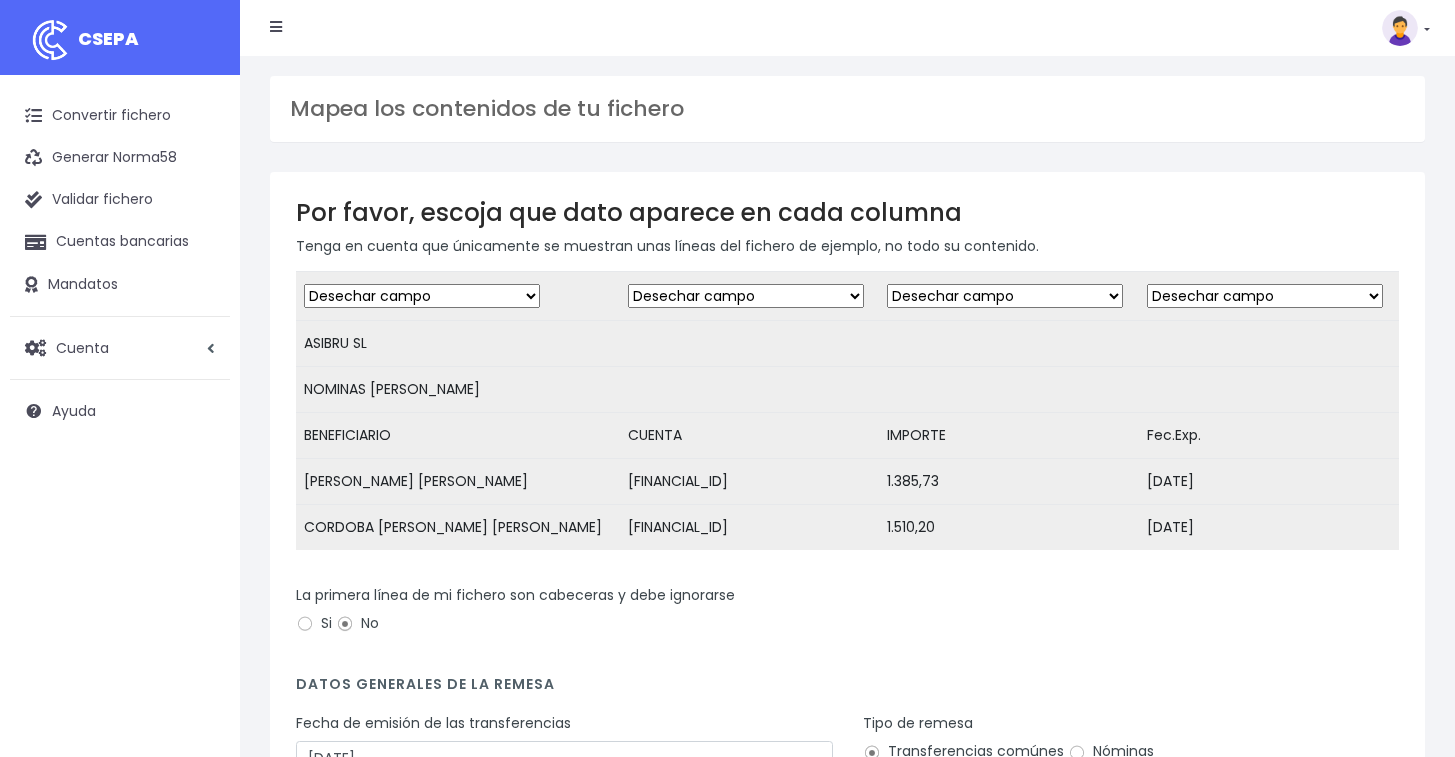 scroll, scrollTop: 0, scrollLeft: 0, axis: both 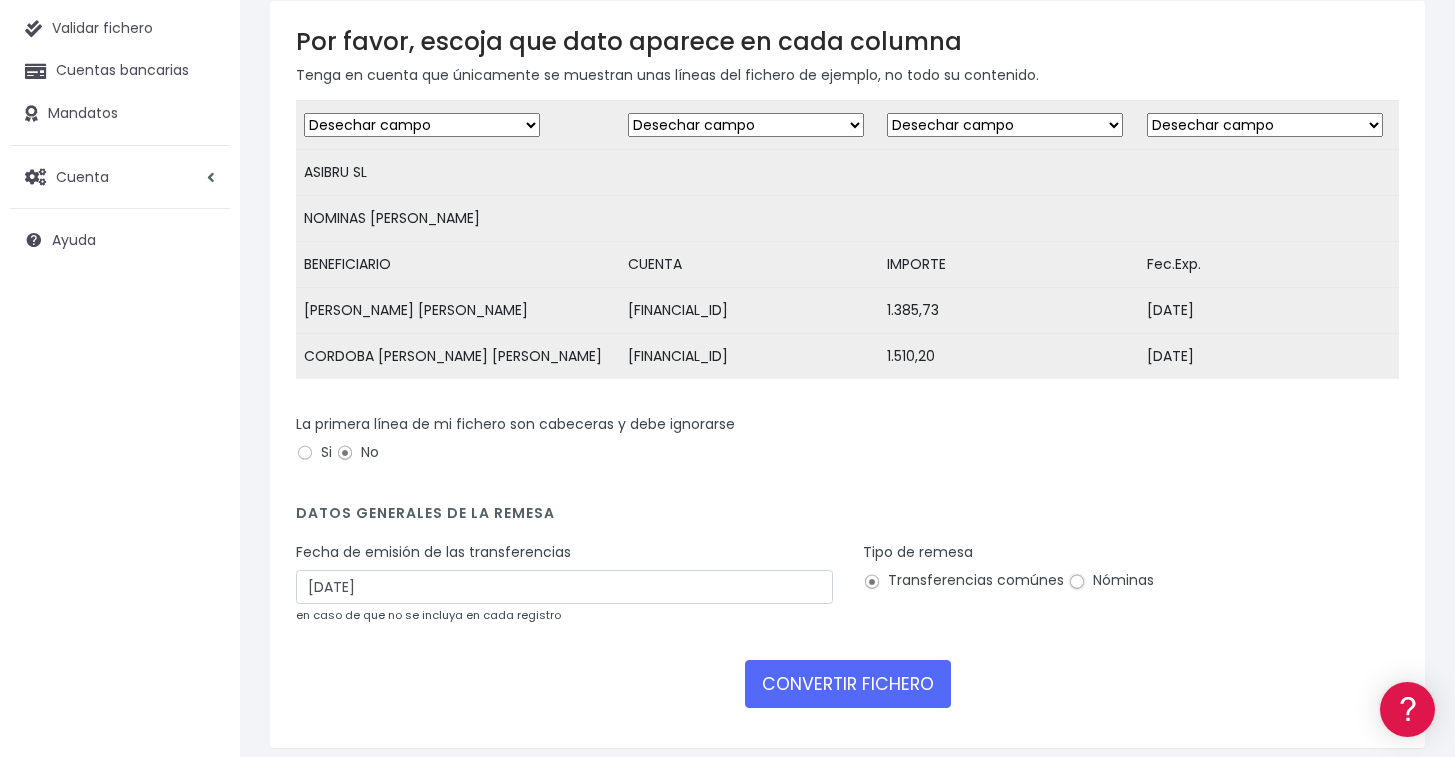 click on "Nóminas" at bounding box center (1077, 582) 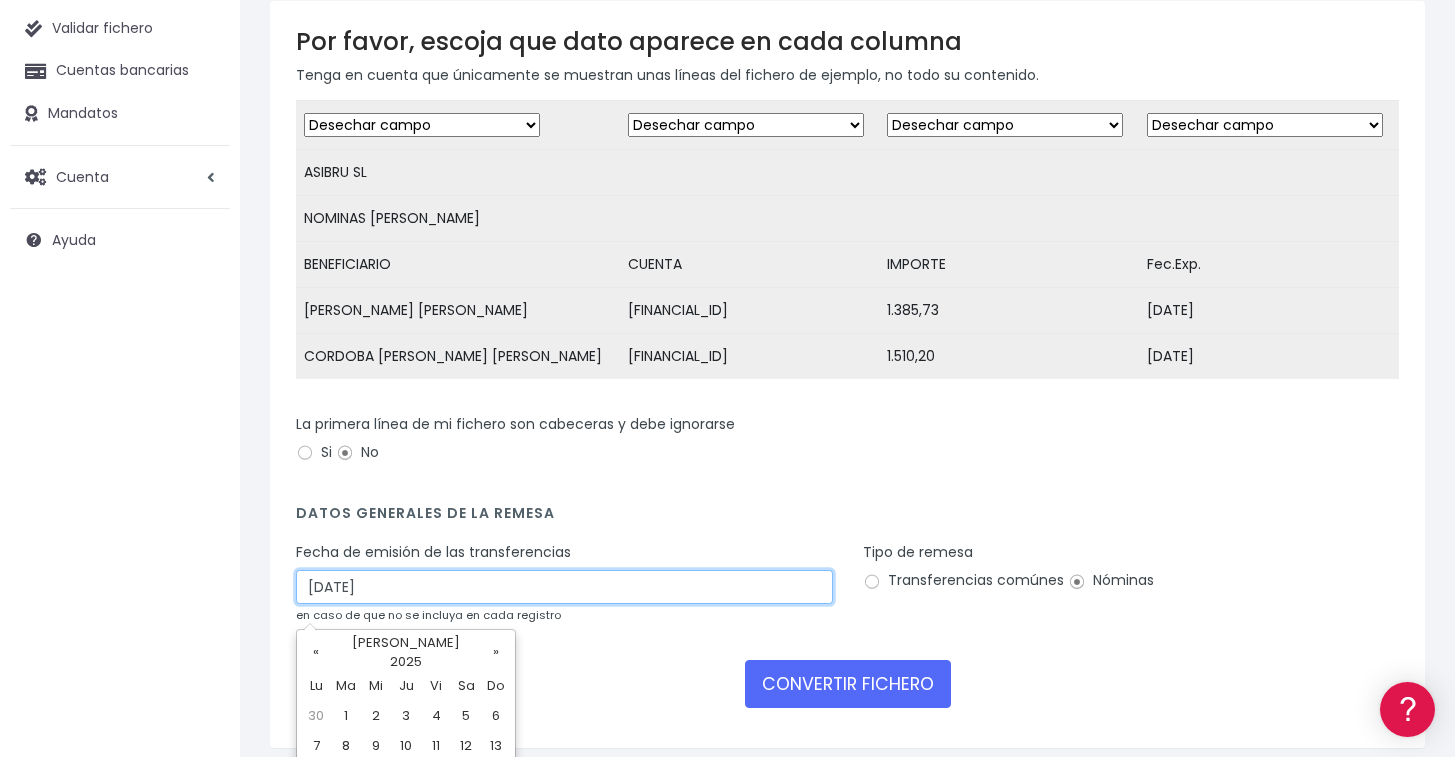 click on "[DATE]" at bounding box center [564, 587] 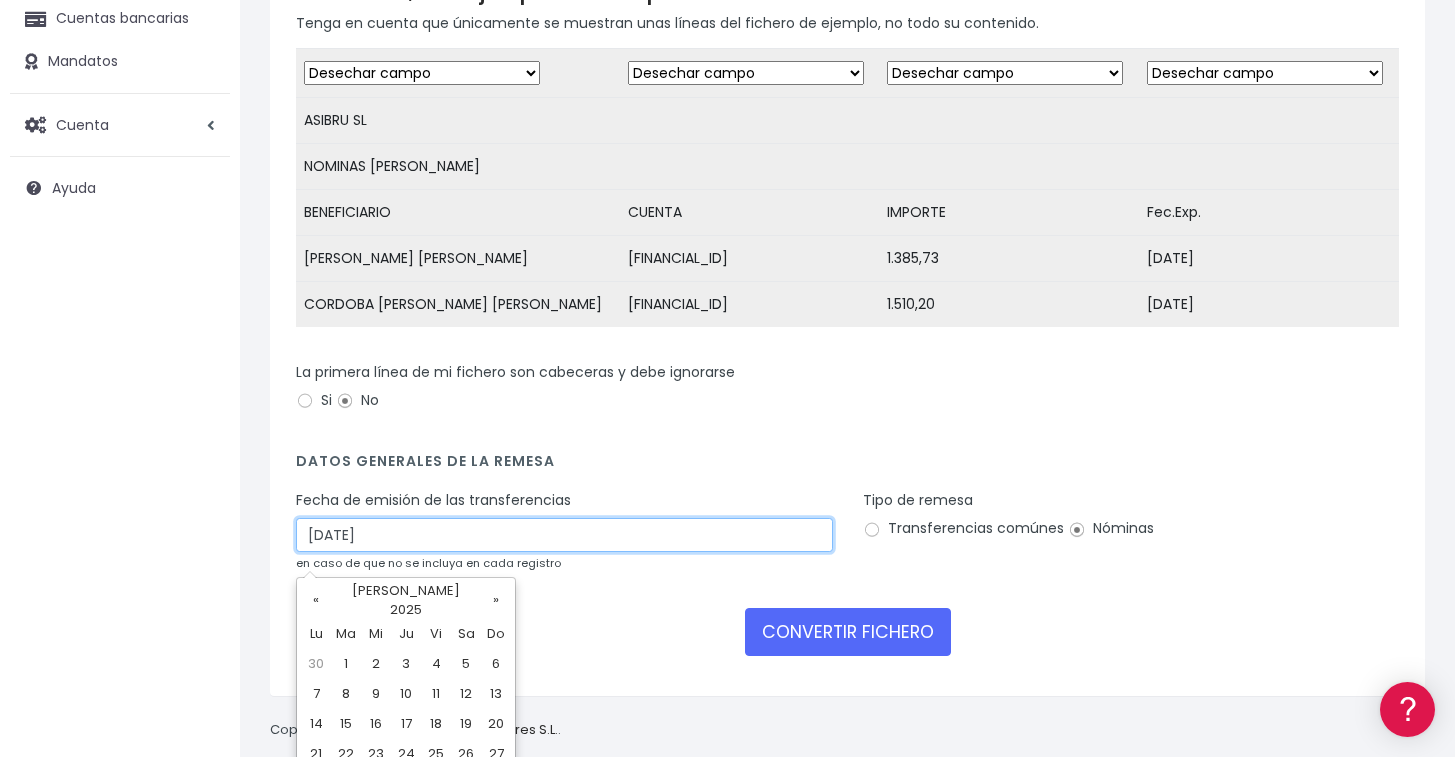 scroll, scrollTop: 293, scrollLeft: 0, axis: vertical 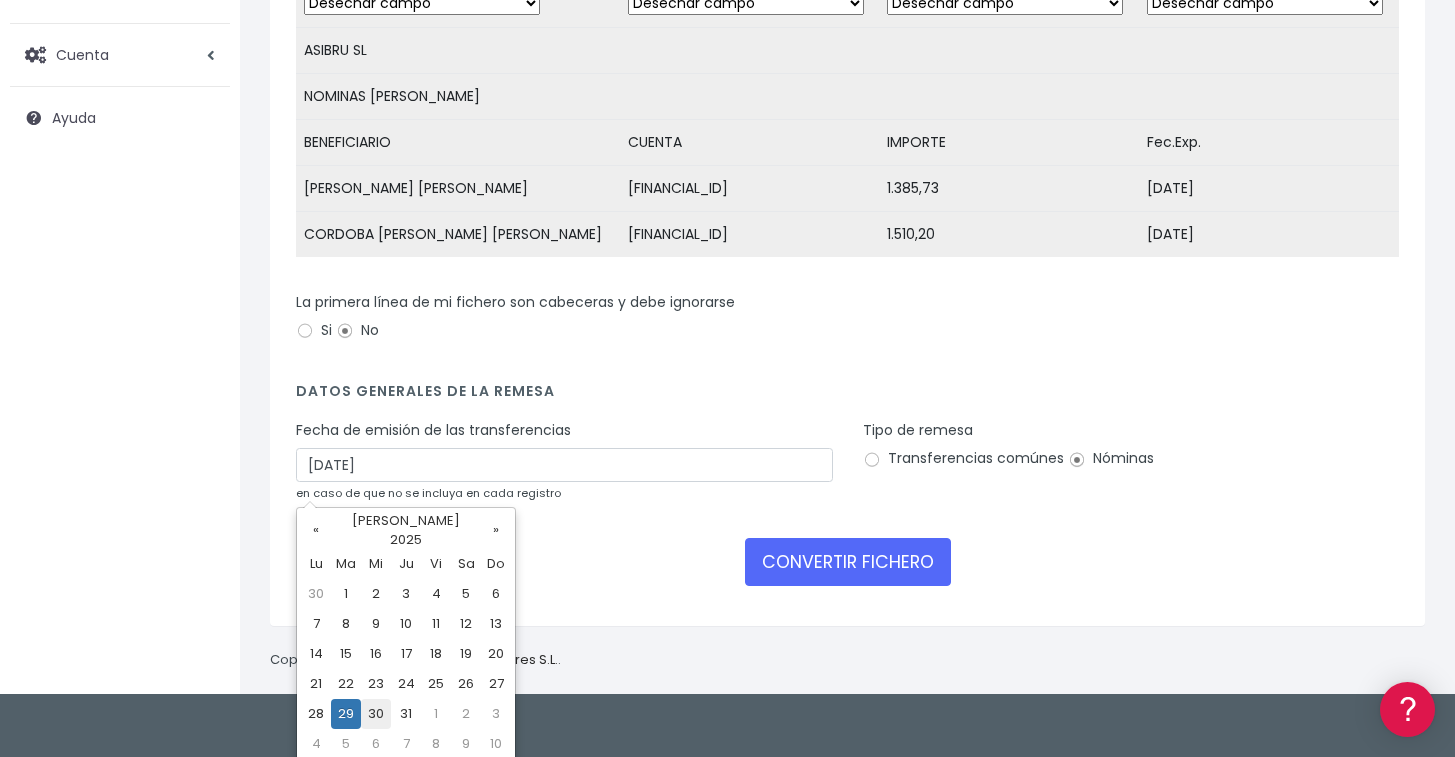 click on "30" at bounding box center (376, 714) 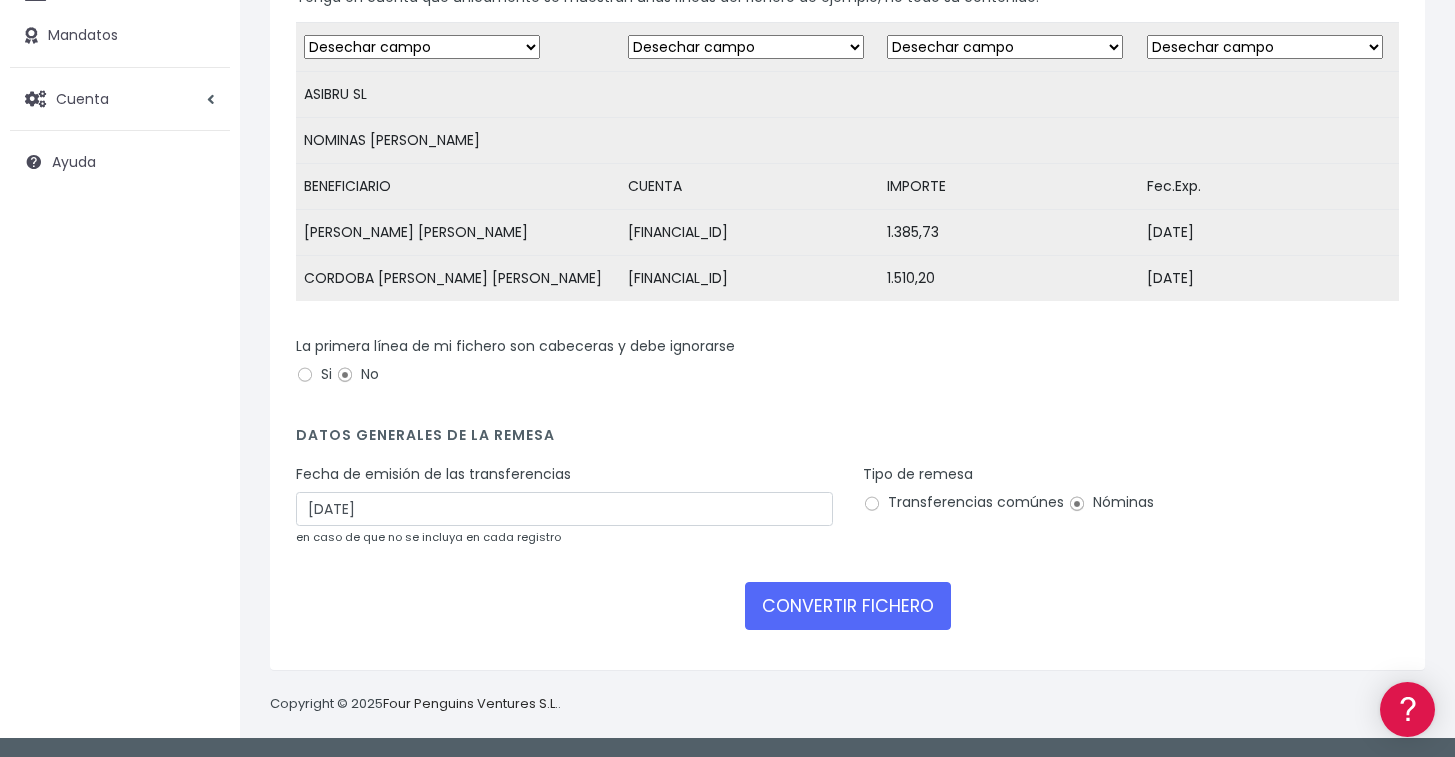 scroll, scrollTop: 264, scrollLeft: 0, axis: vertical 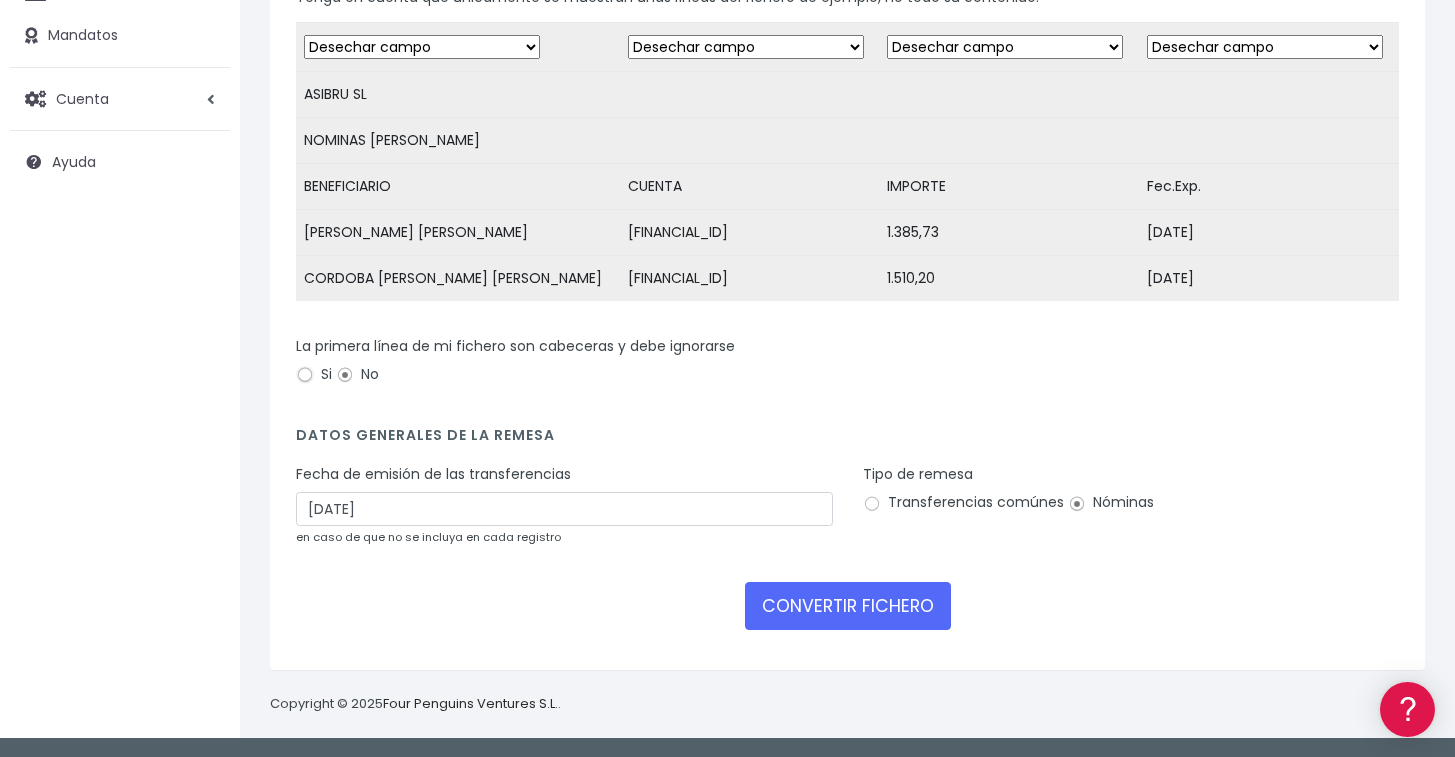 click on "Si" at bounding box center [305, 375] 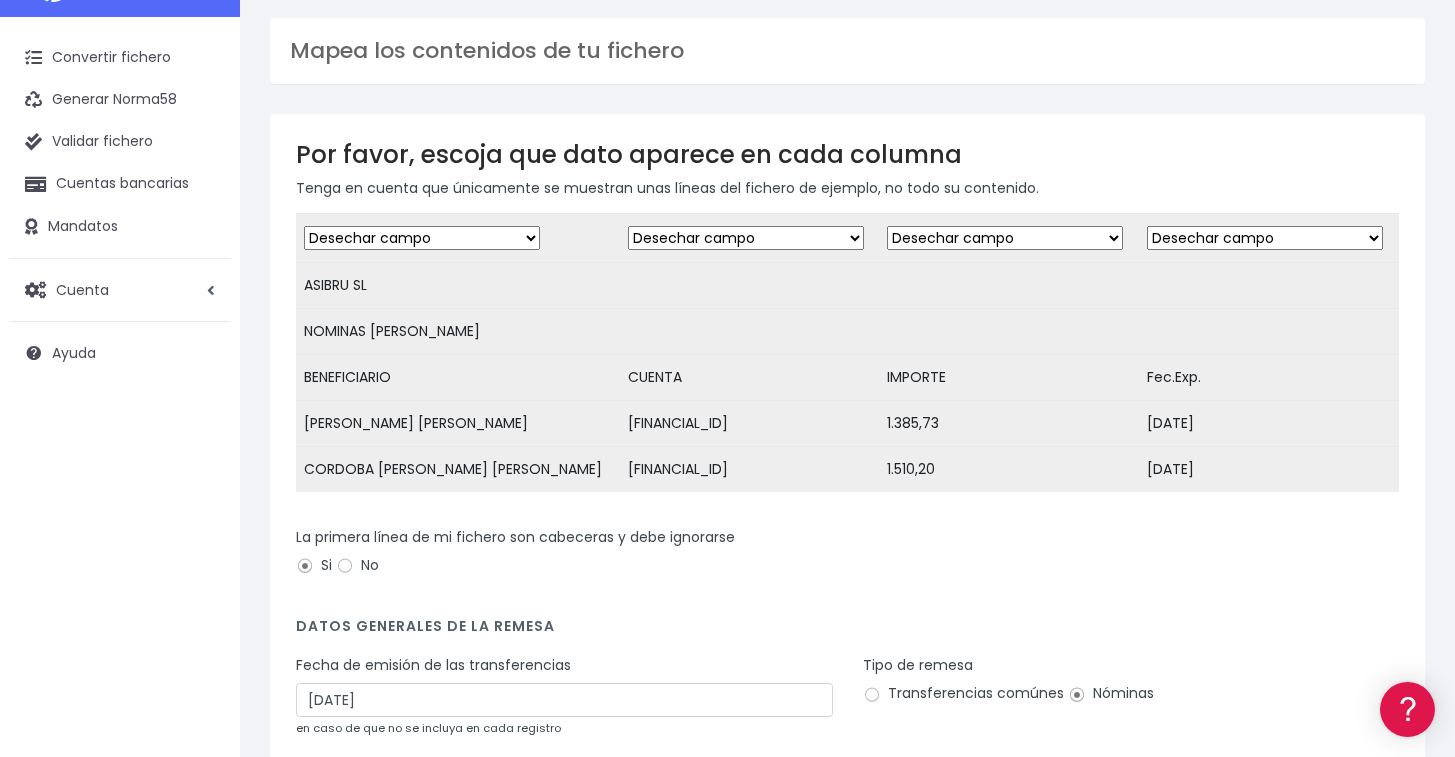 scroll, scrollTop: 56, scrollLeft: 0, axis: vertical 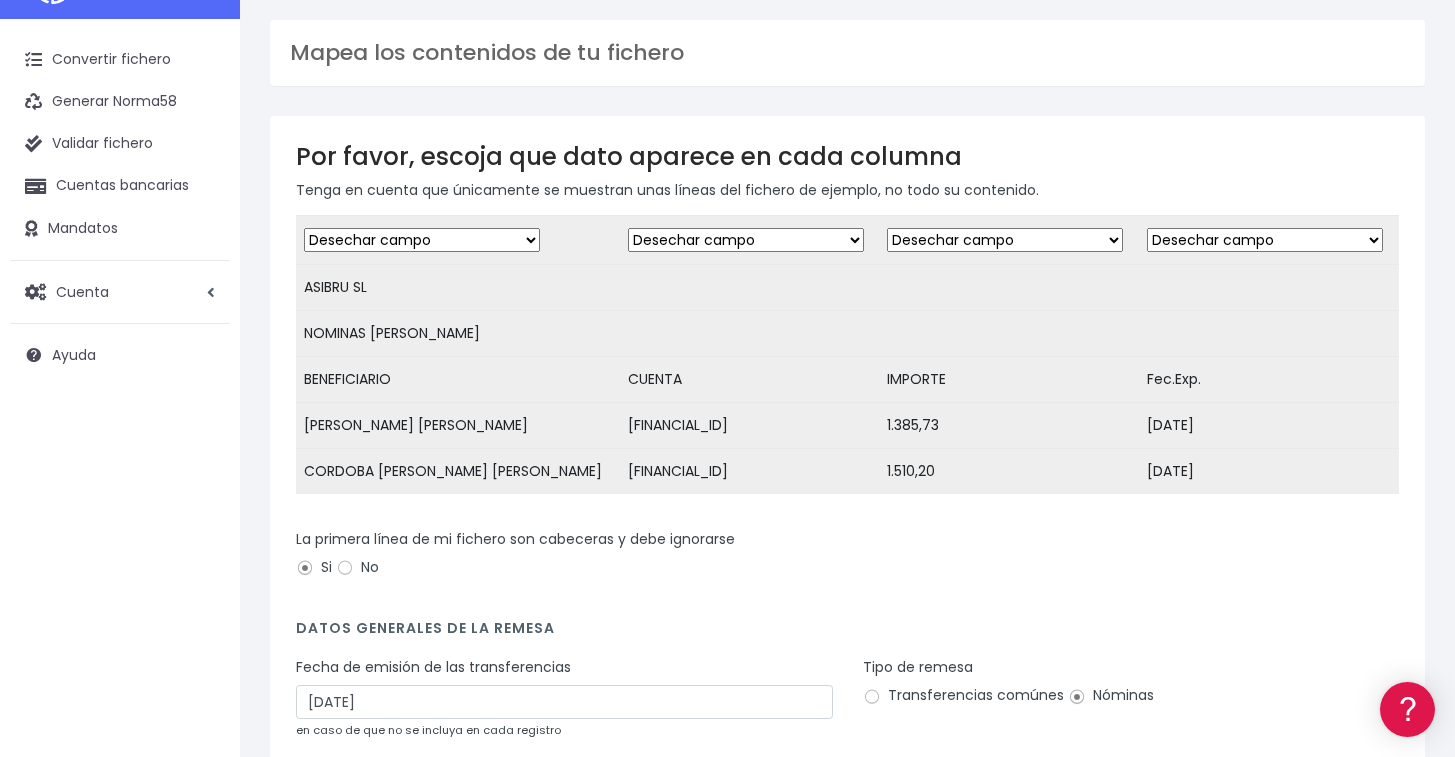 click on "ASIBRU SL" at bounding box center (458, 288) 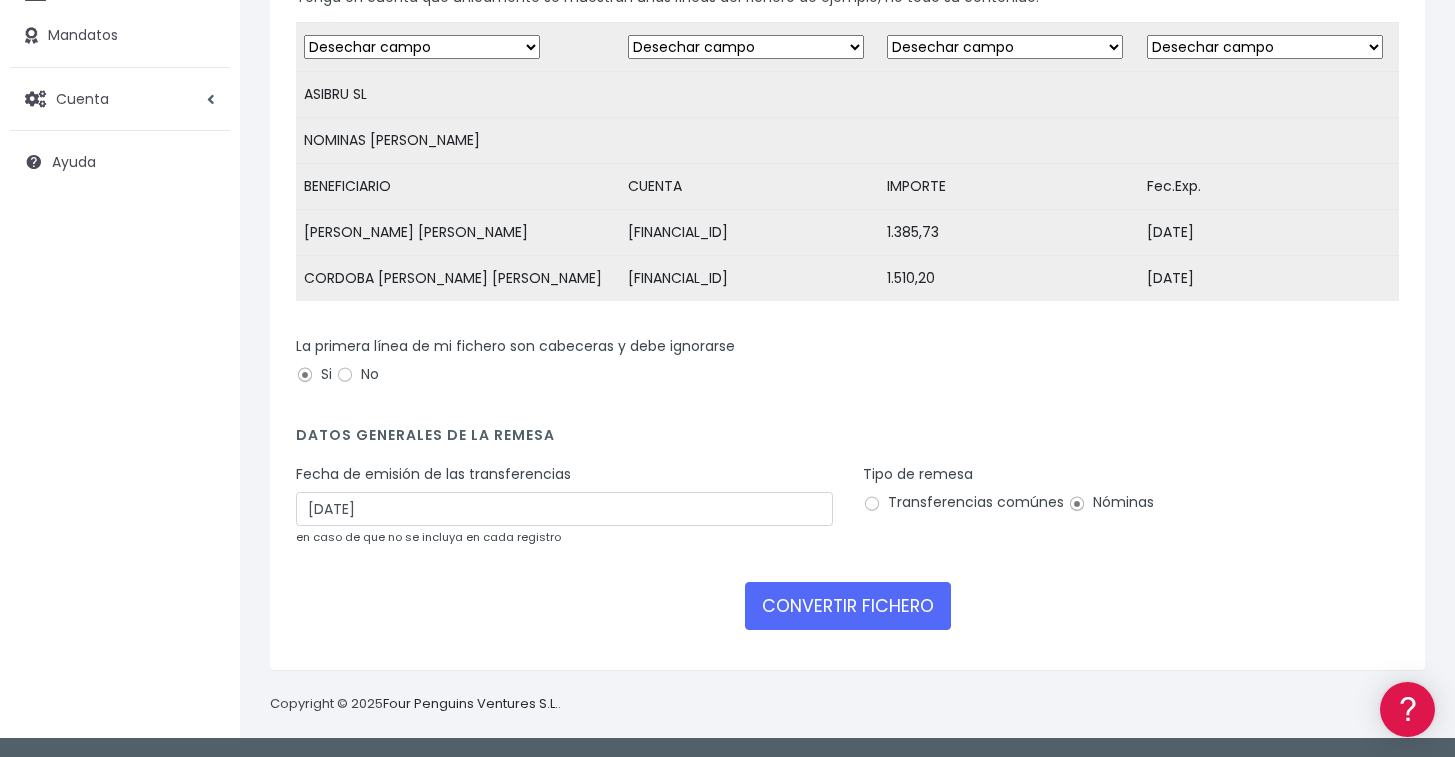 scroll, scrollTop: 0, scrollLeft: 0, axis: both 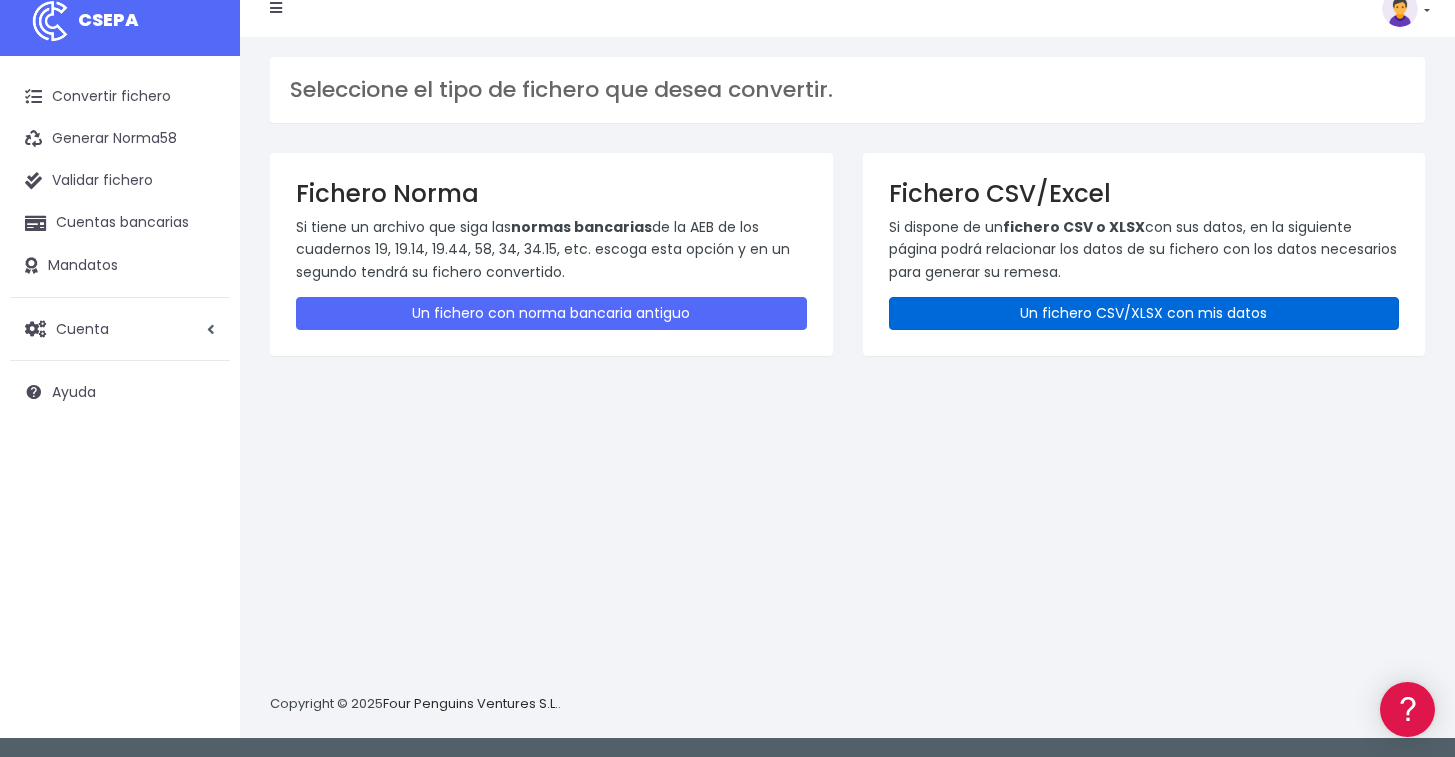click on "Un fichero CSV/XLSX con mis datos" at bounding box center (1144, 313) 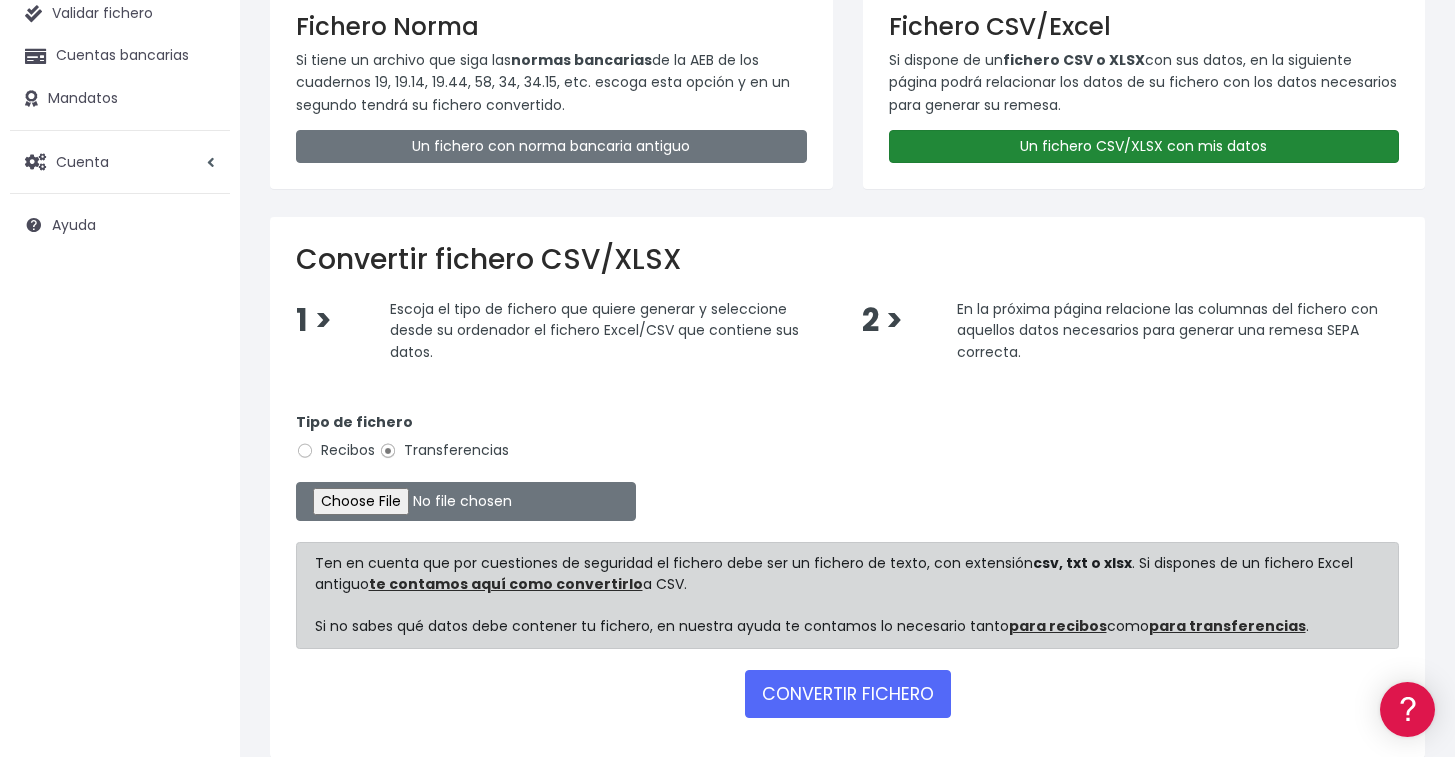 scroll, scrollTop: 187, scrollLeft: 0, axis: vertical 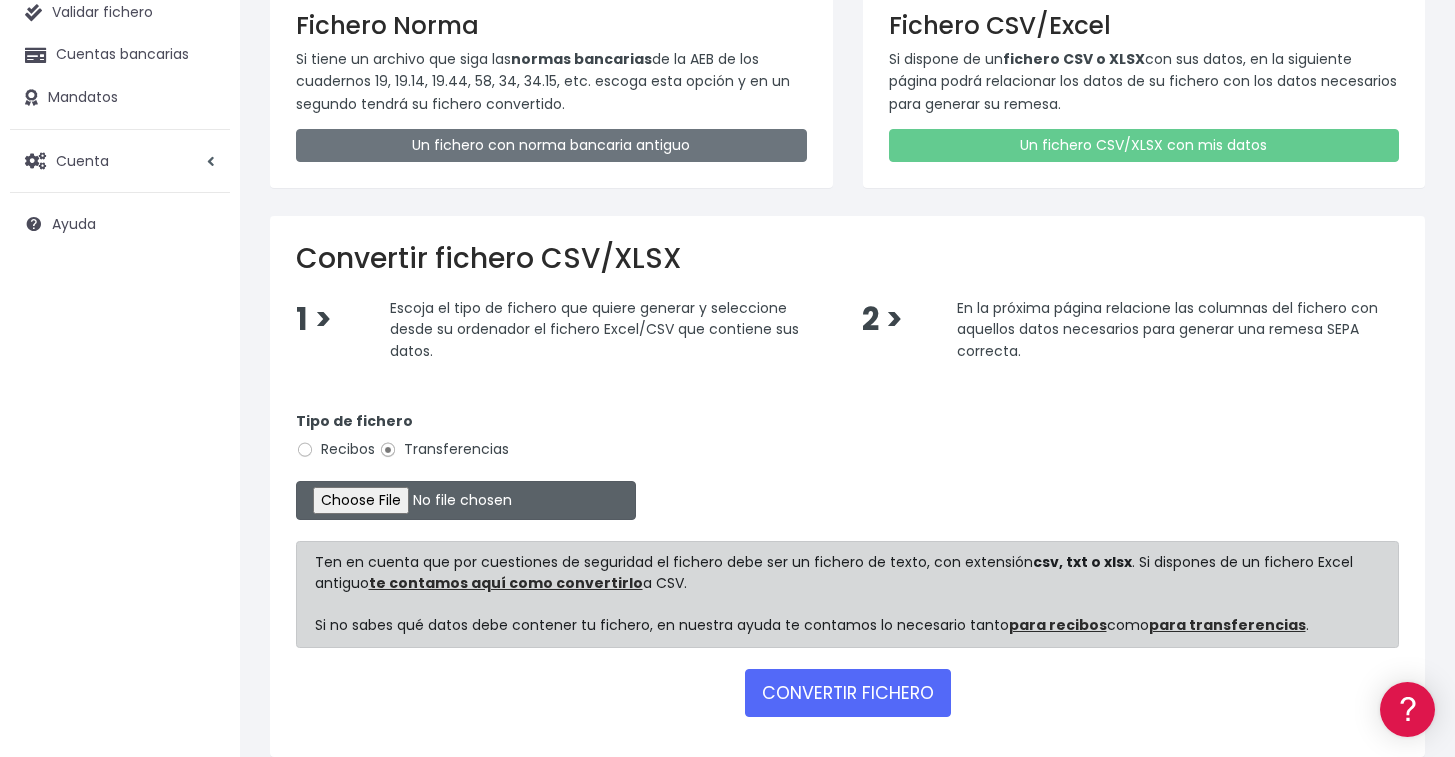 click at bounding box center (466, 500) 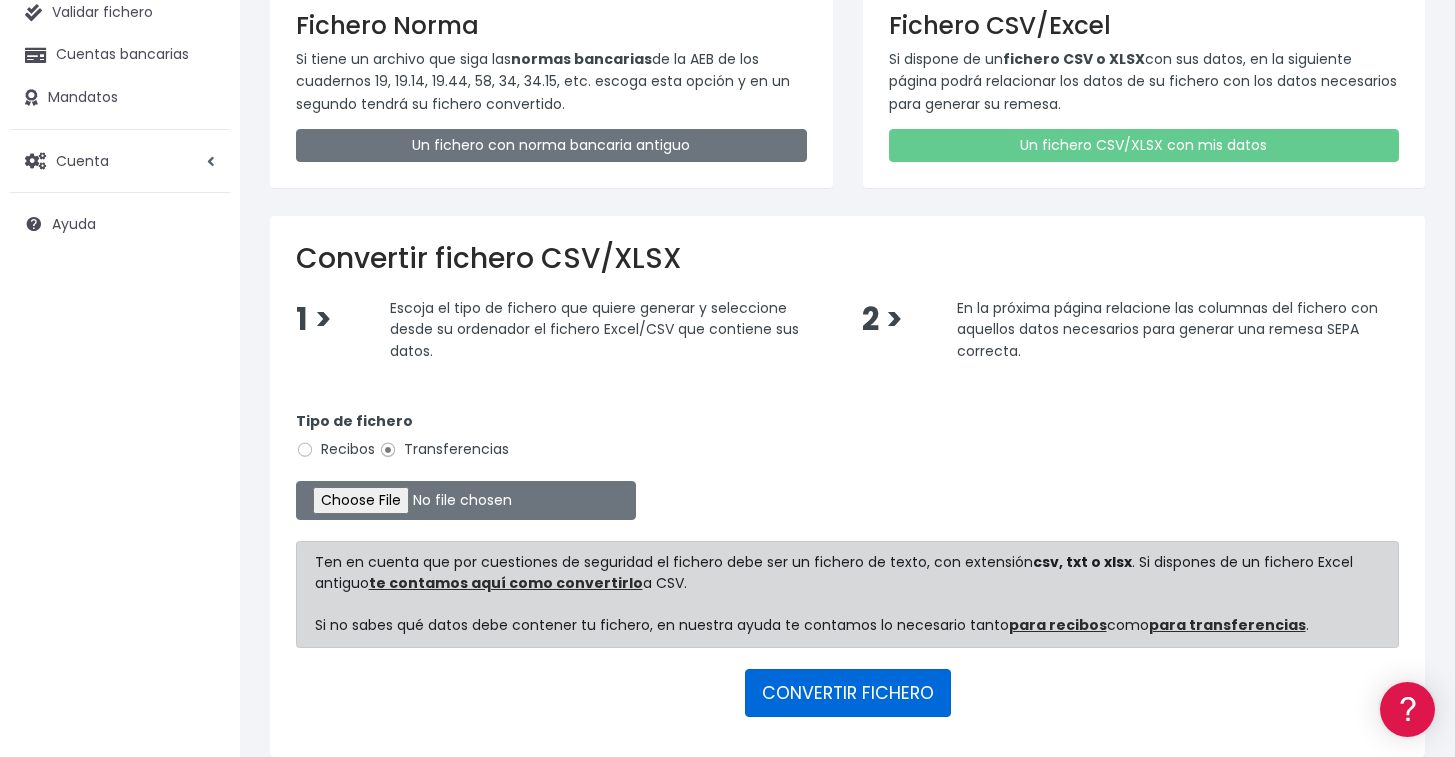 click on "CONVERTIR FICHERO" at bounding box center (848, 693) 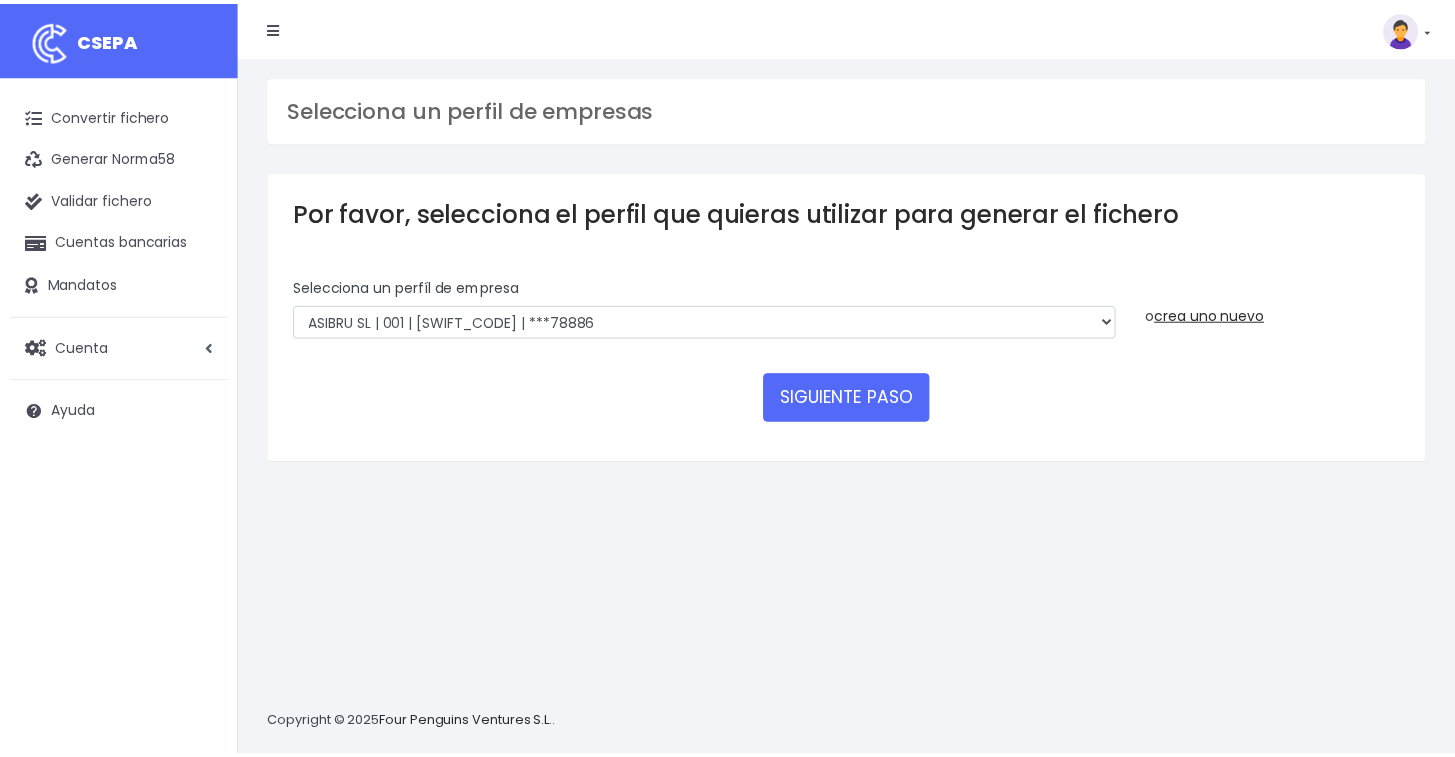 scroll, scrollTop: 0, scrollLeft: 0, axis: both 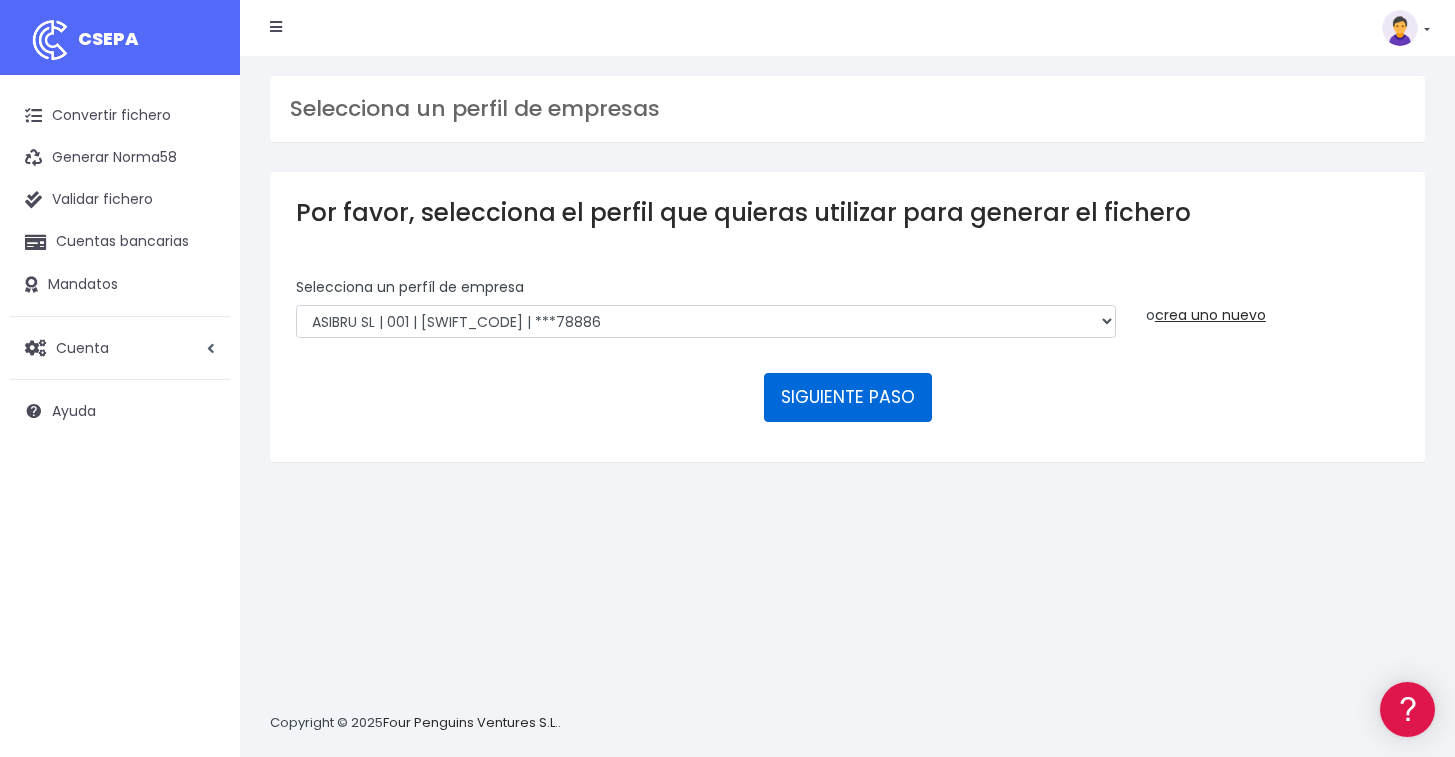 click on "SIGUIENTE PASO" at bounding box center (848, 397) 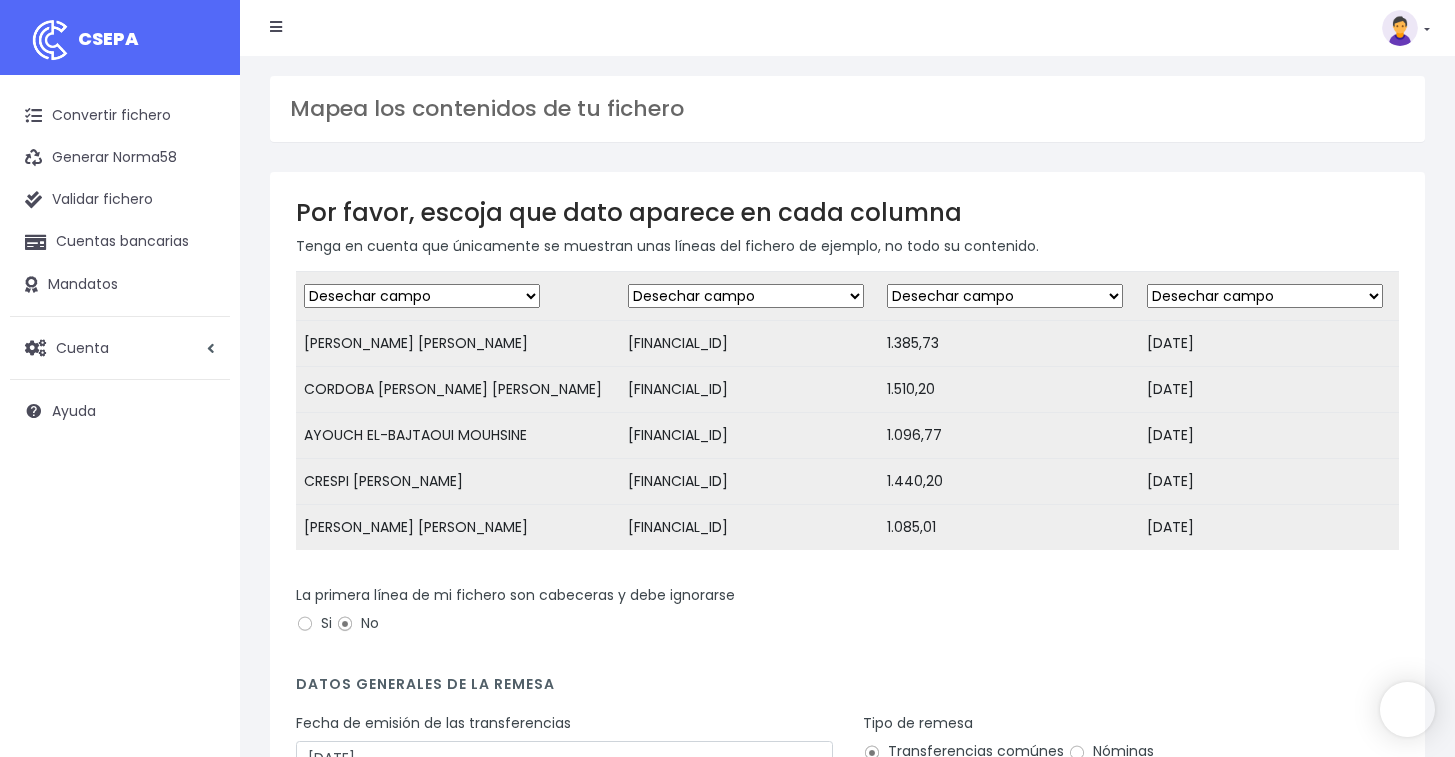 scroll, scrollTop: 0, scrollLeft: 0, axis: both 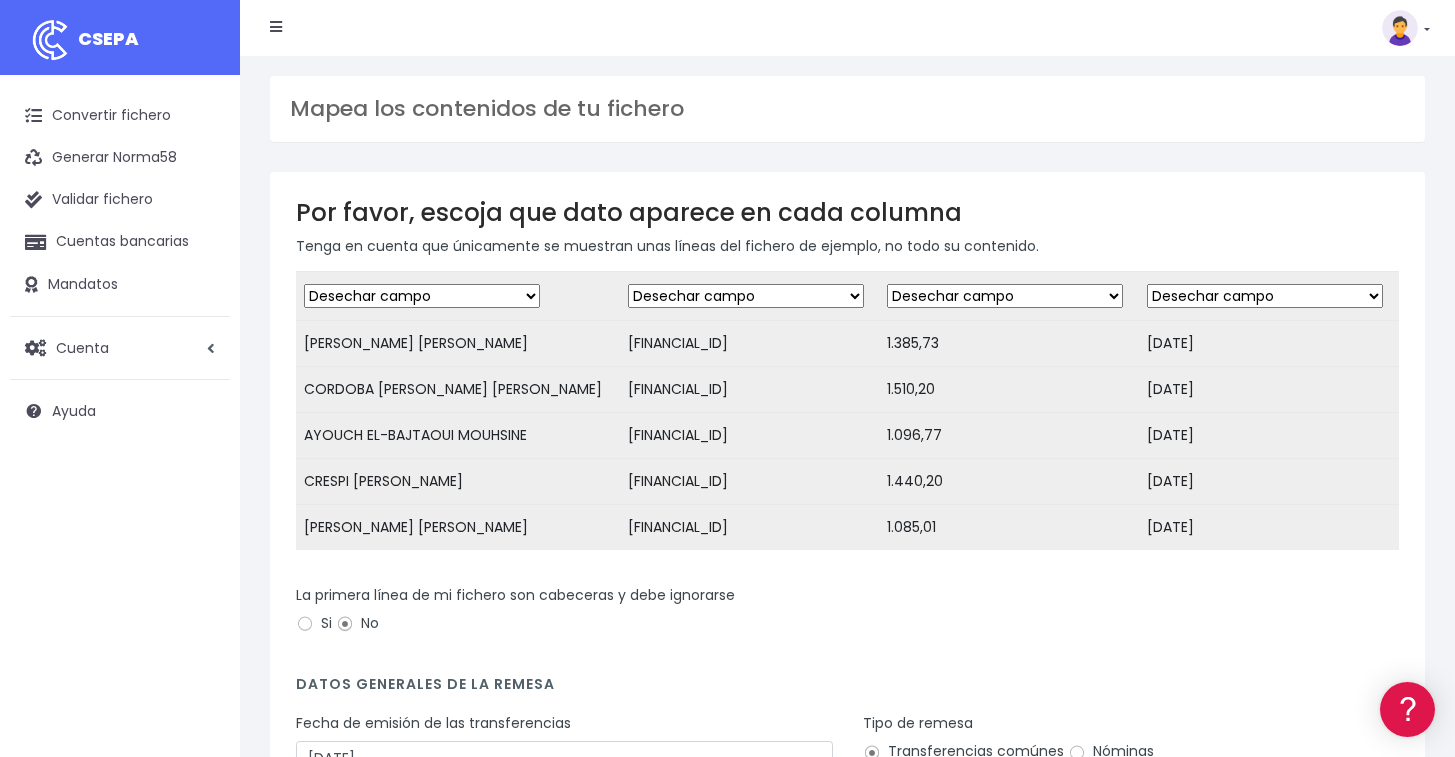click on "Desechar campo
Cliente: nombre
Cliente: DNI
Cliente: Email
Cliente: referencia
Cuenta bancaria: BIC
Cuenta bancaria: IBAN
Cuenta bancaria: CC
Transferencia: importe
Transferencia: fecha de cargo
Transferencia: descripción
Transferencia: identificador" at bounding box center (422, 296) 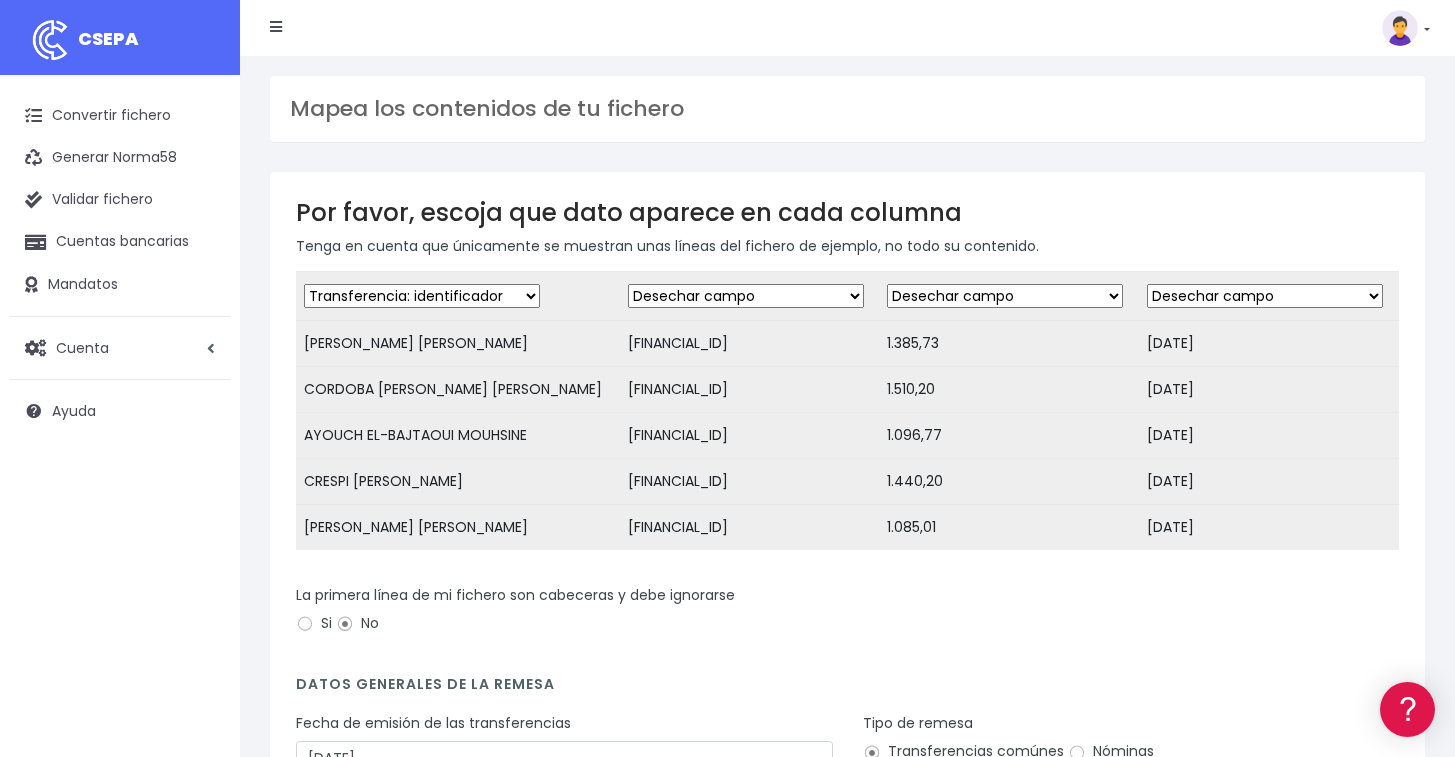click on "Desechar campo
Cliente: nombre
Cliente: DNI
Cliente: Email
Cliente: referencia
Cuenta bancaria: BIC
Cuenta bancaria: IBAN
Cuenta bancaria: CC
Transferencia: importe
Transferencia: fecha de cargo
Transferencia: descripción
Transferencia: identificador" at bounding box center (422, 296) 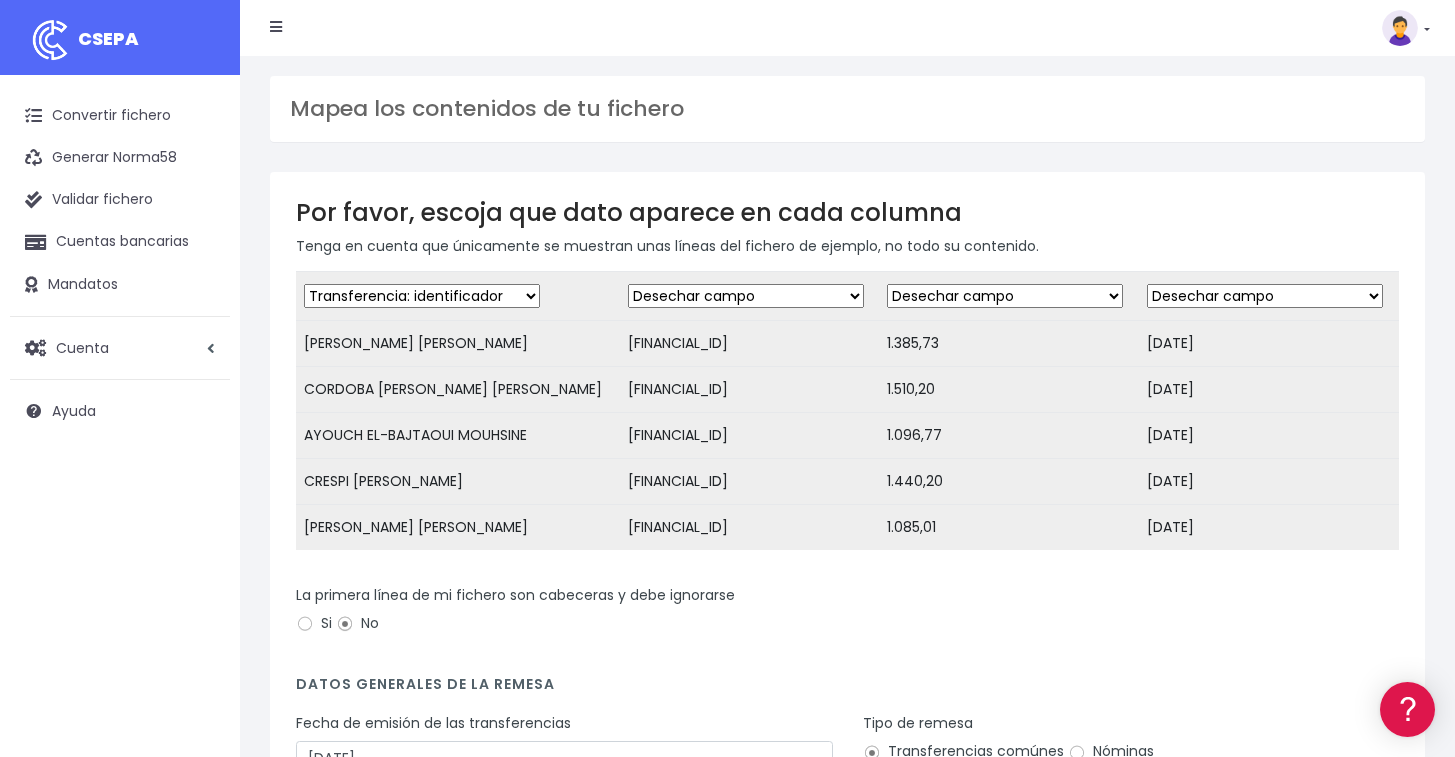 click on "Desechar campo
Cliente: nombre
Cliente: DNI
Cliente: Email
Cliente: referencia
Cuenta bancaria: BIC
Cuenta bancaria: IBAN
Cuenta bancaria: CC
Transferencia: importe
Transferencia: fecha de cargo
Transferencia: descripción
Transferencia: identificador" at bounding box center [746, 296] 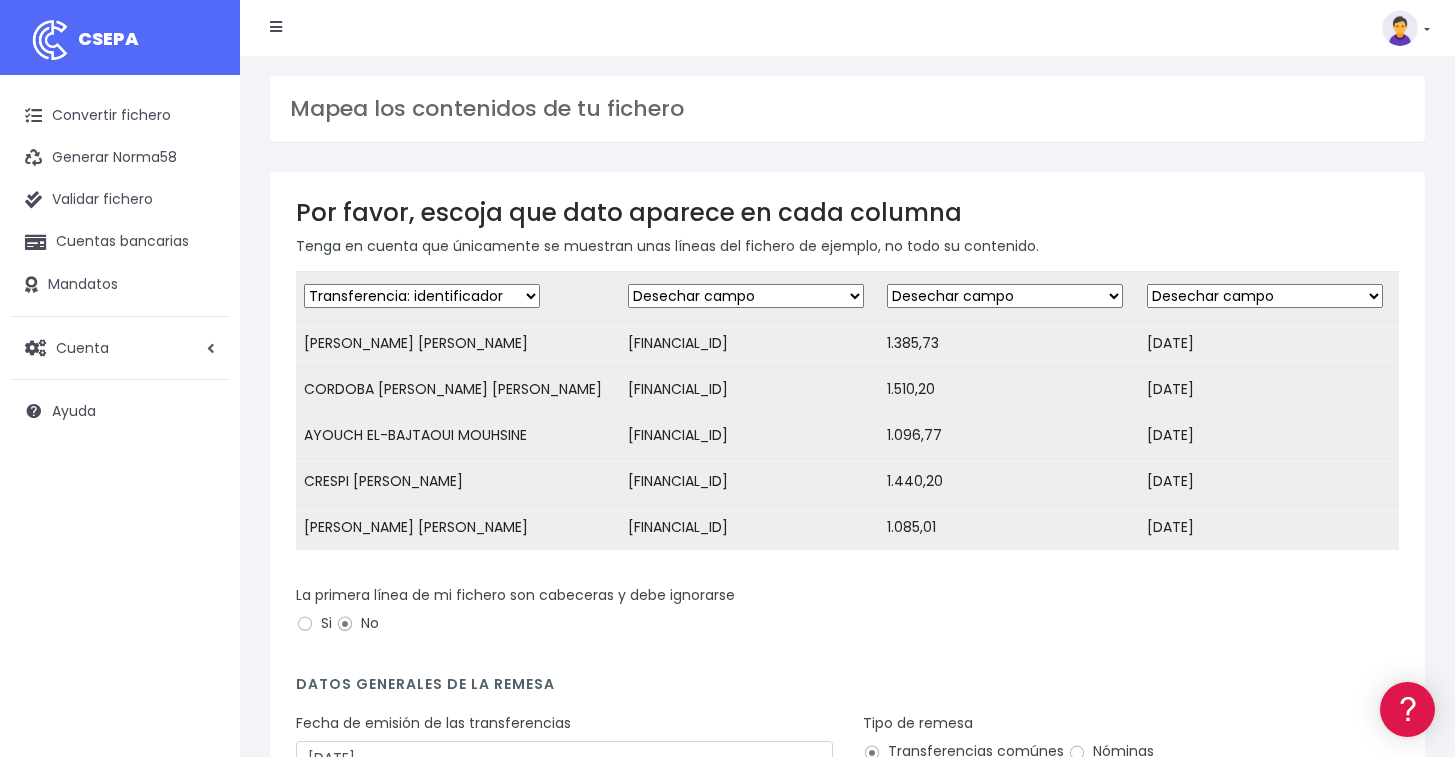 select on "ccc" 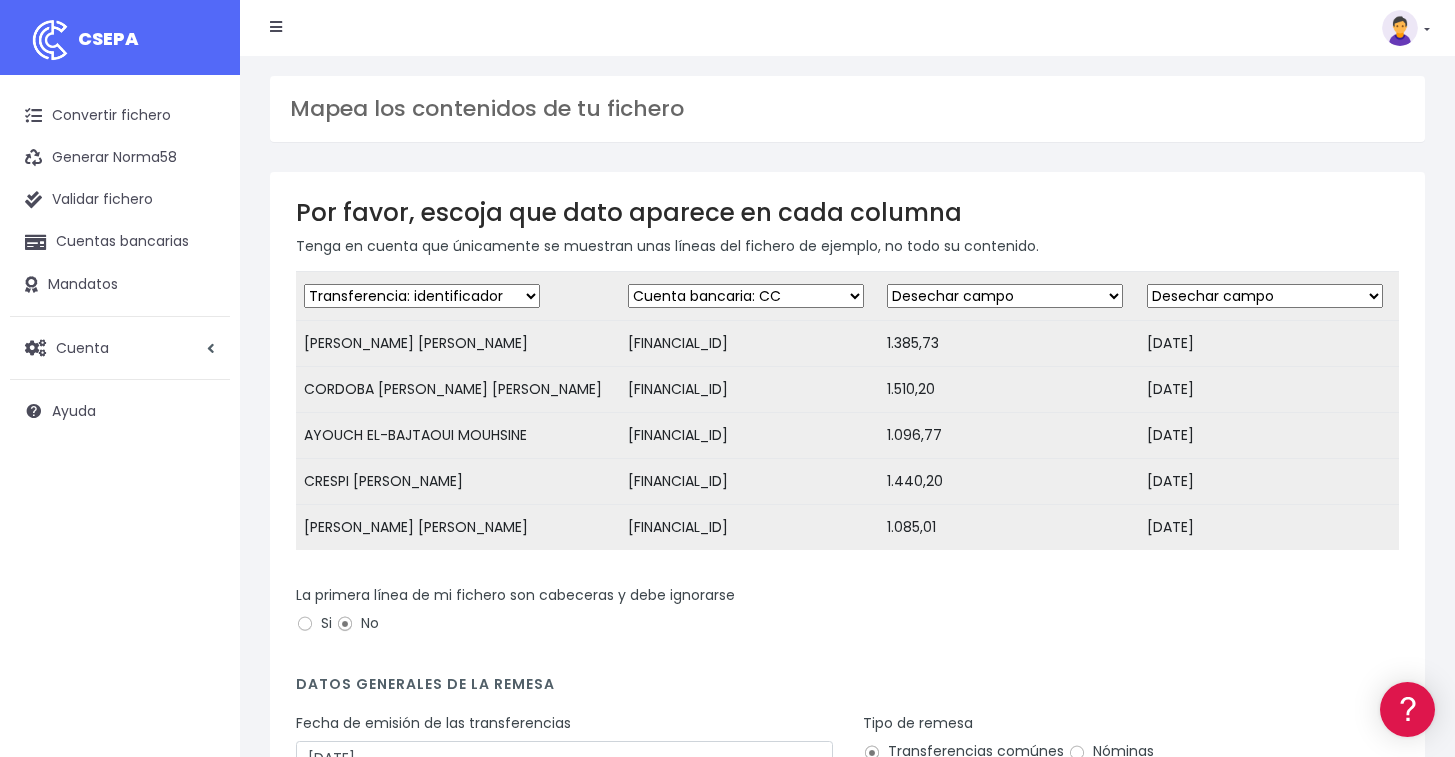 click on "Desechar campo
Cliente: nombre
Cliente: DNI
Cliente: Email
Cliente: referencia
Cuenta bancaria: BIC
Cuenta bancaria: IBAN
Cuenta bancaria: CC
Transferencia: importe
Transferencia: fecha de cargo
Transferencia: descripción
Transferencia: identificador" at bounding box center (746, 296) 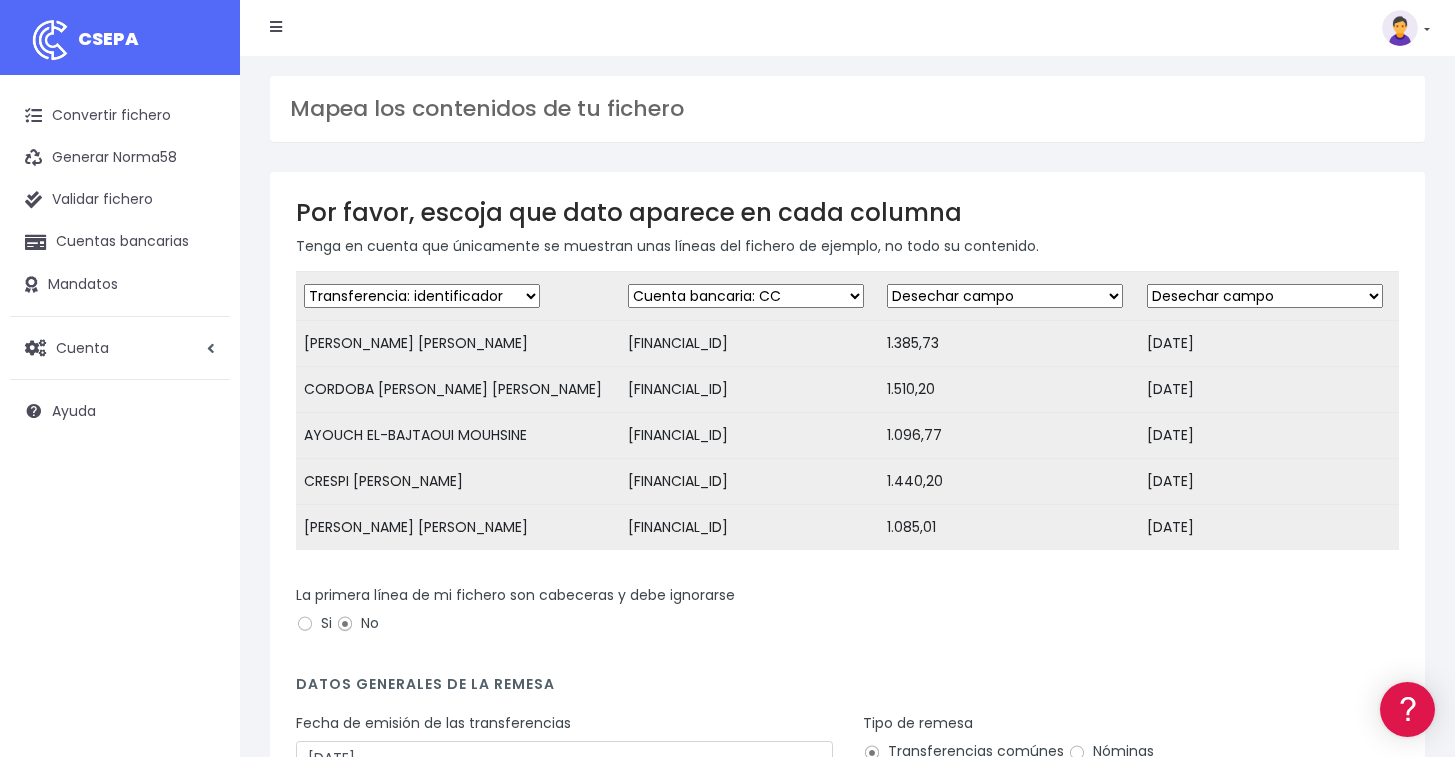 click on "Desechar campo
Cliente: nombre
Cliente: DNI
Cliente: Email
Cliente: referencia
Cuenta bancaria: BIC
Cuenta bancaria: IBAN
Cuenta bancaria: CC
Transferencia: importe
Transferencia: fecha de cargo
Transferencia: descripción
Transferencia: identificador" at bounding box center (746, 296) 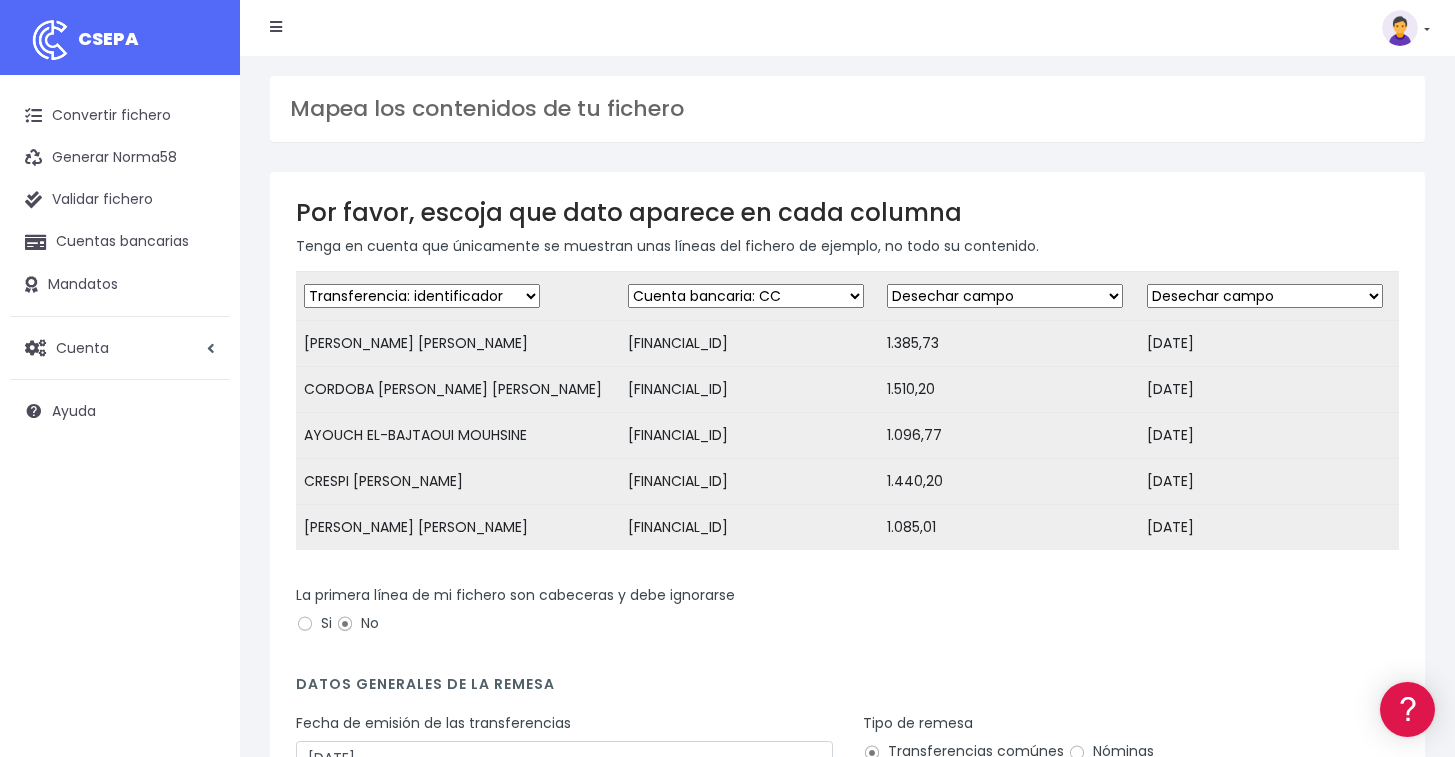 select on "amount" 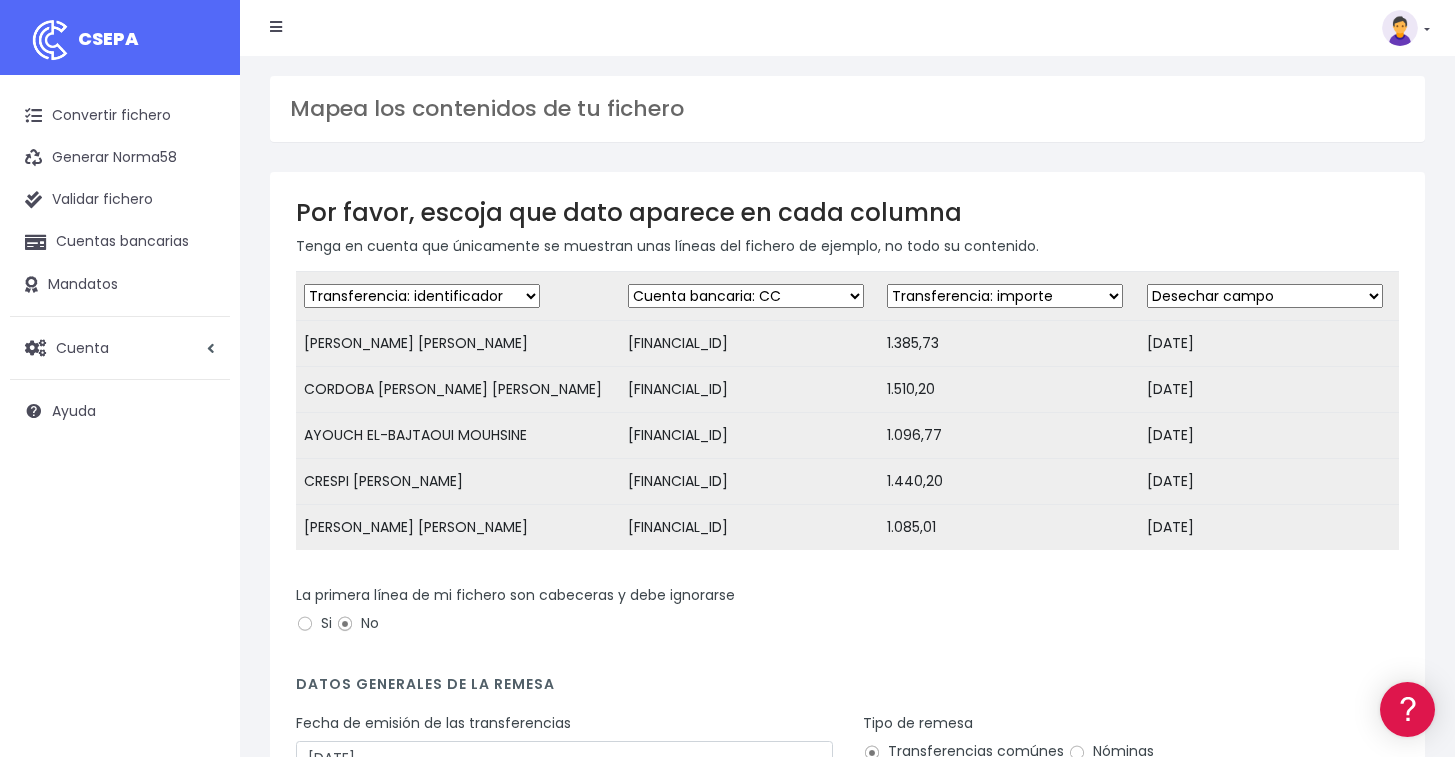 click on "Desechar campo
Cliente: nombre
Cliente: DNI
Cliente: Email
Cliente: referencia
Cuenta bancaria: BIC
Cuenta bancaria: IBAN
Cuenta bancaria: CC
Transferencia: importe
Transferencia: fecha de cargo
Transferencia: descripción
Transferencia: identificador" at bounding box center (1005, 296) 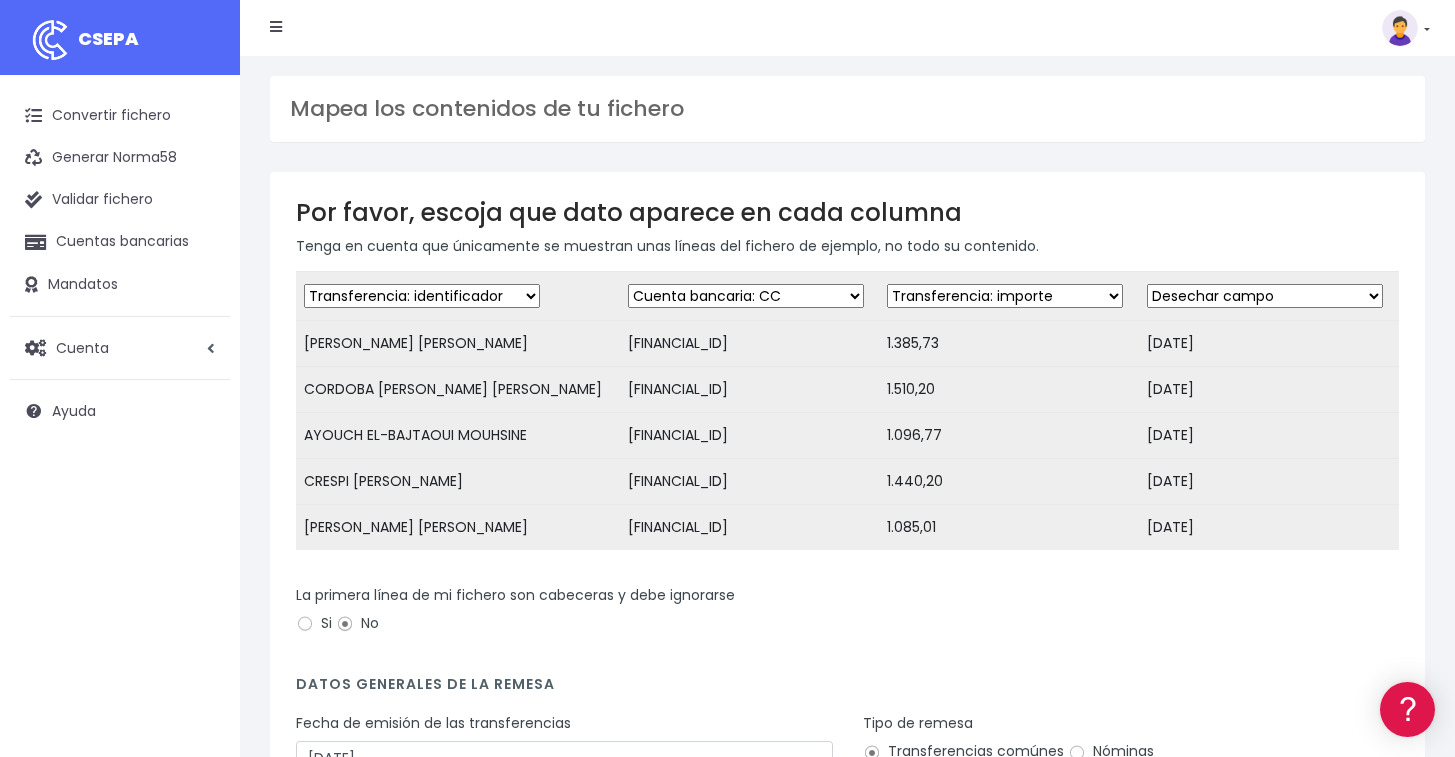 click on "Desechar campo
Cliente: nombre
Cliente: DNI
Cliente: Email
Cliente: referencia
Cuenta bancaria: BIC
Cuenta bancaria: IBAN
Cuenta bancaria: CC
Transferencia: importe
Transferencia: fecha de cargo
Transferencia: descripción
Transferencia: identificador" at bounding box center (1265, 296) 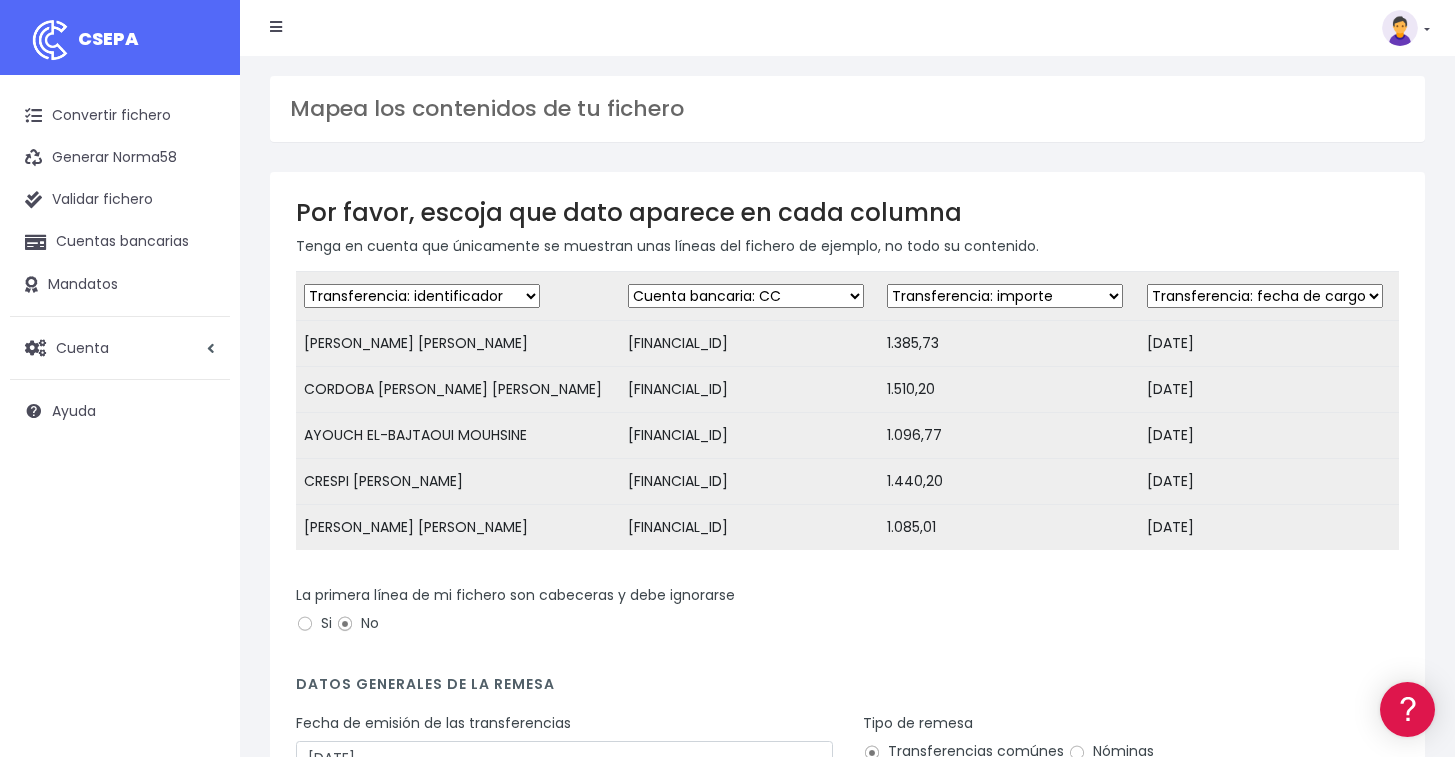 click on "Desechar campo
Cliente: nombre
Cliente: DNI
Cliente: Email
Cliente: referencia
Cuenta bancaria: BIC
Cuenta bancaria: IBAN
Cuenta bancaria: CC
Transferencia: importe
Transferencia: fecha de cargo
Transferencia: descripción
Transferencia: identificador" at bounding box center [1265, 296] 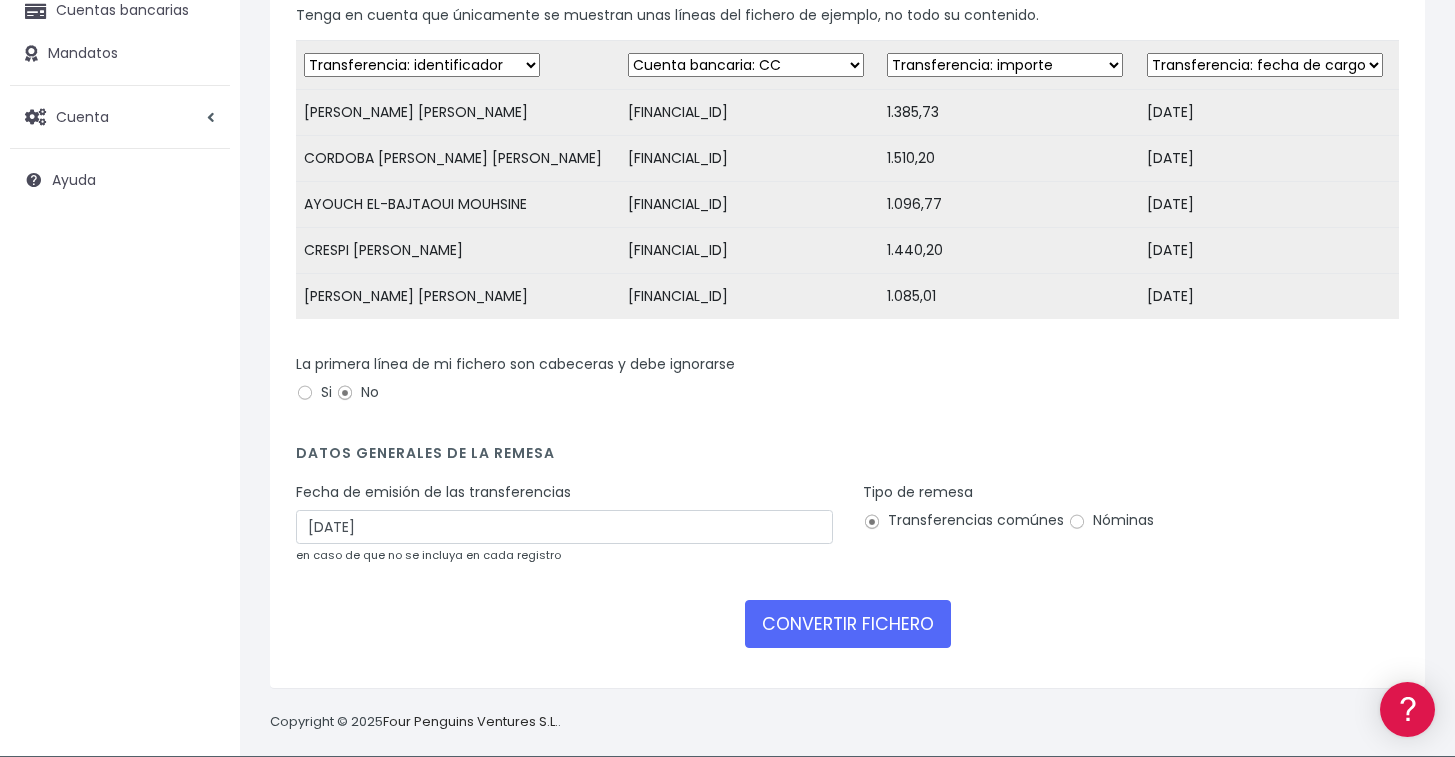 scroll, scrollTop: 238, scrollLeft: 0, axis: vertical 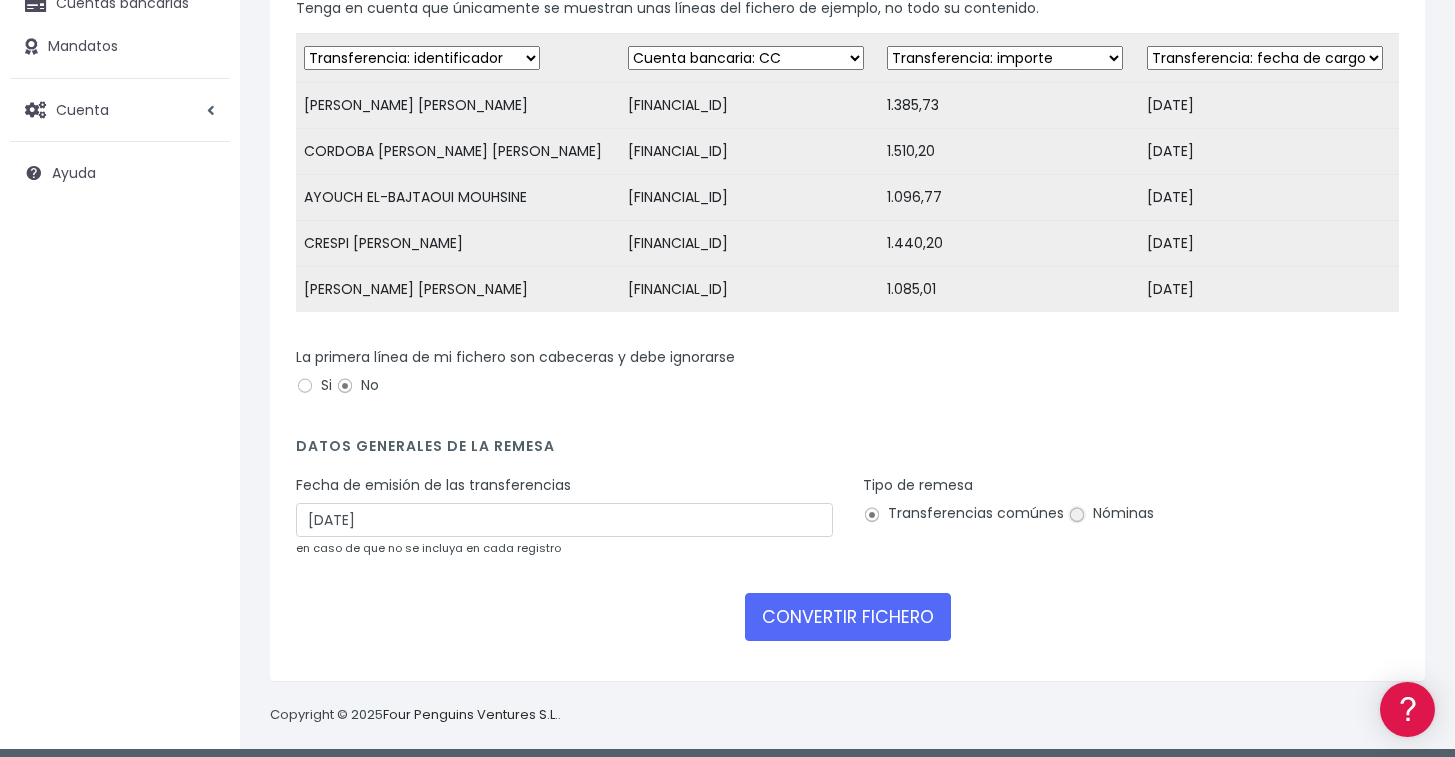 click on "Nóminas" at bounding box center [1077, 515] 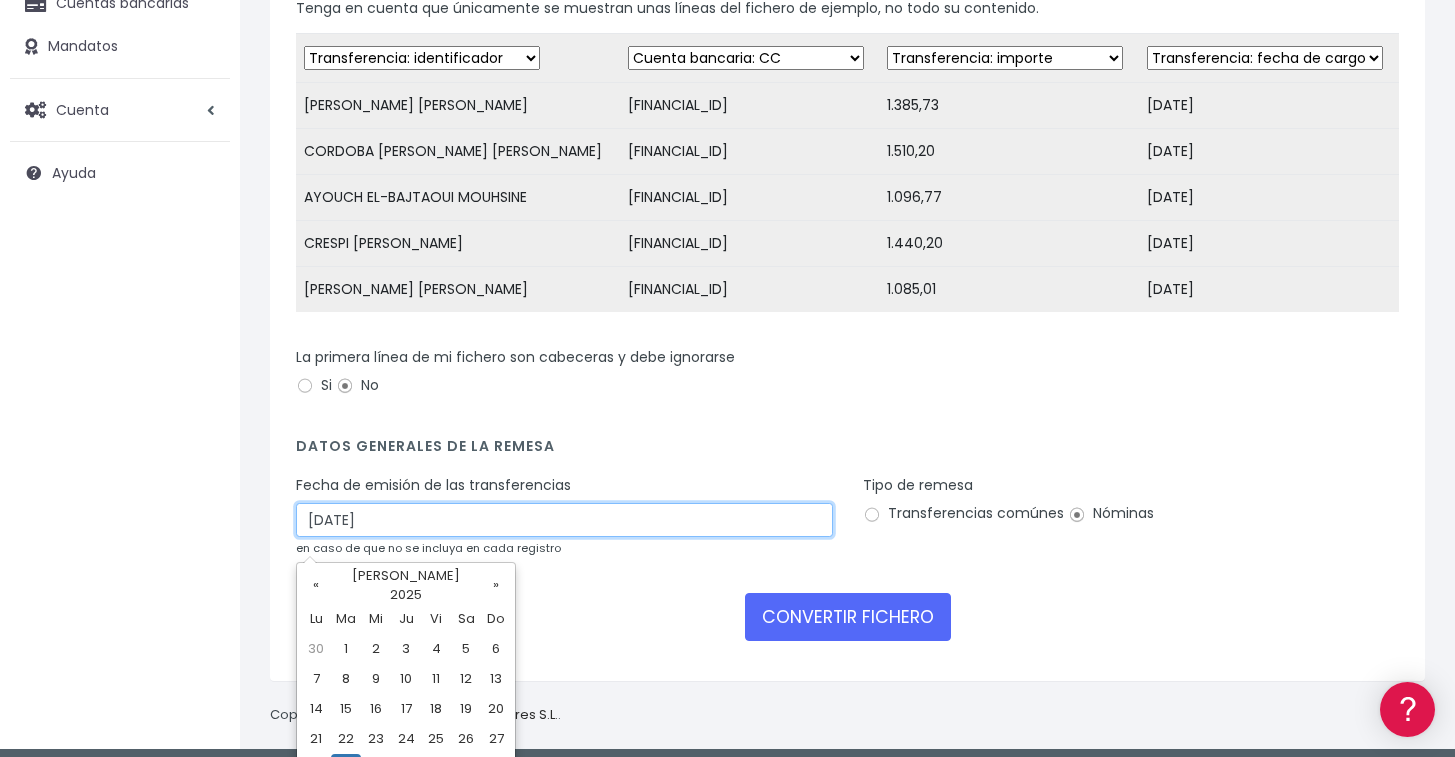 click on "29/07/2025" at bounding box center [564, 520] 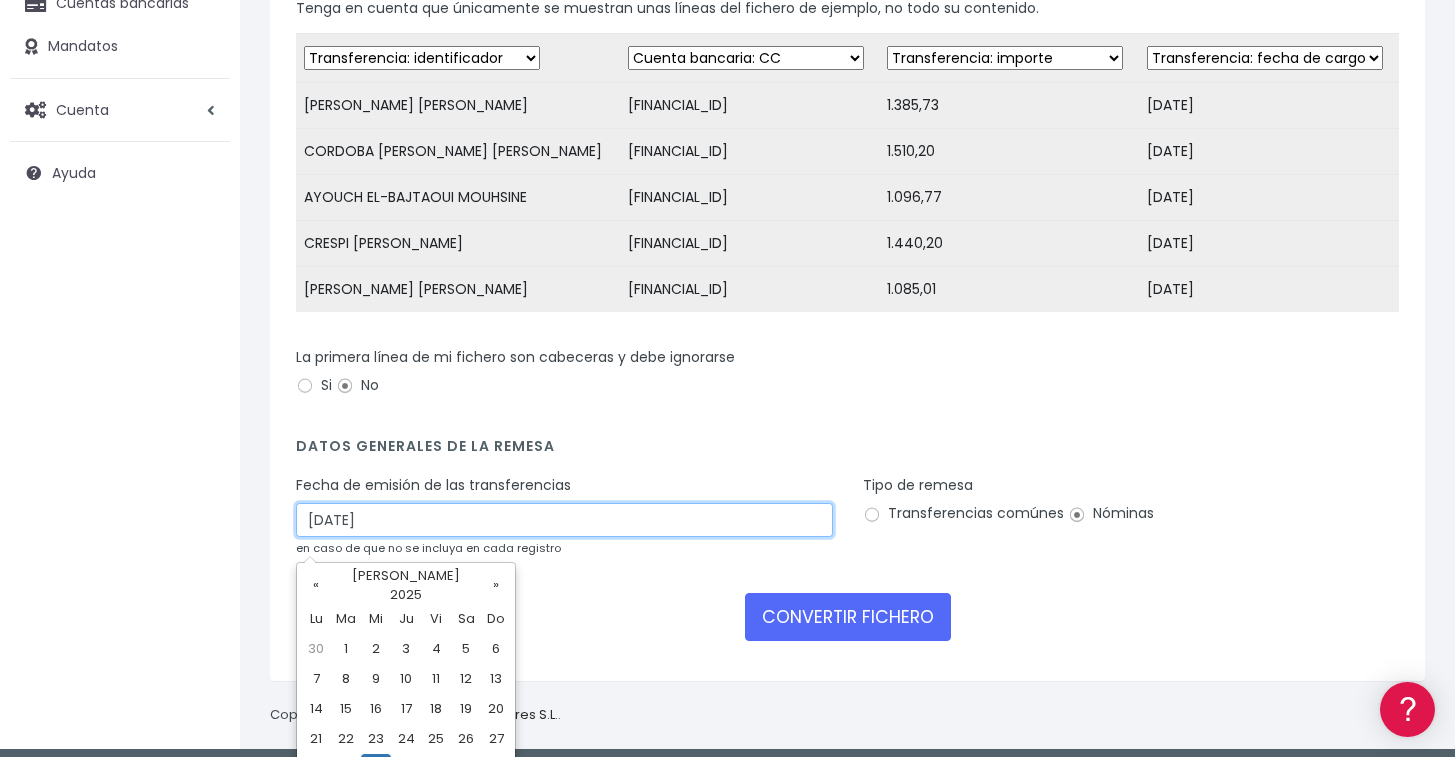 type on "30/07/2025" 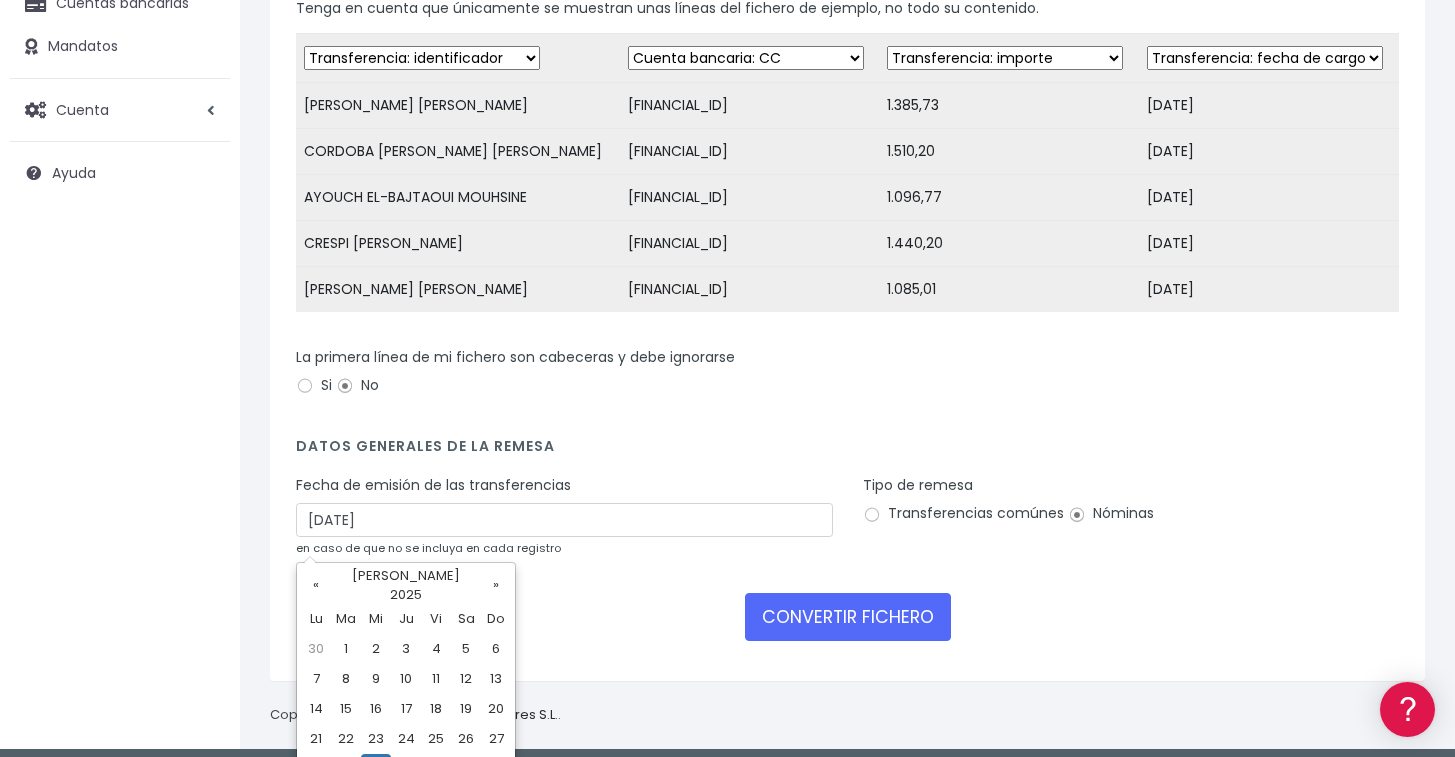 click on "Fecha de emisión de las transferencias
30/07/2025
en caso de que no se incluya en cada registro" at bounding box center [564, 523] 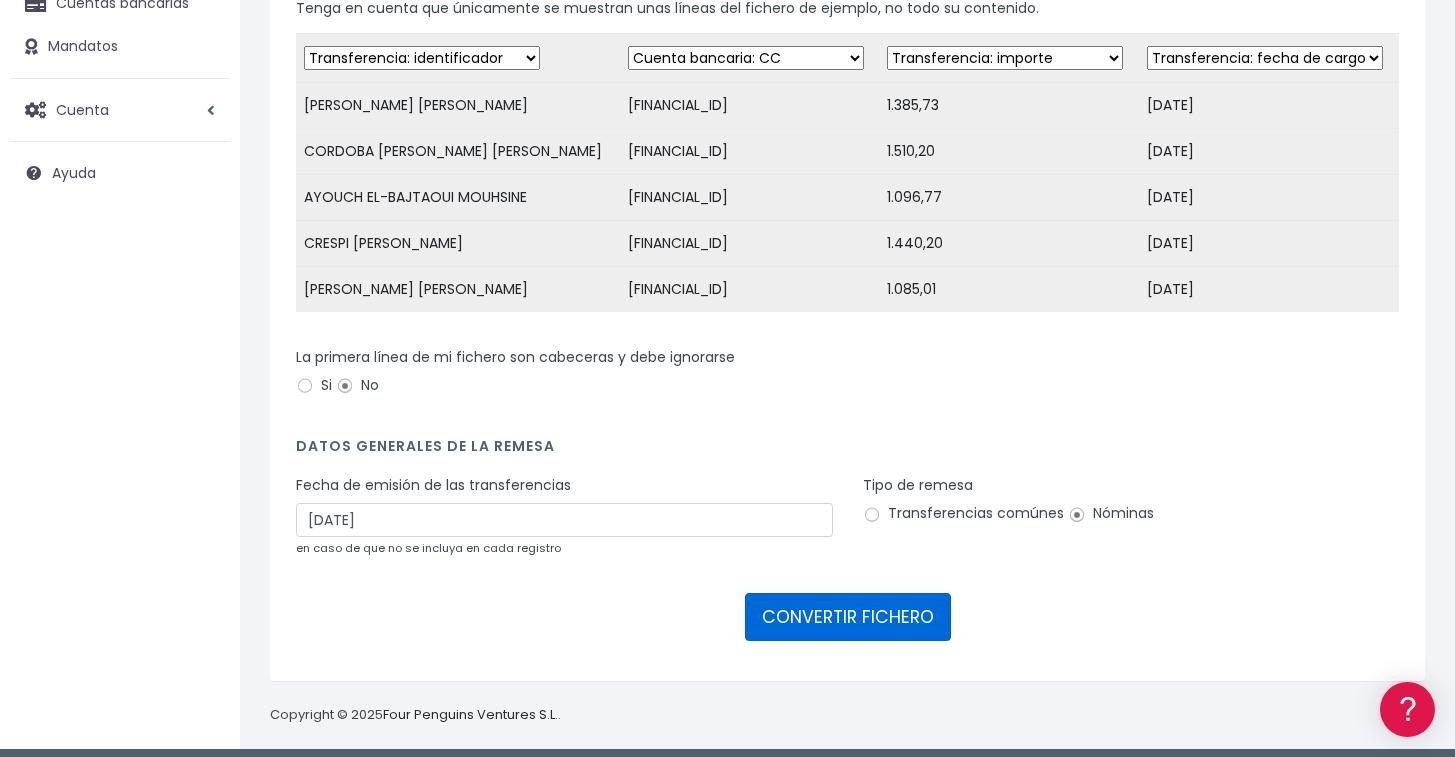 click on "CONVERTIR FICHERO" at bounding box center (848, 617) 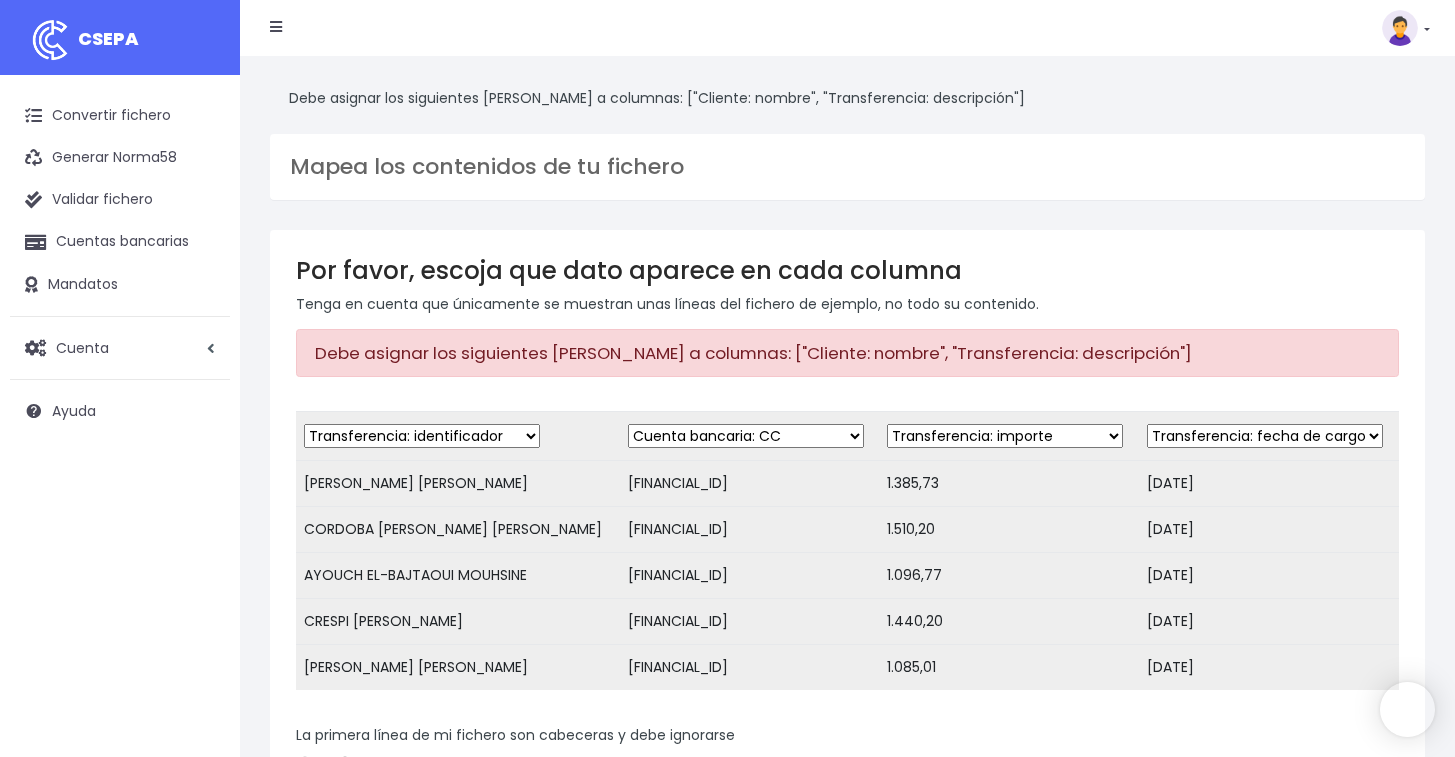 scroll, scrollTop: 0, scrollLeft: 0, axis: both 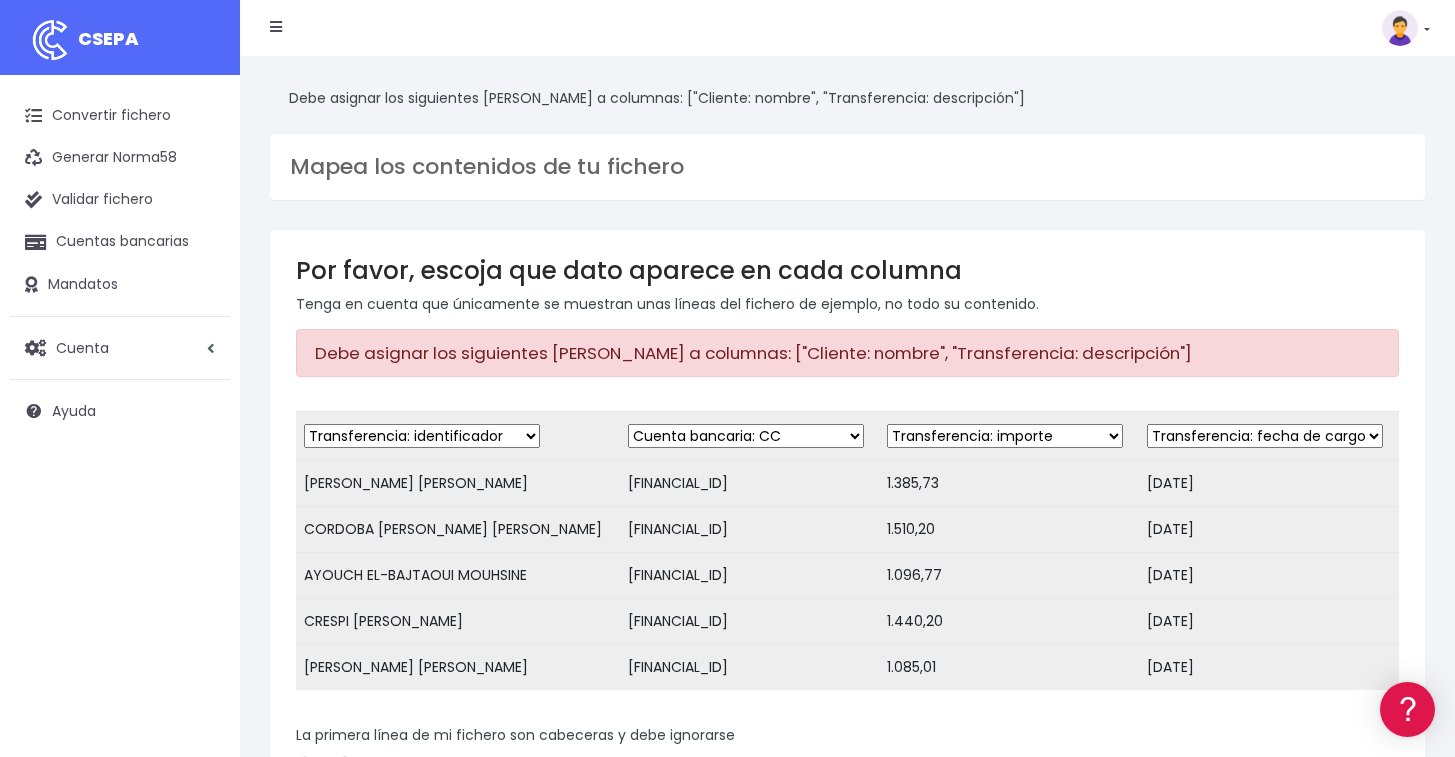 click on "Desechar campo
Cliente: nombre
Cliente: DNI
Cliente: Email
Cliente: referencia
Cuenta bancaria: BIC
Cuenta bancaria: IBAN
Cuenta bancaria: CC
Transferencia: importe
Transferencia: fecha de cargo
Transferencia: descripción
Transferencia: identificador" at bounding box center [422, 436] 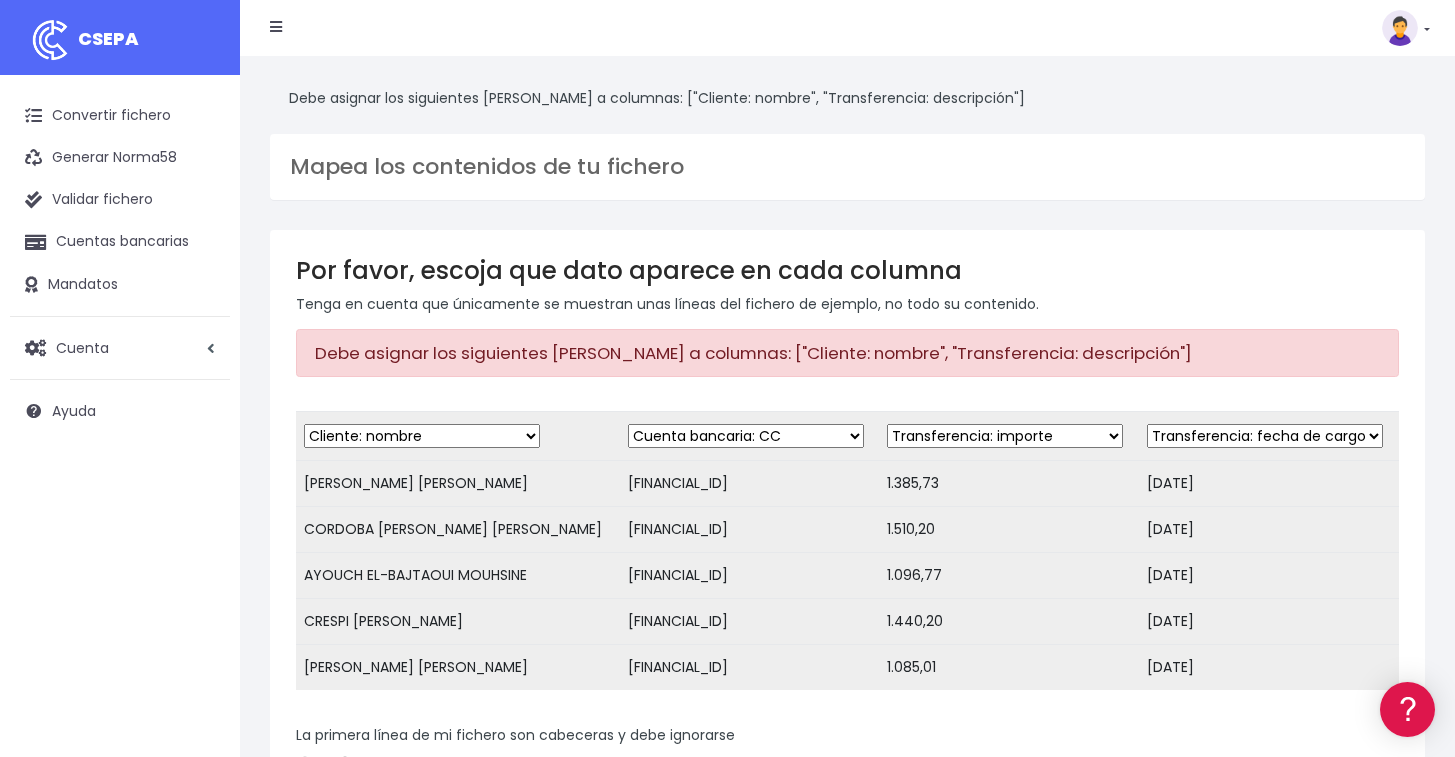 click on "Desechar campo
Cliente: nombre
Cliente: DNI
Cliente: Email
Cliente: referencia
Cuenta bancaria: BIC
Cuenta bancaria: IBAN
Cuenta bancaria: CC
Transferencia: importe
Transferencia: fecha de cargo
Transferencia: descripción
Transferencia: identificador" at bounding box center [422, 436] 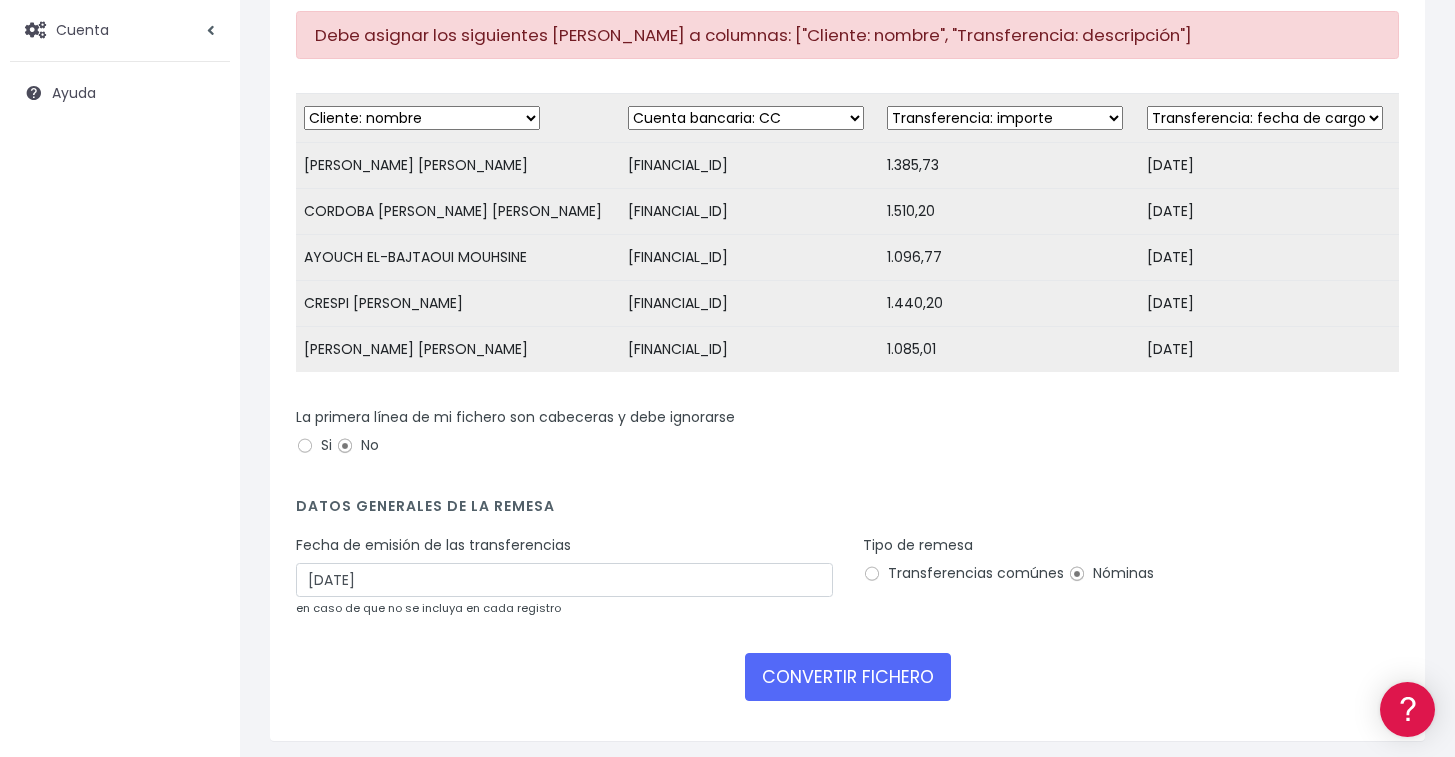 scroll, scrollTop: 404, scrollLeft: 0, axis: vertical 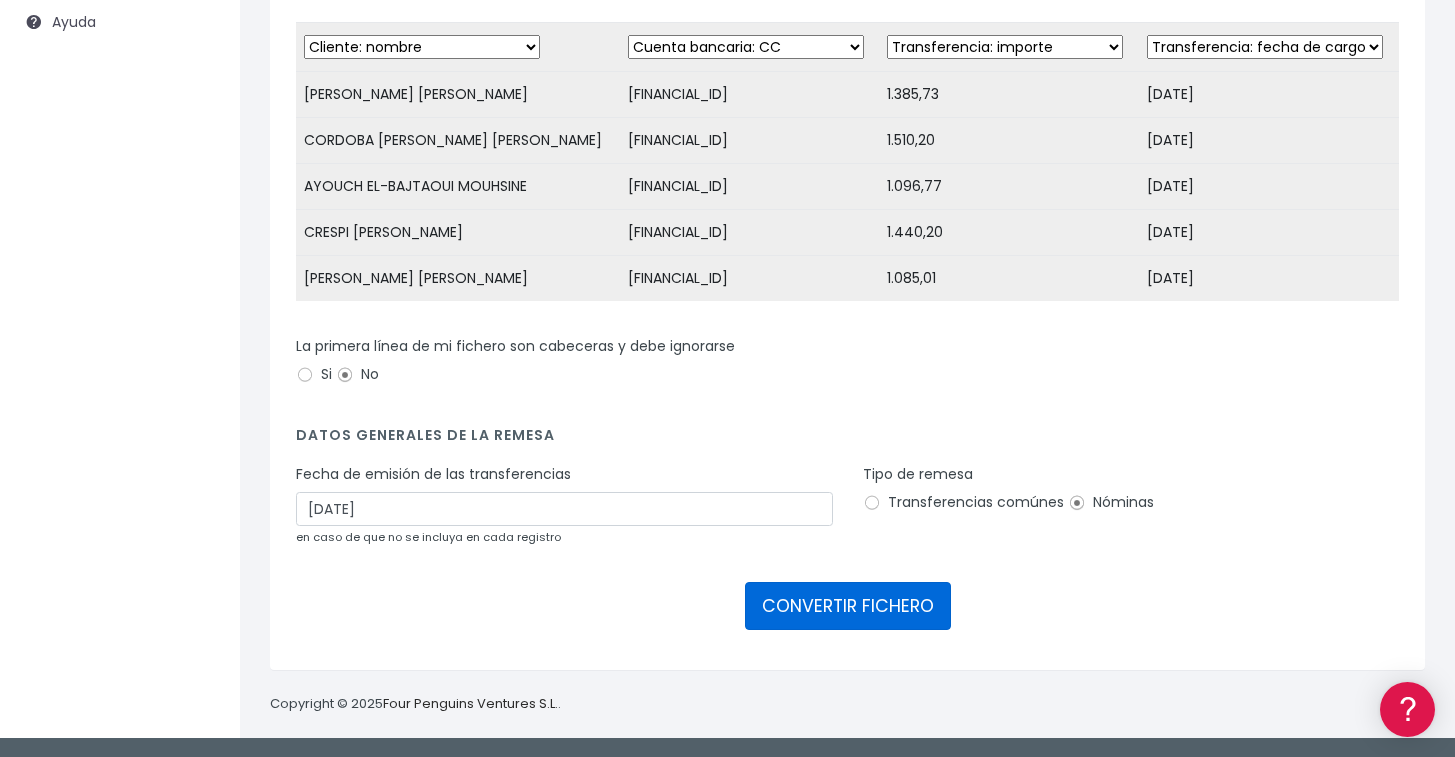 click on "CONVERTIR FICHERO" at bounding box center (848, 606) 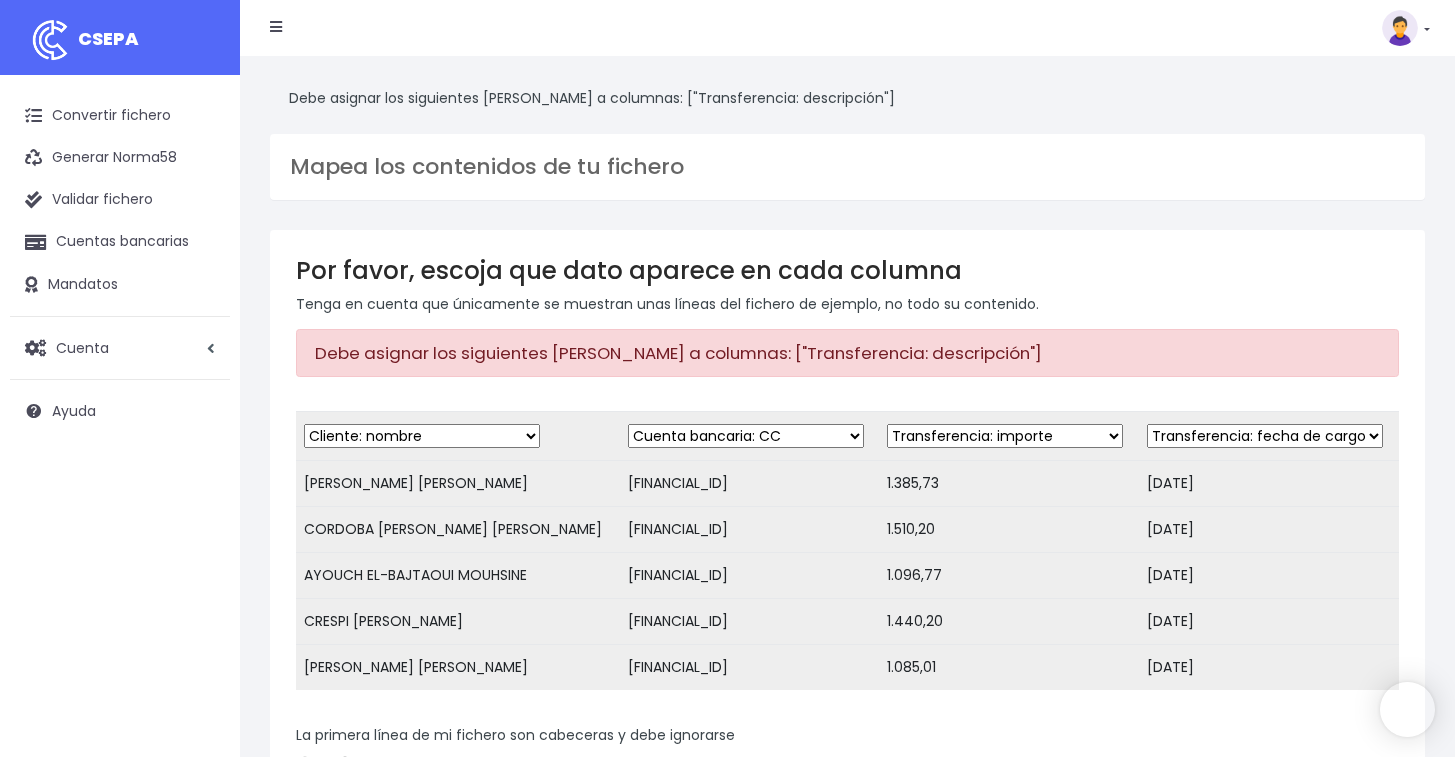 scroll, scrollTop: 0, scrollLeft: 0, axis: both 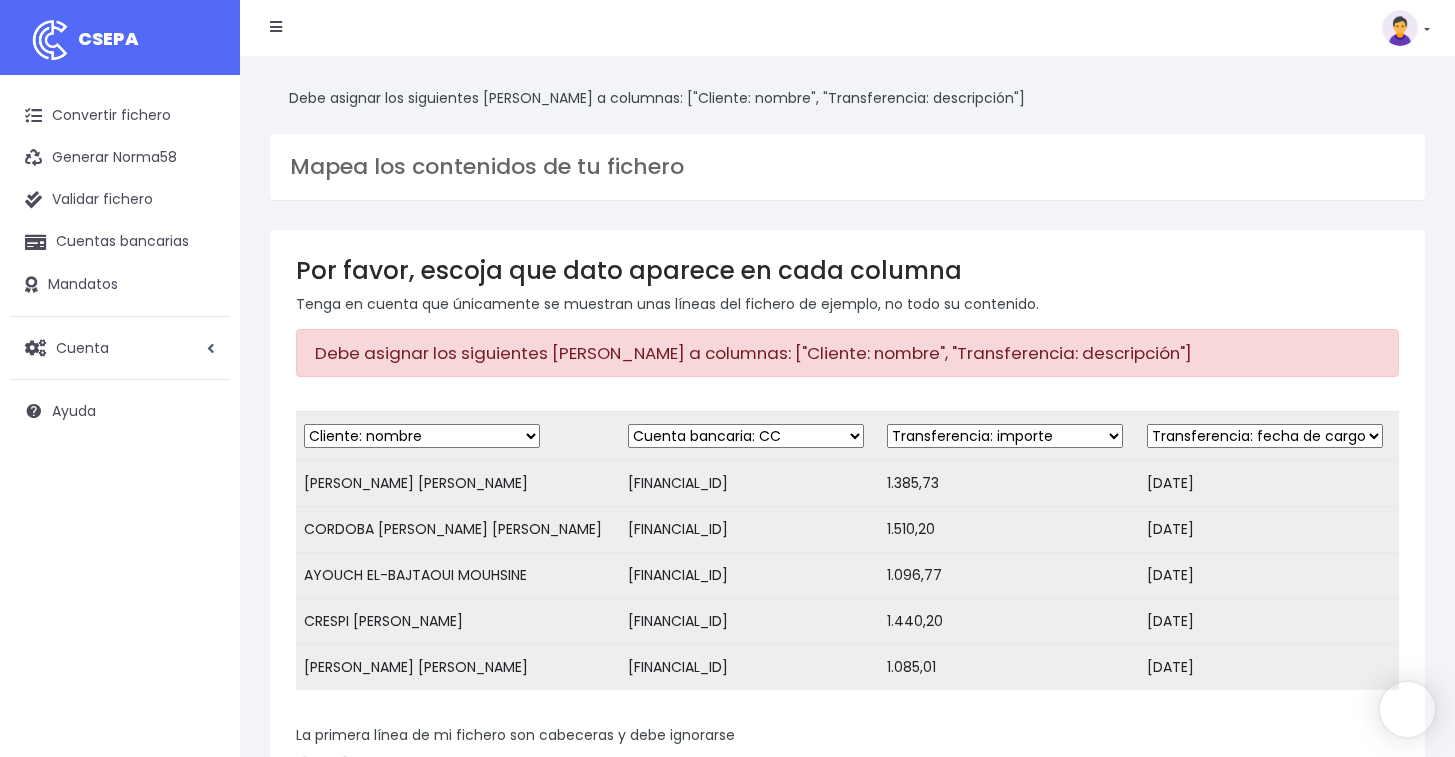 select on "creditor" 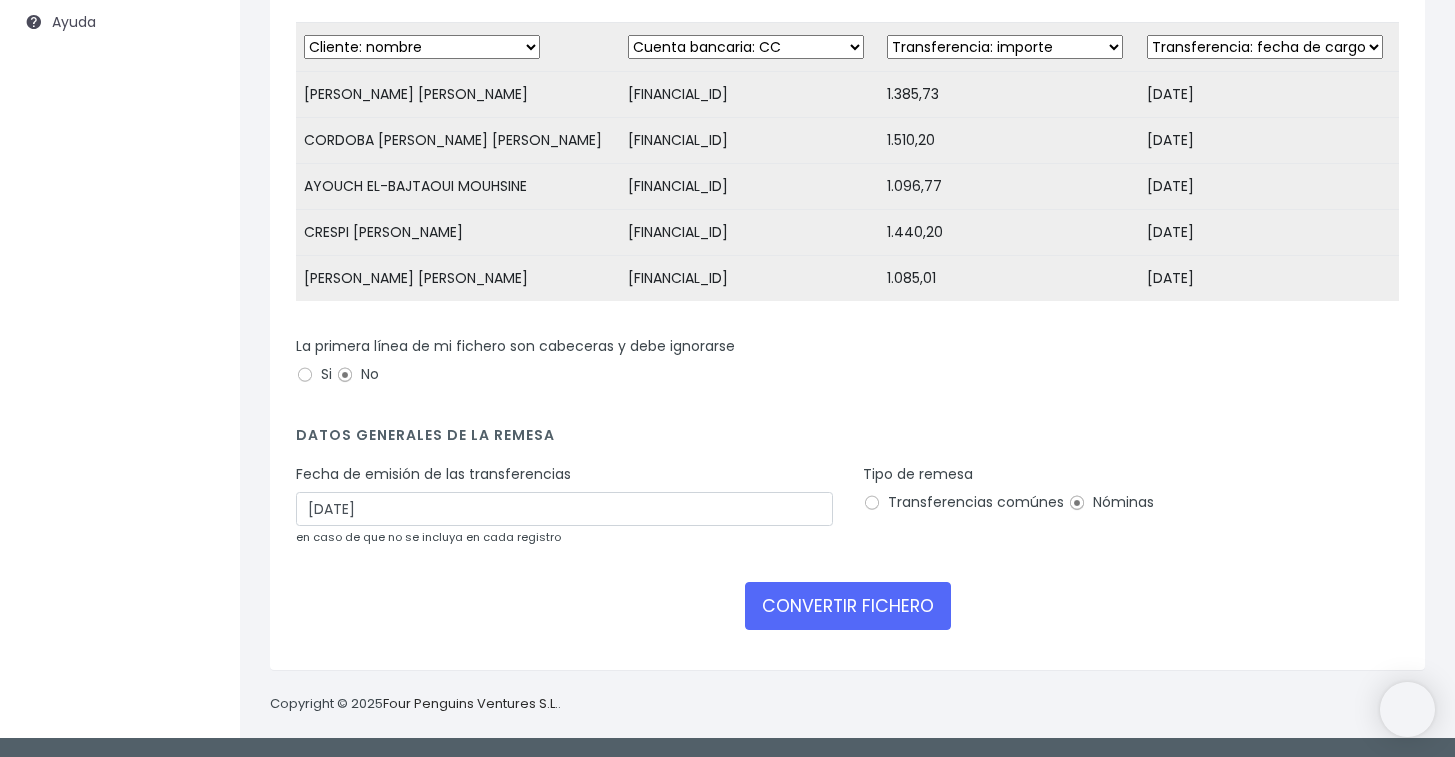 scroll, scrollTop: 0, scrollLeft: 0, axis: both 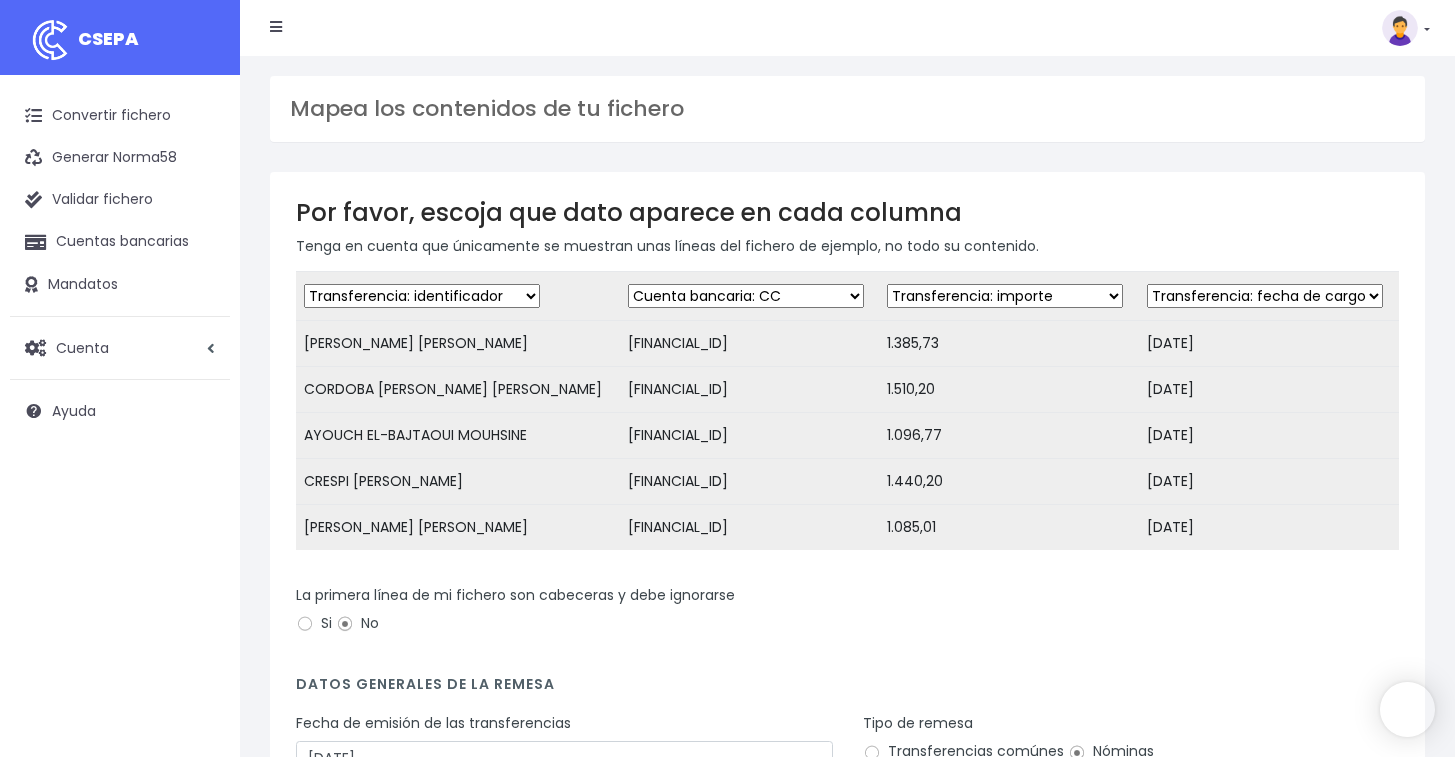 select on "reference" 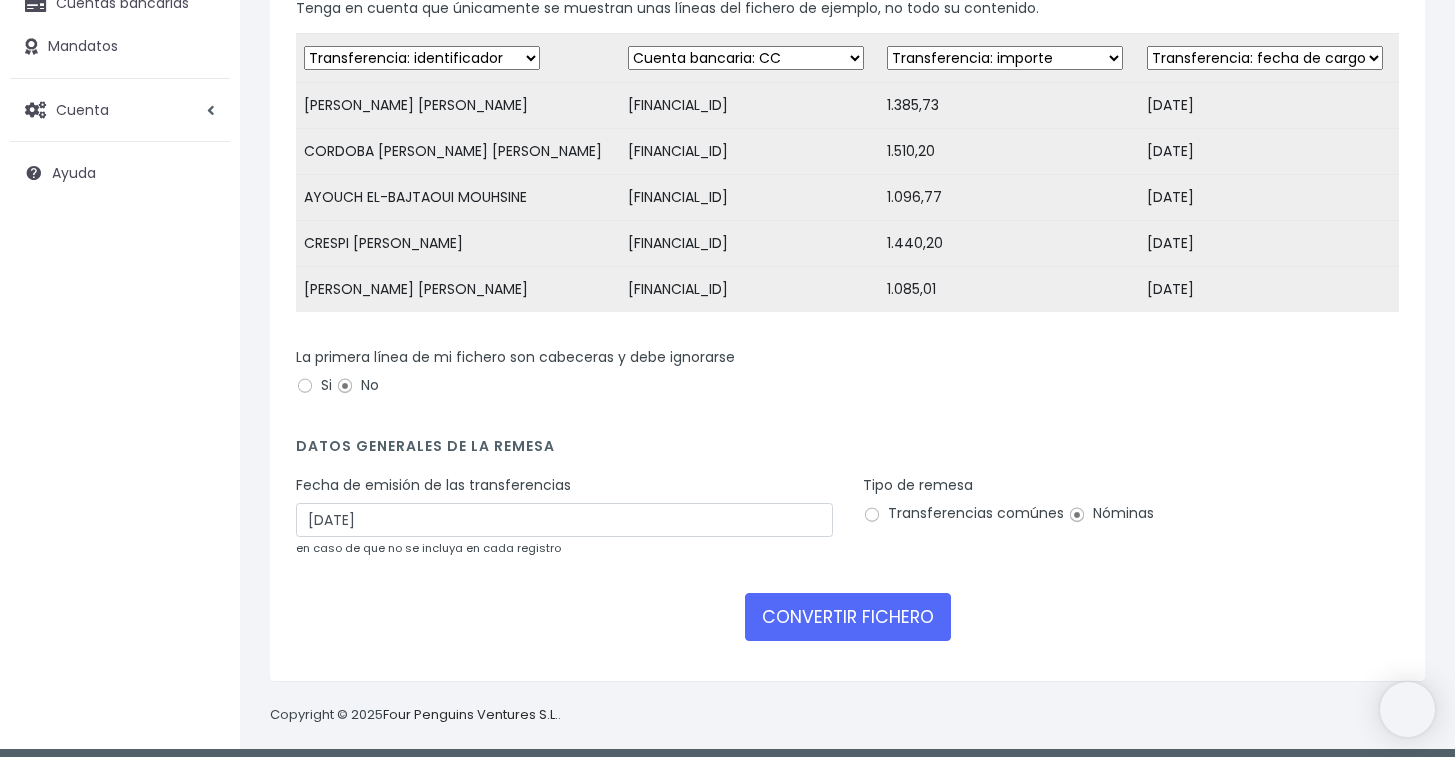 scroll, scrollTop: 0, scrollLeft: 0, axis: both 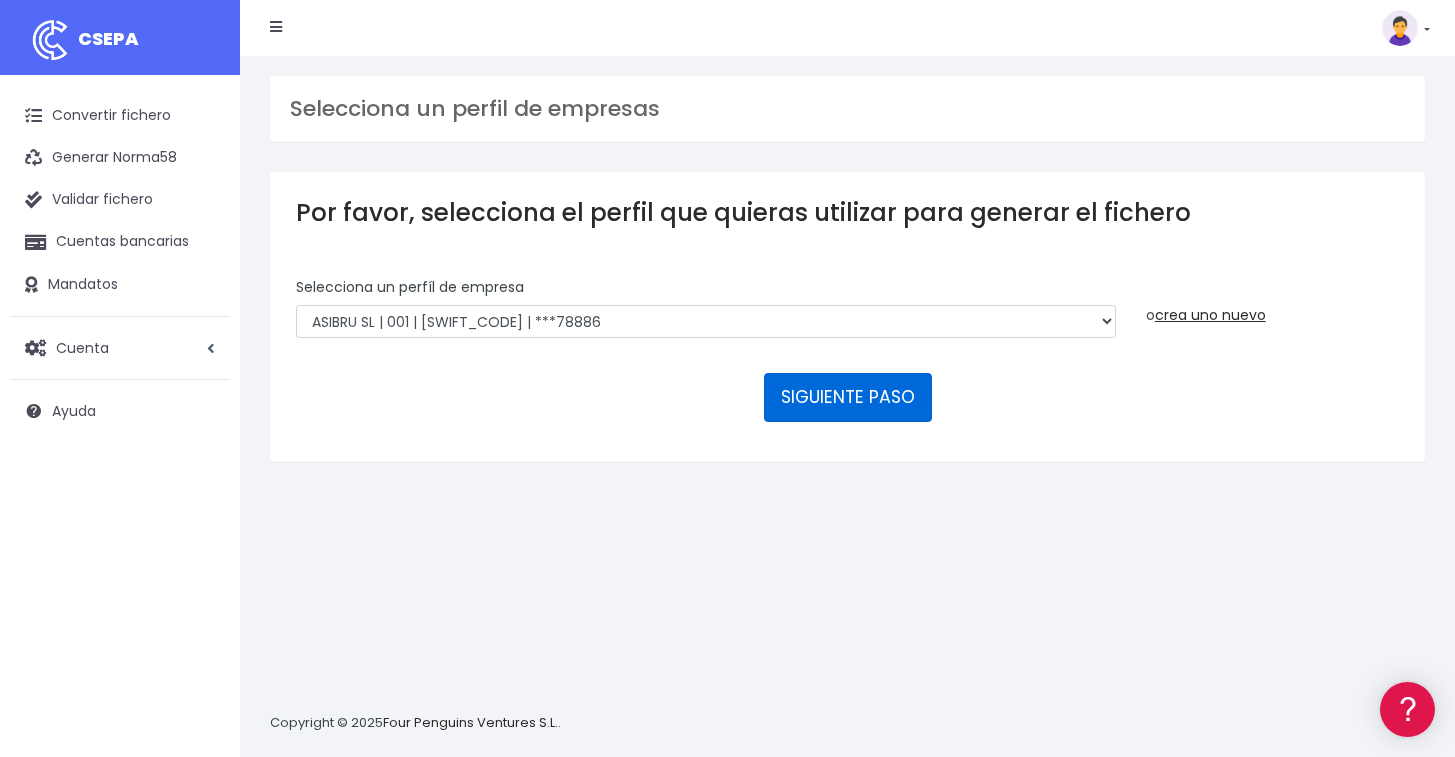 click on "SIGUIENTE PASO" at bounding box center (848, 397) 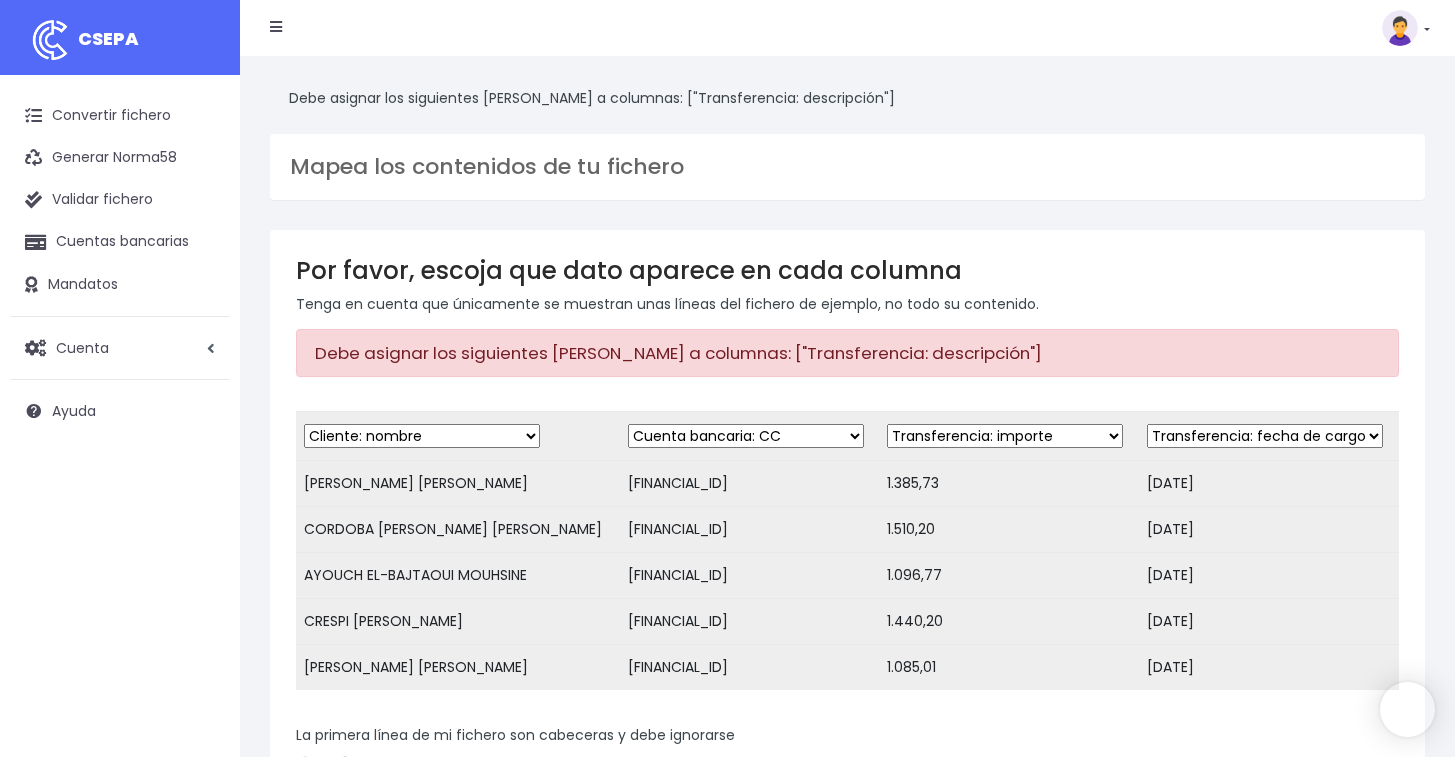scroll, scrollTop: 0, scrollLeft: 0, axis: both 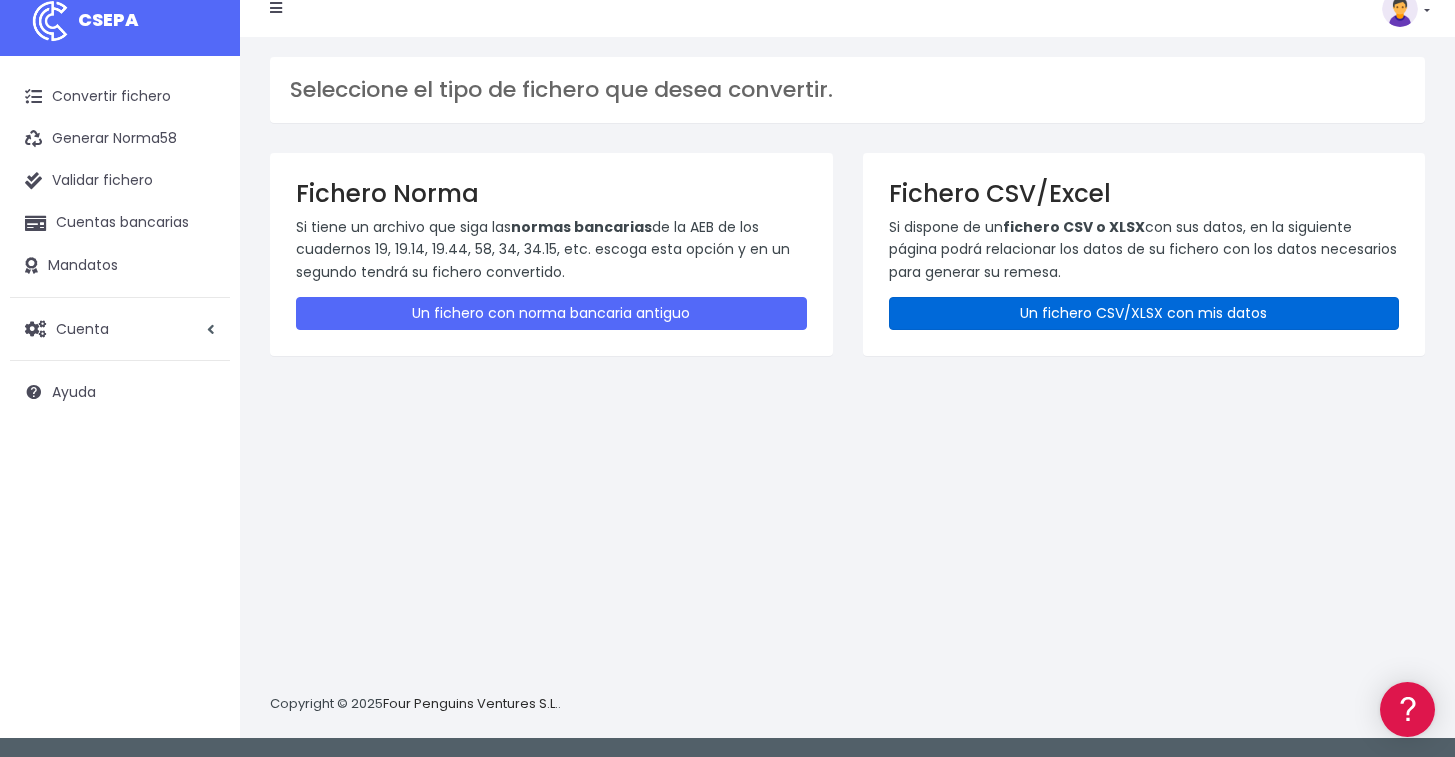 click on "Un fichero CSV/XLSX con mis datos" at bounding box center (1144, 313) 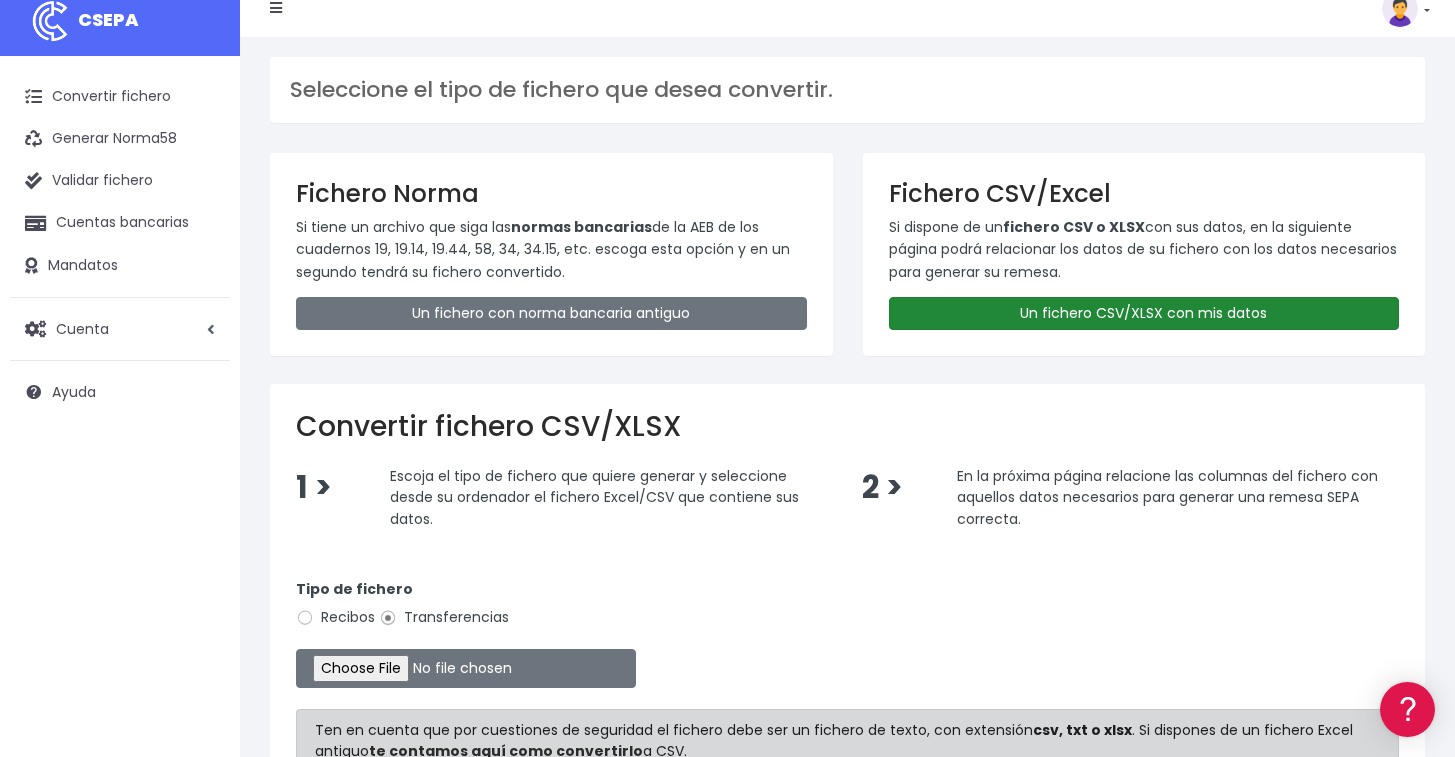 scroll, scrollTop: 0, scrollLeft: 0, axis: both 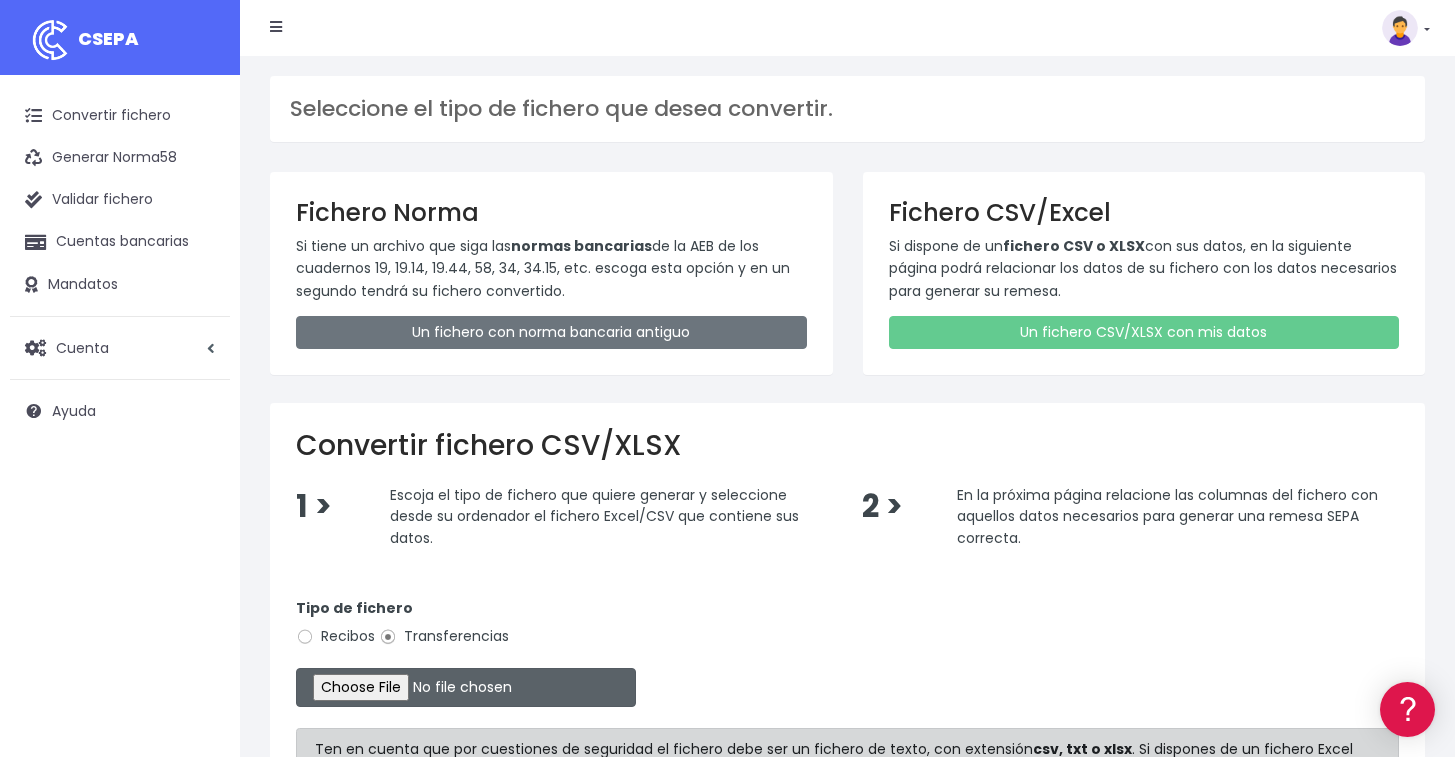 click at bounding box center (466, 687) 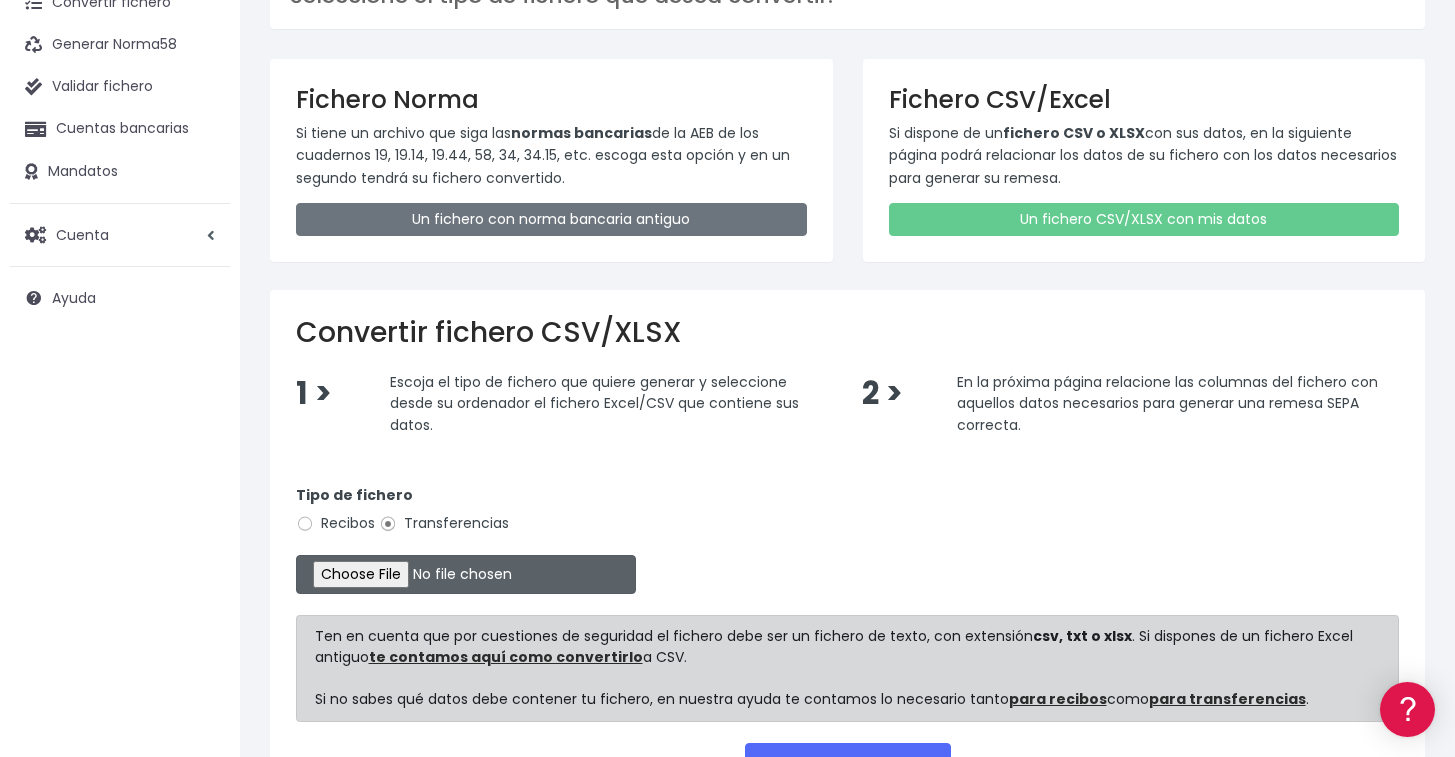 scroll, scrollTop: 274, scrollLeft: 0, axis: vertical 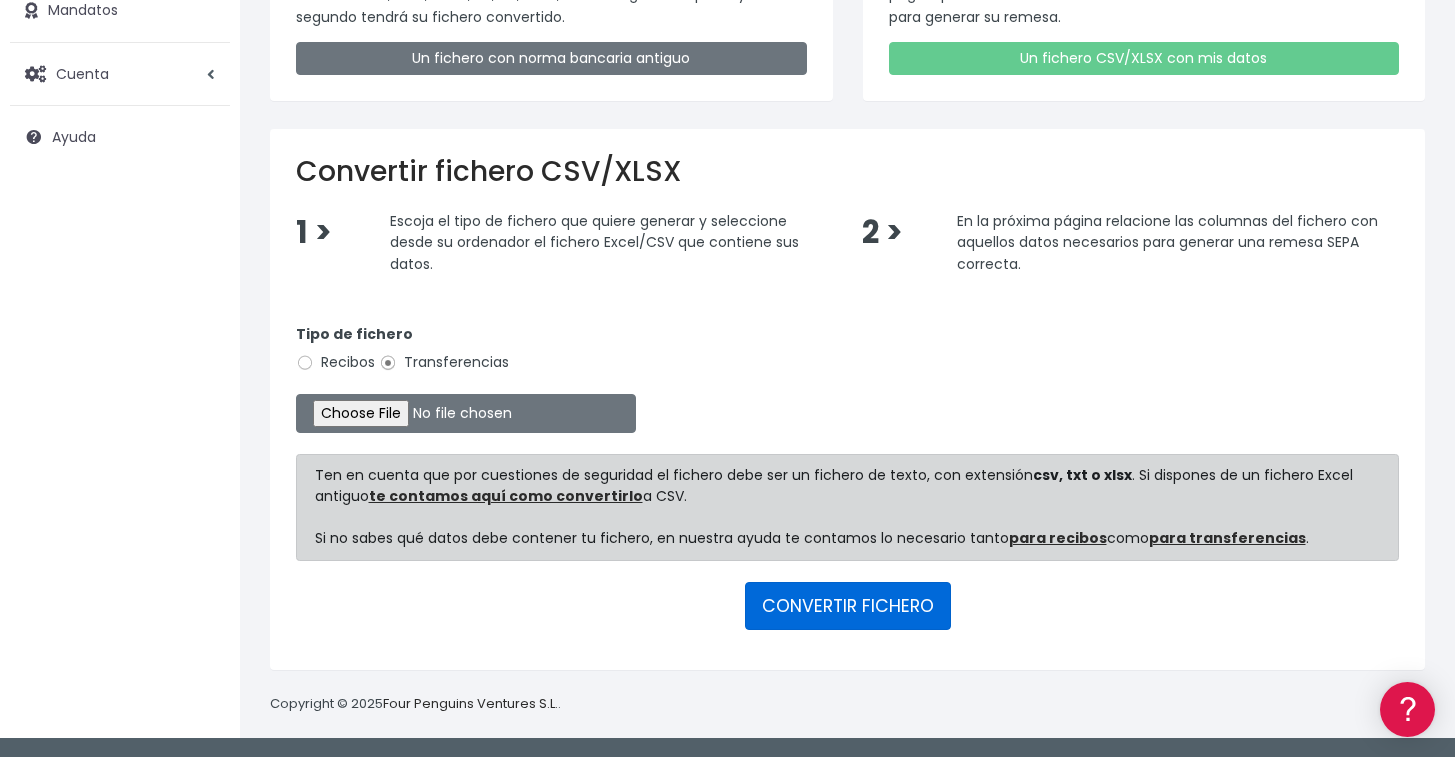 click on "CONVERTIR FICHERO" at bounding box center [848, 606] 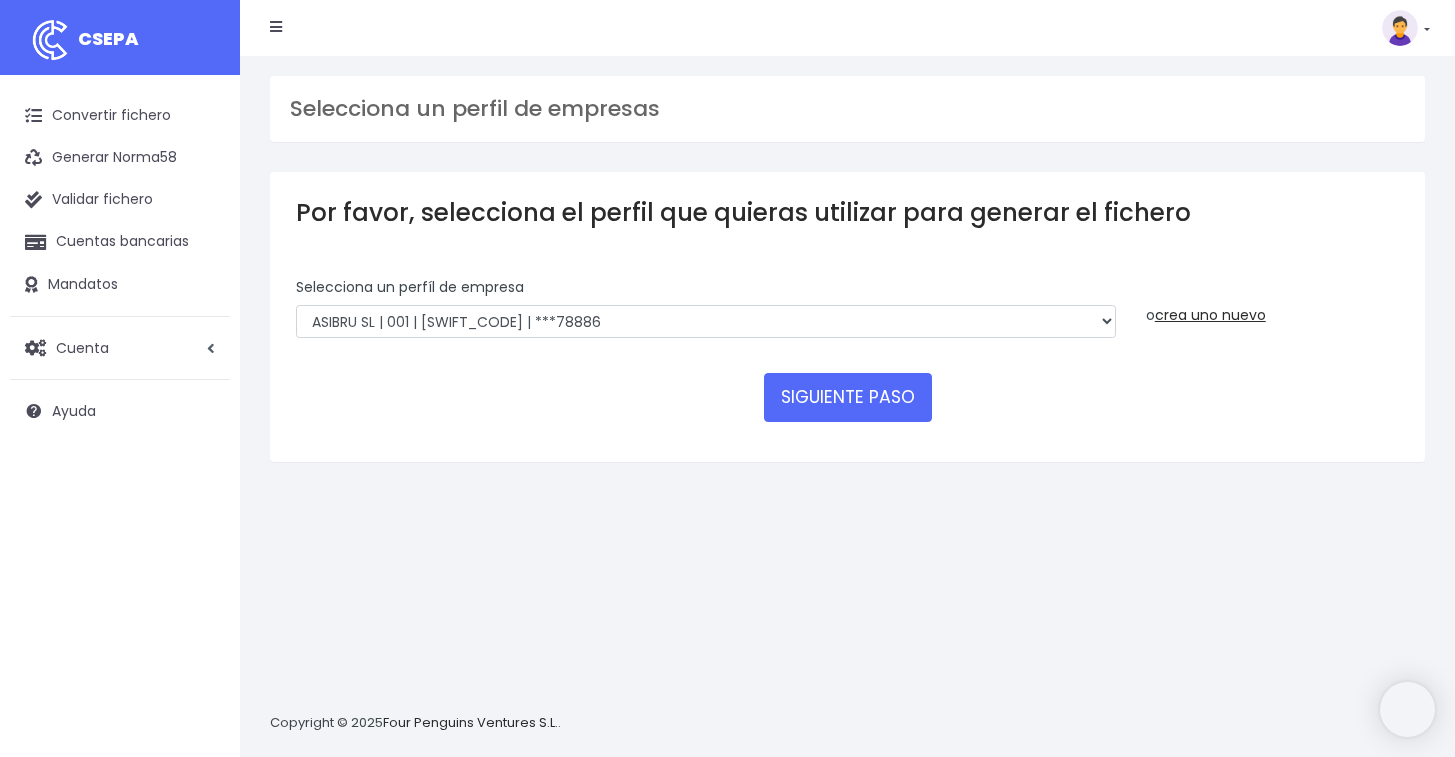 scroll, scrollTop: 0, scrollLeft: 0, axis: both 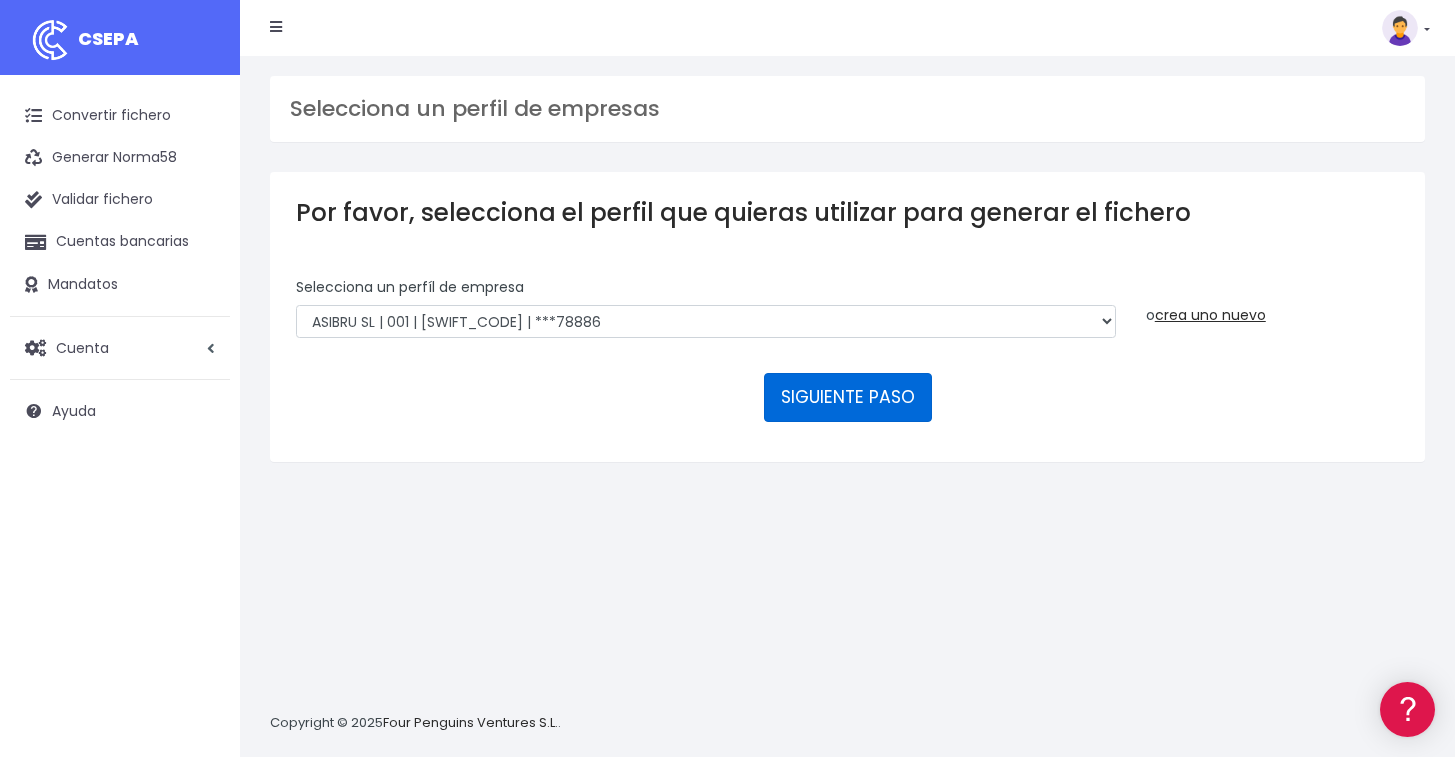 click on "SIGUIENTE PASO" at bounding box center [848, 397] 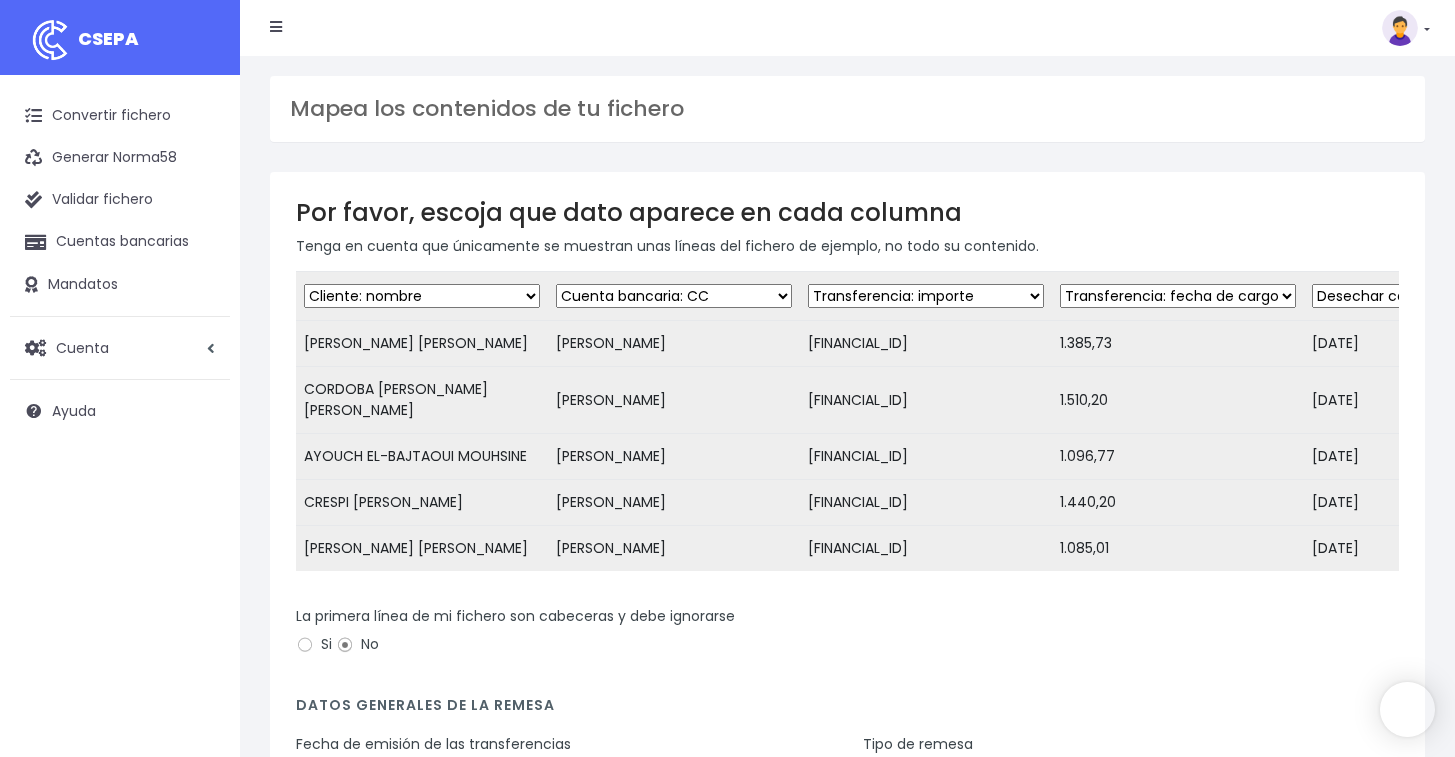 scroll, scrollTop: 0, scrollLeft: 0, axis: both 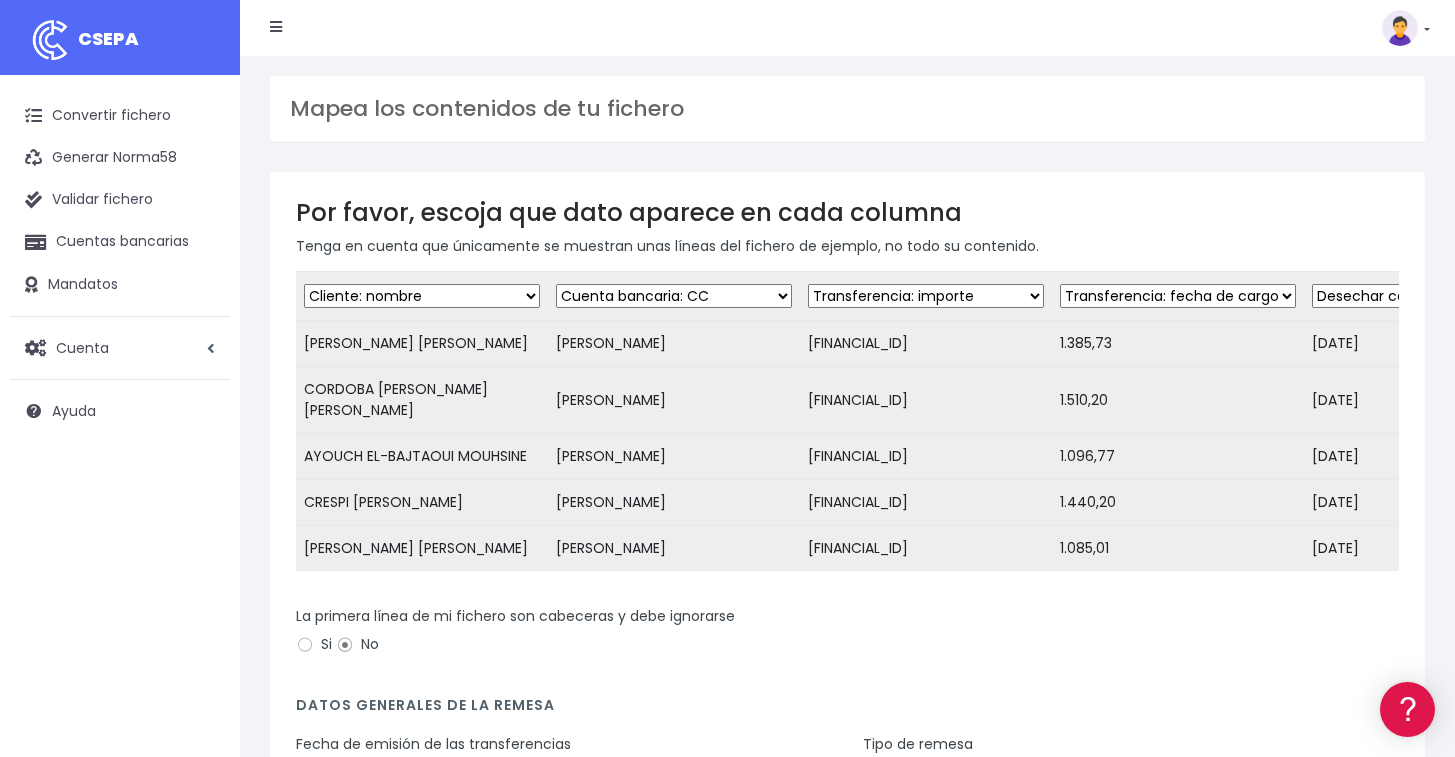 click on "Desechar campo
Cliente: nombre
Cliente: DNI
Cliente: Email
Cliente: referencia
Cuenta bancaria: BIC
Cuenta bancaria: IBAN
Cuenta bancaria: CC
Transferencia: importe
Transferencia: fecha de cargo
Transferencia: descripción
Transferencia: identificador" at bounding box center (674, 296) 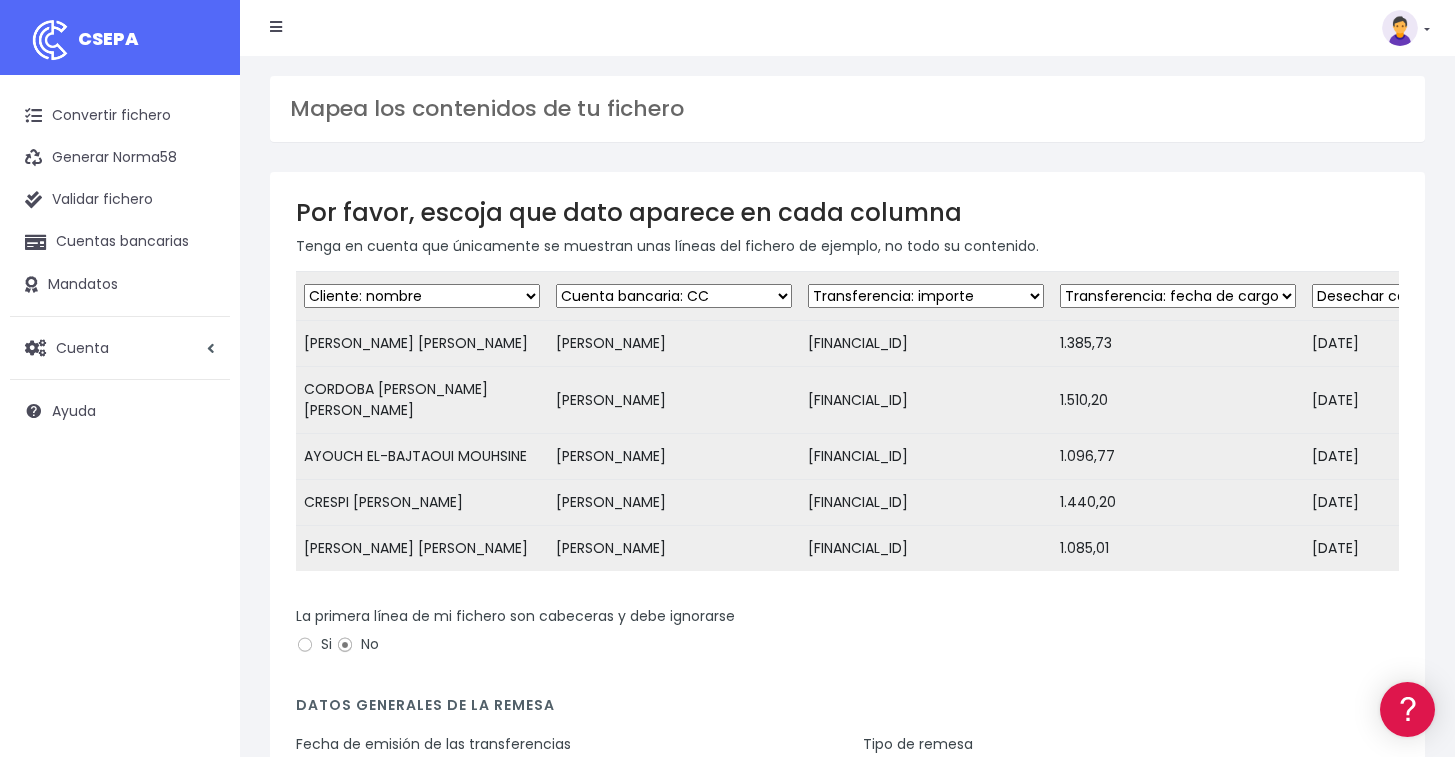 select on "description" 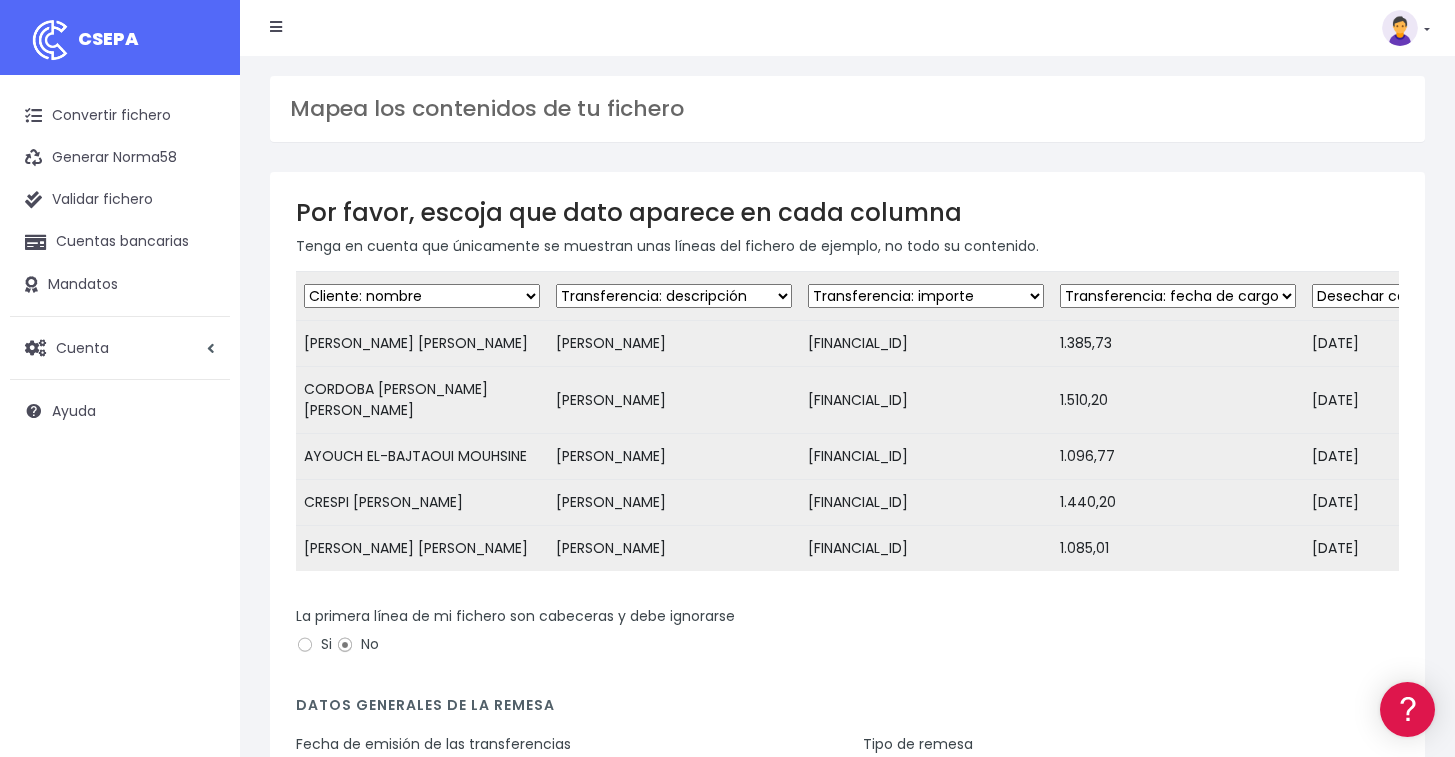click on "Desechar campo
Cliente: nombre
Cliente: DNI
Cliente: Email
Cliente: referencia
Cuenta bancaria: BIC
Cuenta bancaria: IBAN
Cuenta bancaria: CC
Transferencia: importe
Transferencia: fecha de cargo
Transferencia: descripción
Transferencia: identificador" at bounding box center (674, 296) 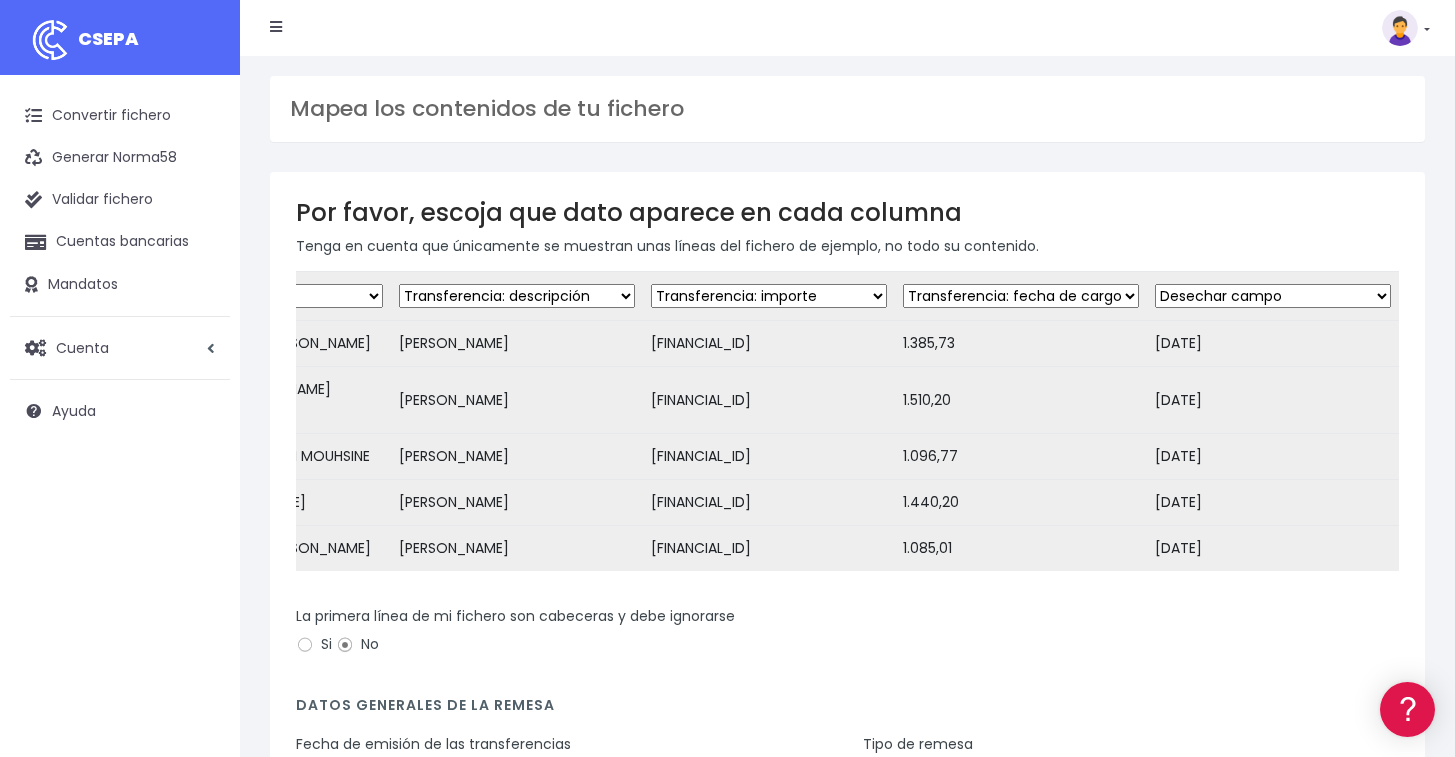 click on "Desechar campo
Cliente: nombre
Cliente: DNI
Cliente: Email
Cliente: referencia
Cuenta bancaria: BIC
Cuenta bancaria: IBAN
Cuenta bancaria: CC
Transferencia: importe
Transferencia: fecha de cargo
Transferencia: descripción
Transferencia: identificador" at bounding box center [769, 296] 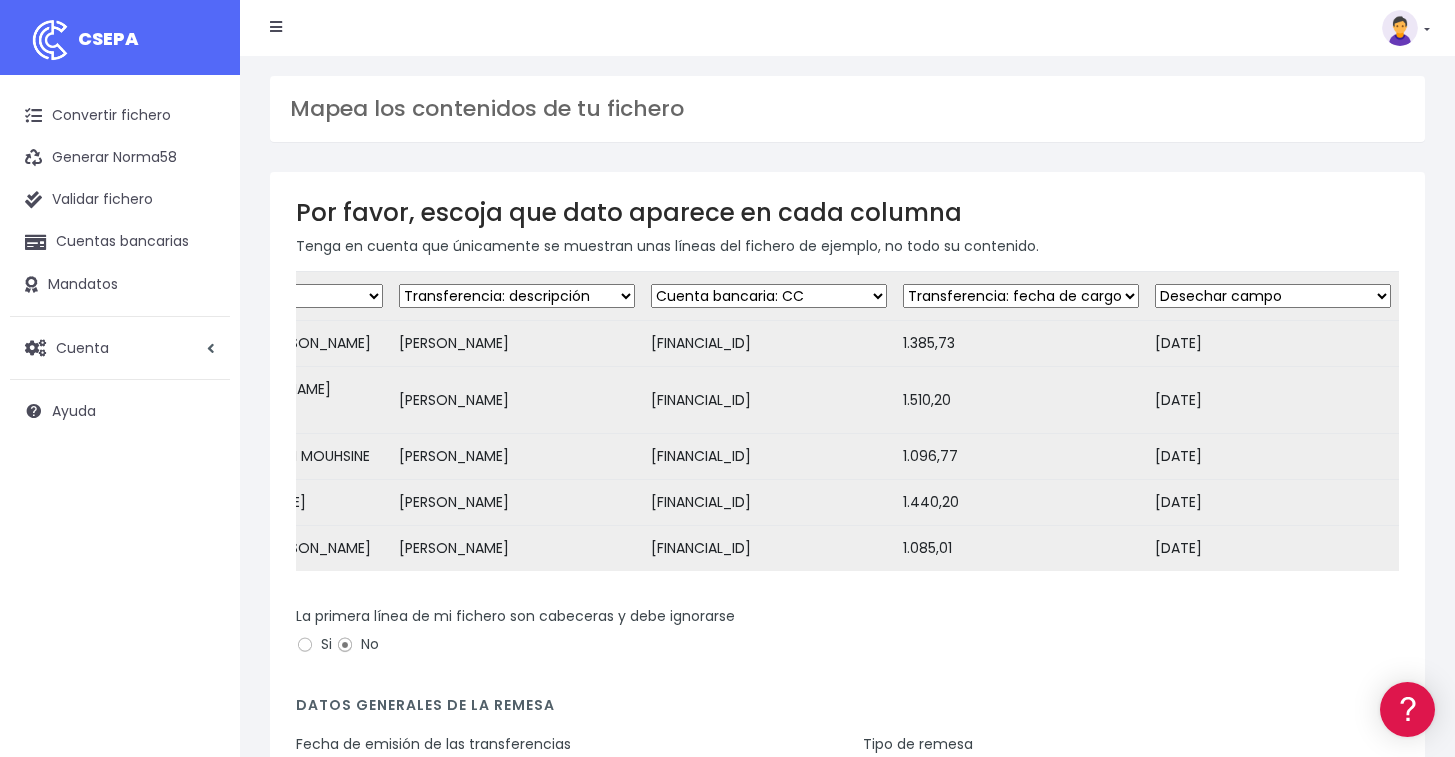 click on "Desechar campo
Cliente: nombre
Cliente: DNI
Cliente: Email
Cliente: referencia
Cuenta bancaria: BIC
Cuenta bancaria: IBAN
Cuenta bancaria: CC
Transferencia: importe
Transferencia: fecha de cargo
Transferencia: descripción
Transferencia: identificador" at bounding box center [769, 296] 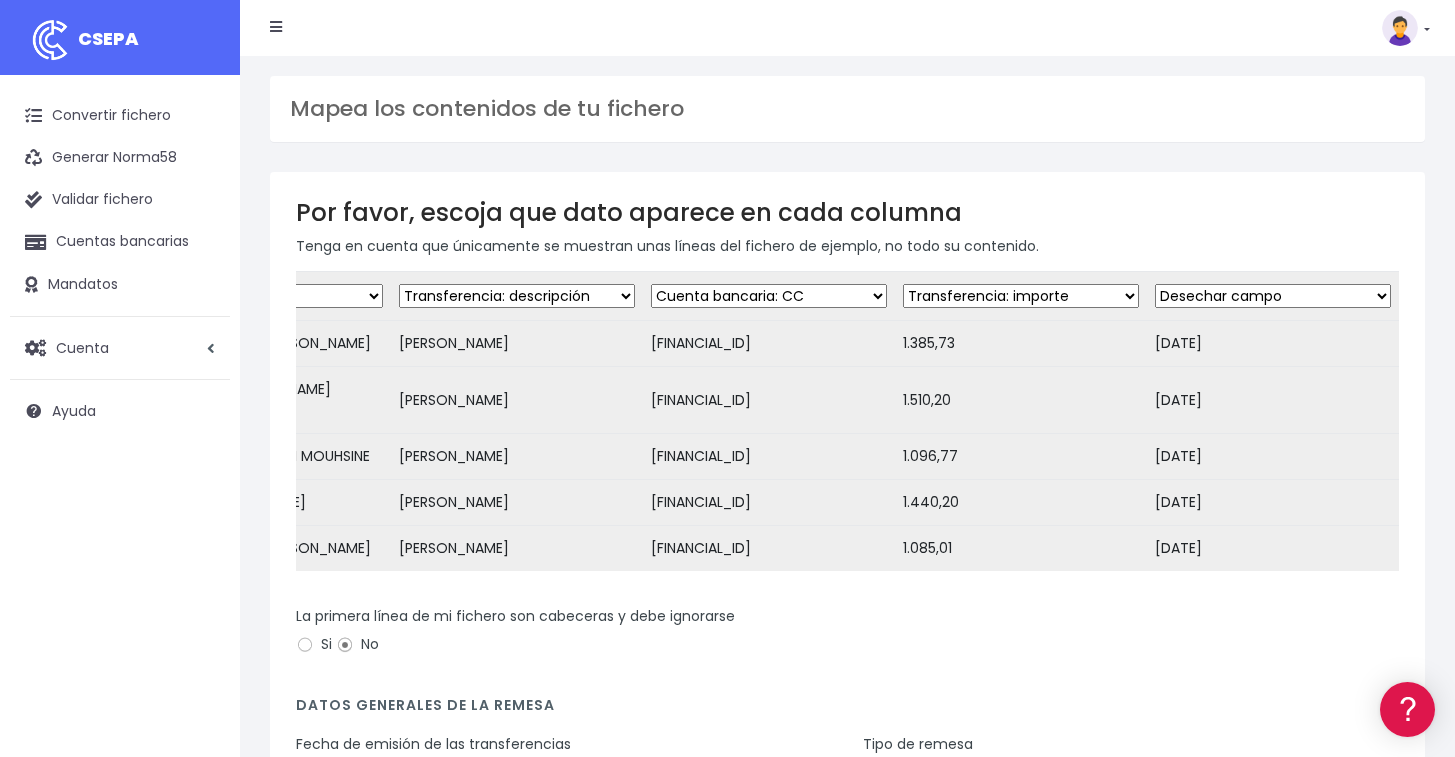 click on "Desechar campo
Cliente: nombre
Cliente: DNI
Cliente: Email
Cliente: referencia
Cuenta bancaria: BIC
Cuenta bancaria: IBAN
Cuenta bancaria: CC
Transferencia: importe
Transferencia: fecha de cargo
Transferencia: descripción
Transferencia: identificador" at bounding box center [1021, 296] 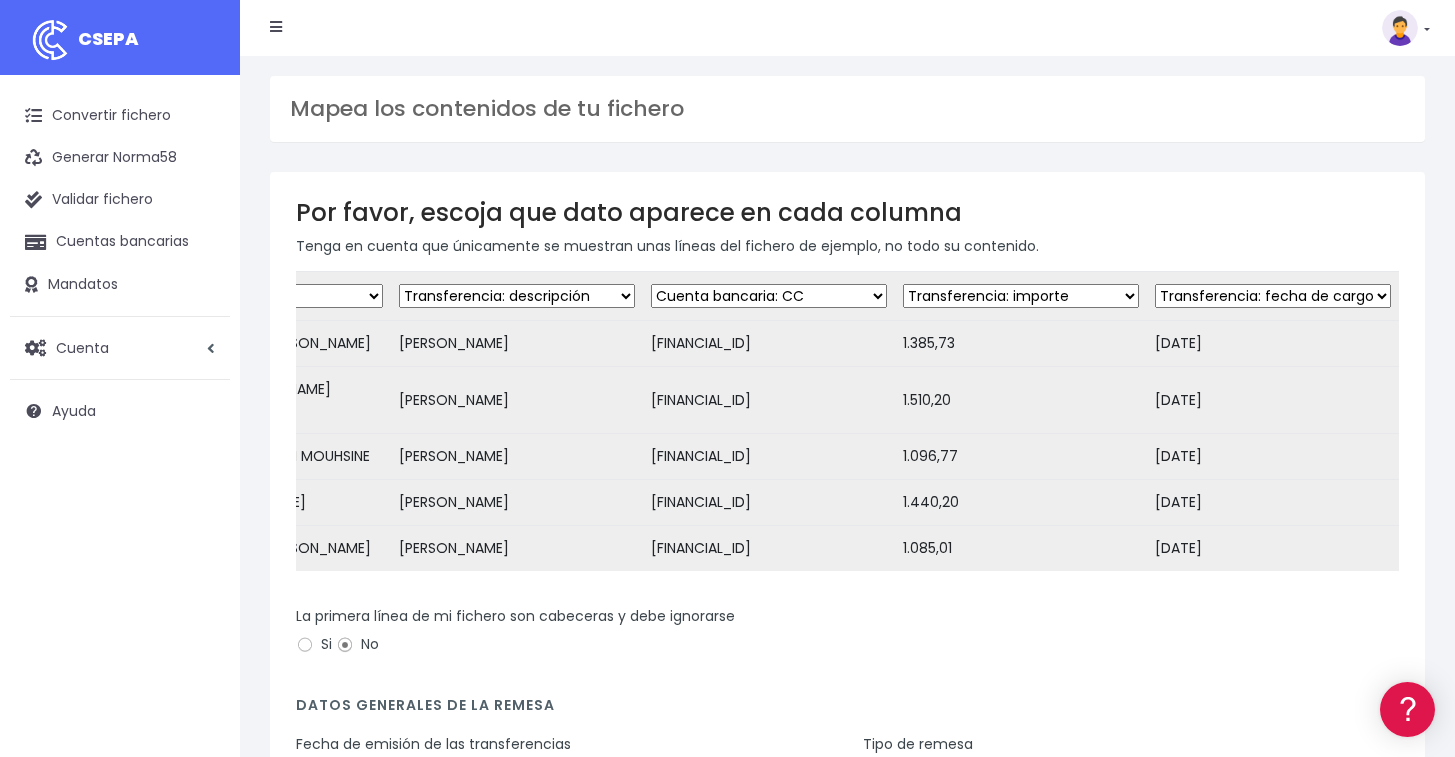 scroll, scrollTop: 0, scrollLeft: 0, axis: both 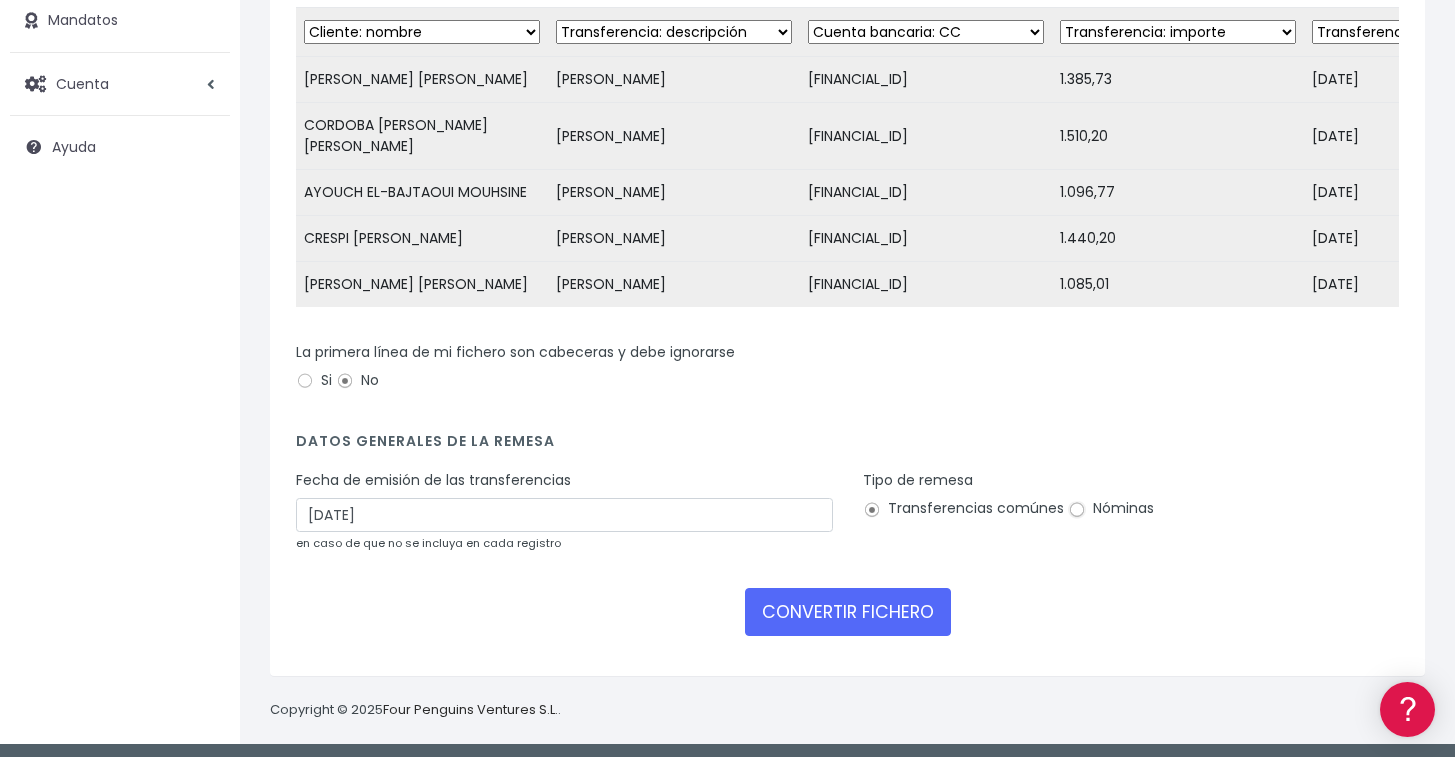 click on "Nóminas" at bounding box center (1077, 510) 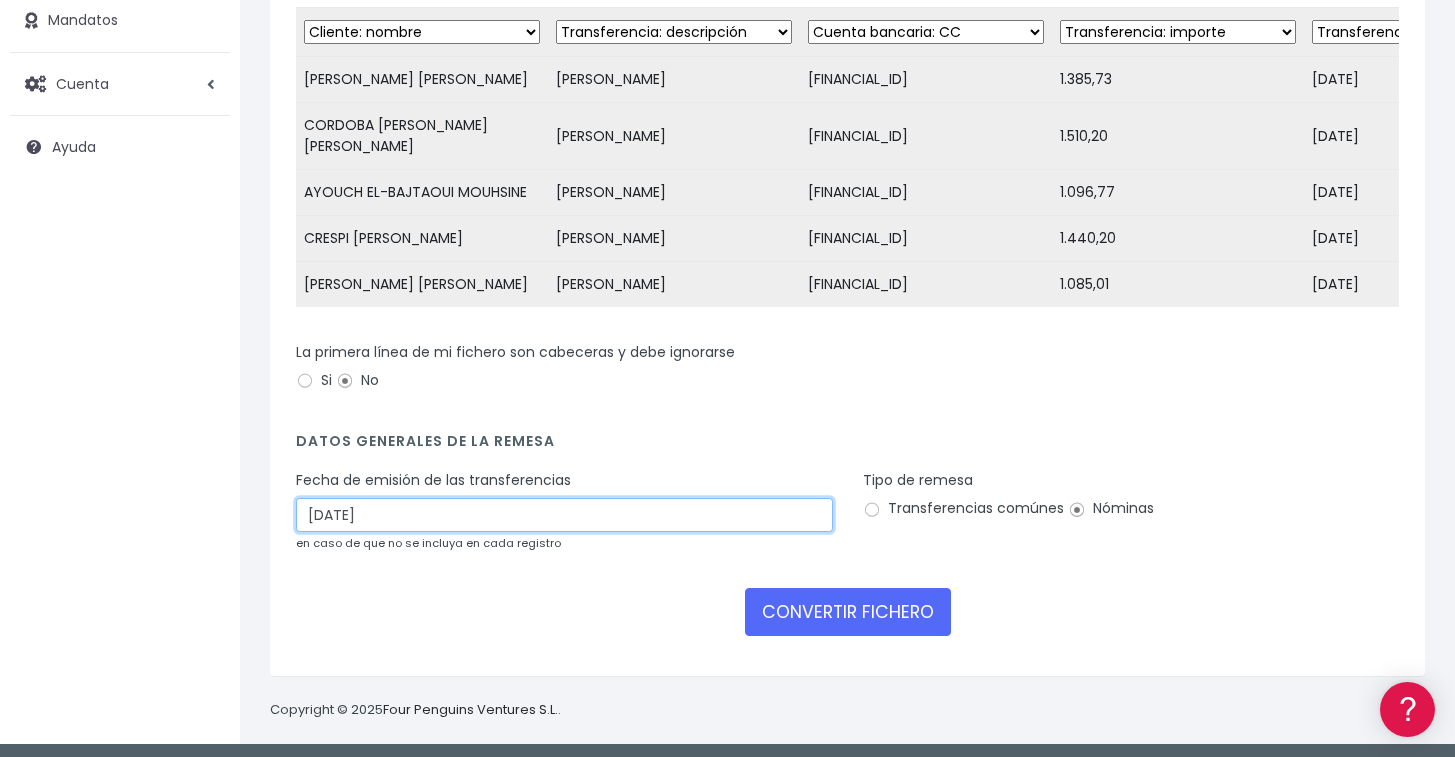 click on "29/07/2025" at bounding box center [564, 515] 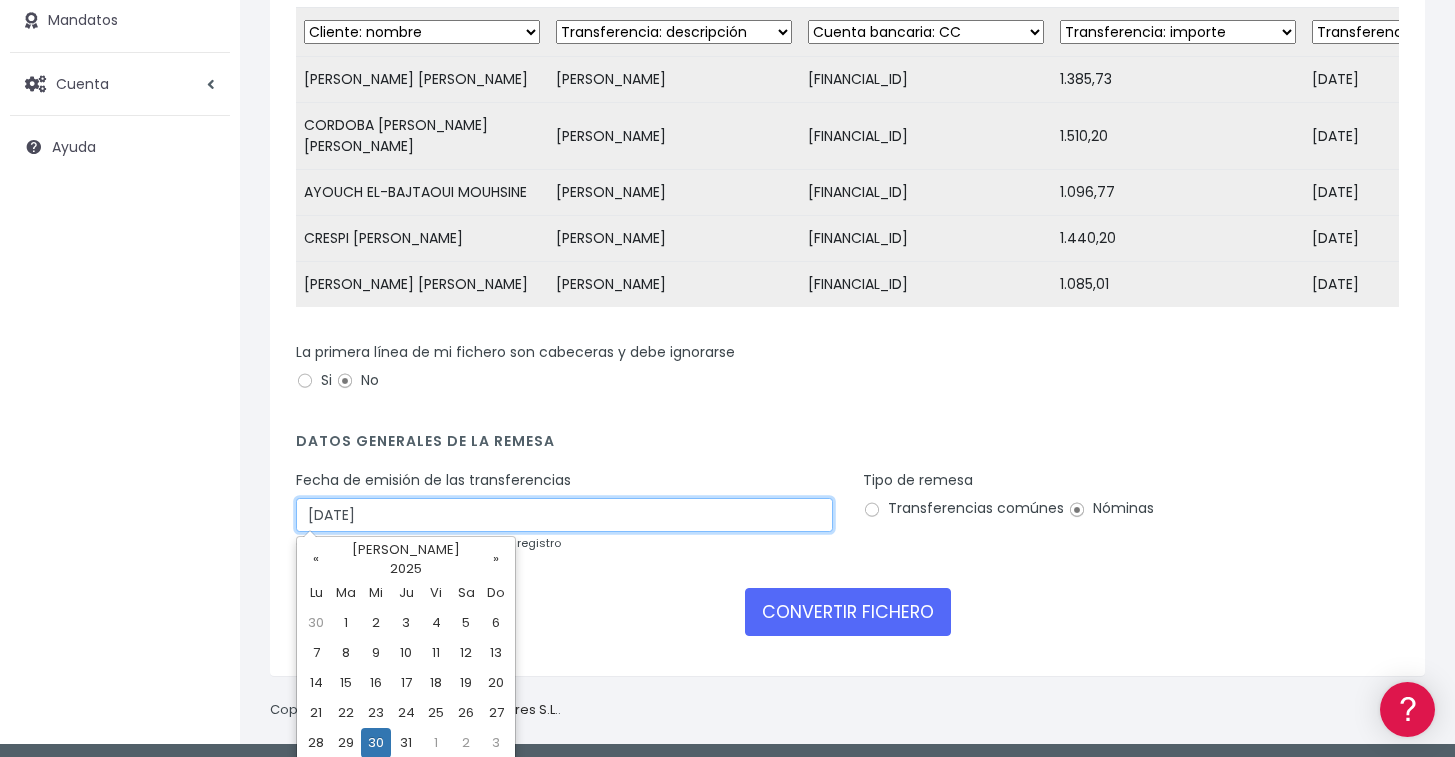 type on "30/07/2025" 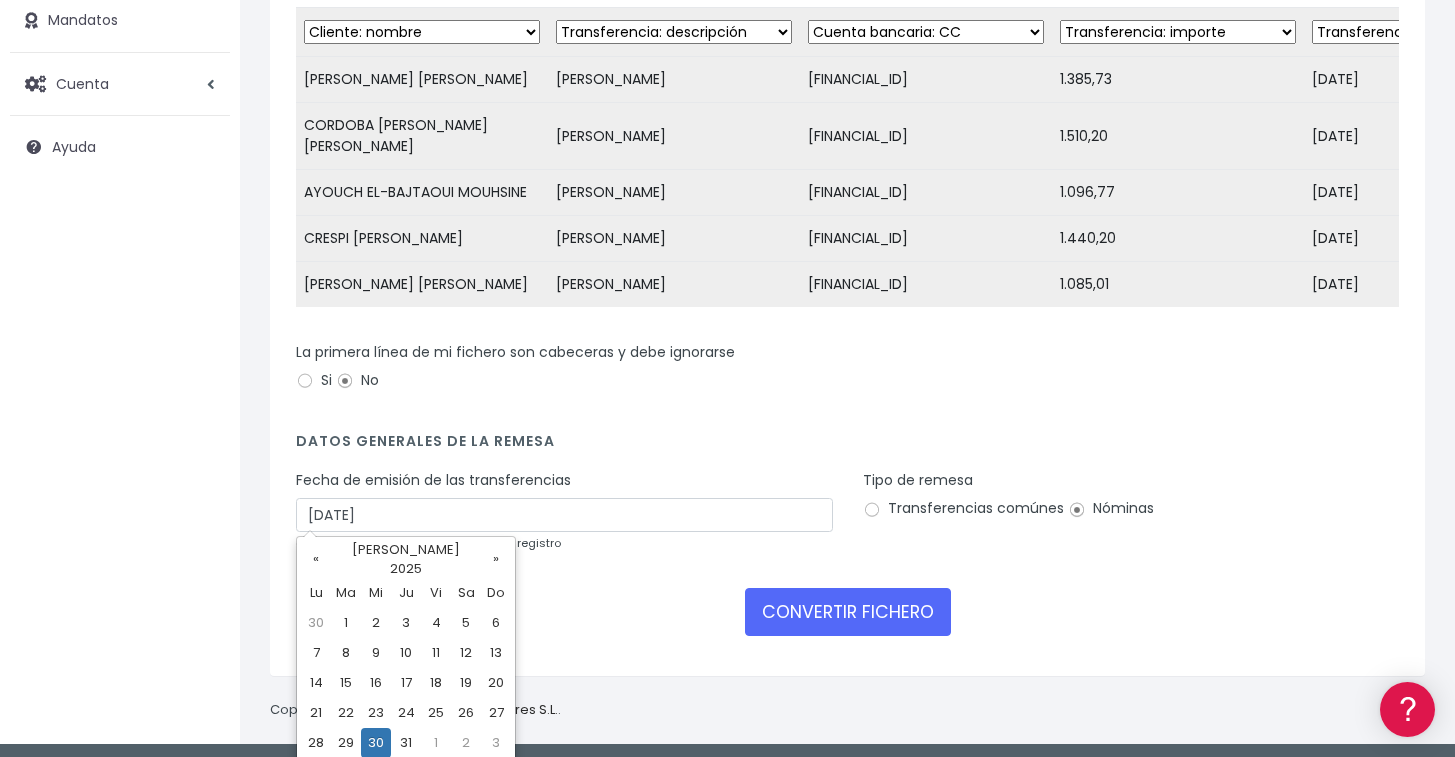 click on "Fecha de emisión de las transferencias
30/07/2025
en caso de que no se incluya en cada registro" at bounding box center [564, 511] 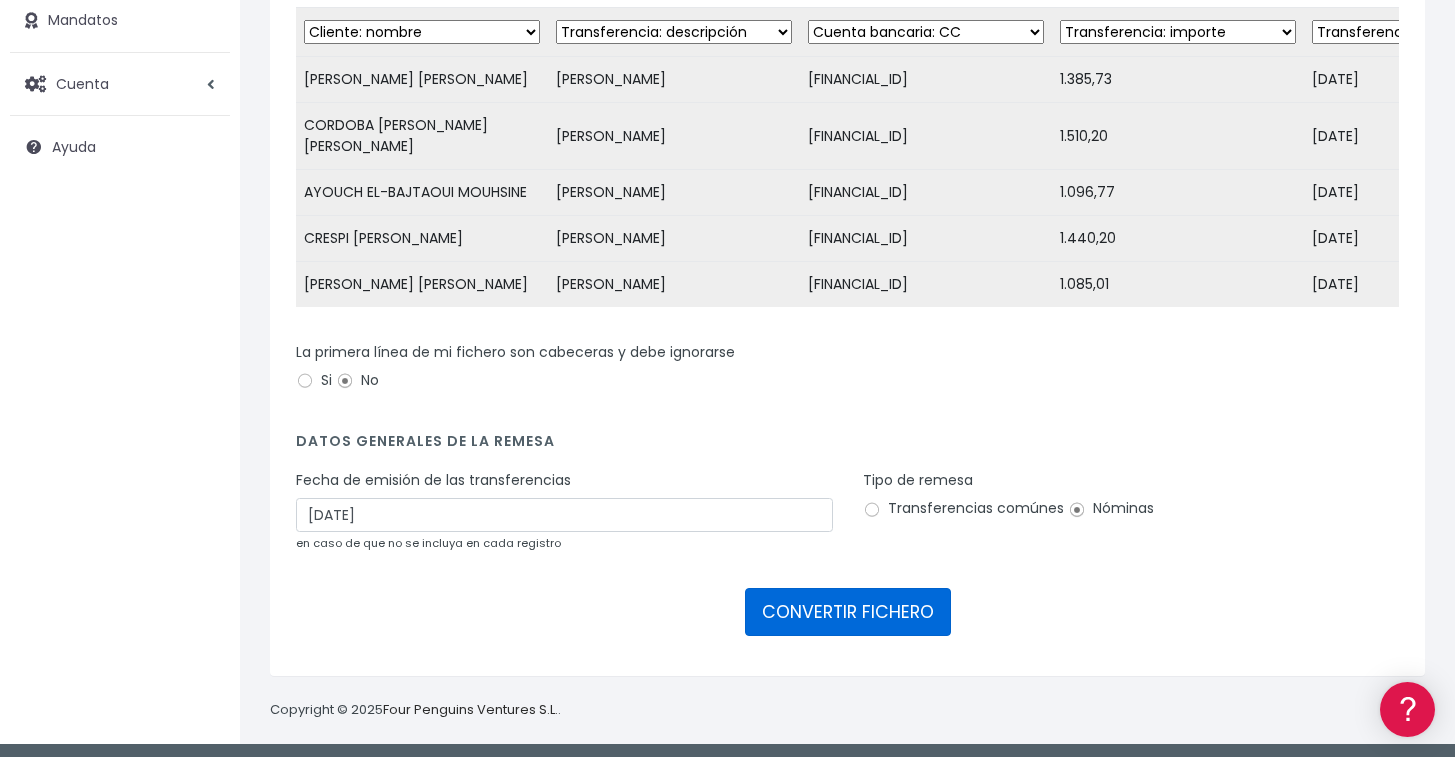 click on "CONVERTIR FICHERO" at bounding box center (848, 612) 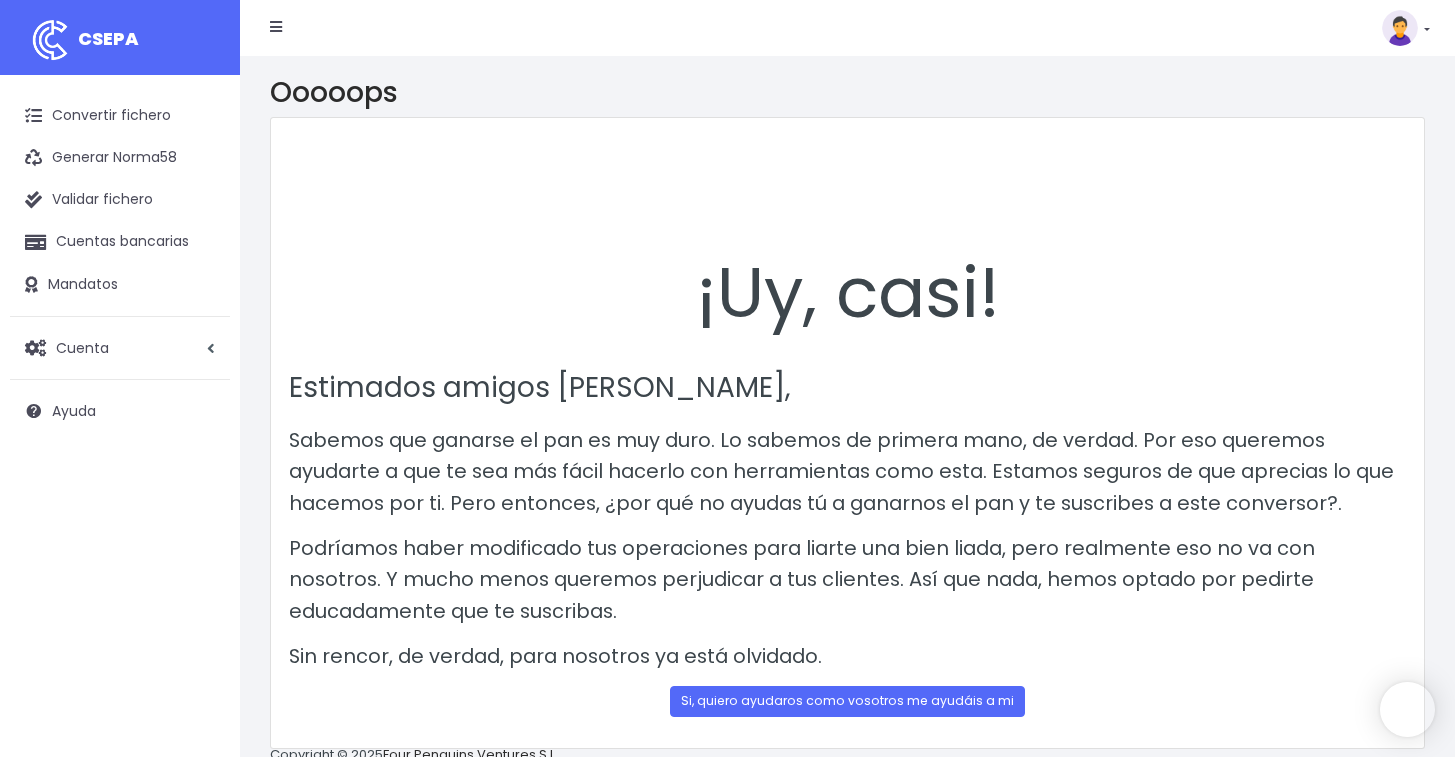scroll, scrollTop: 0, scrollLeft: 0, axis: both 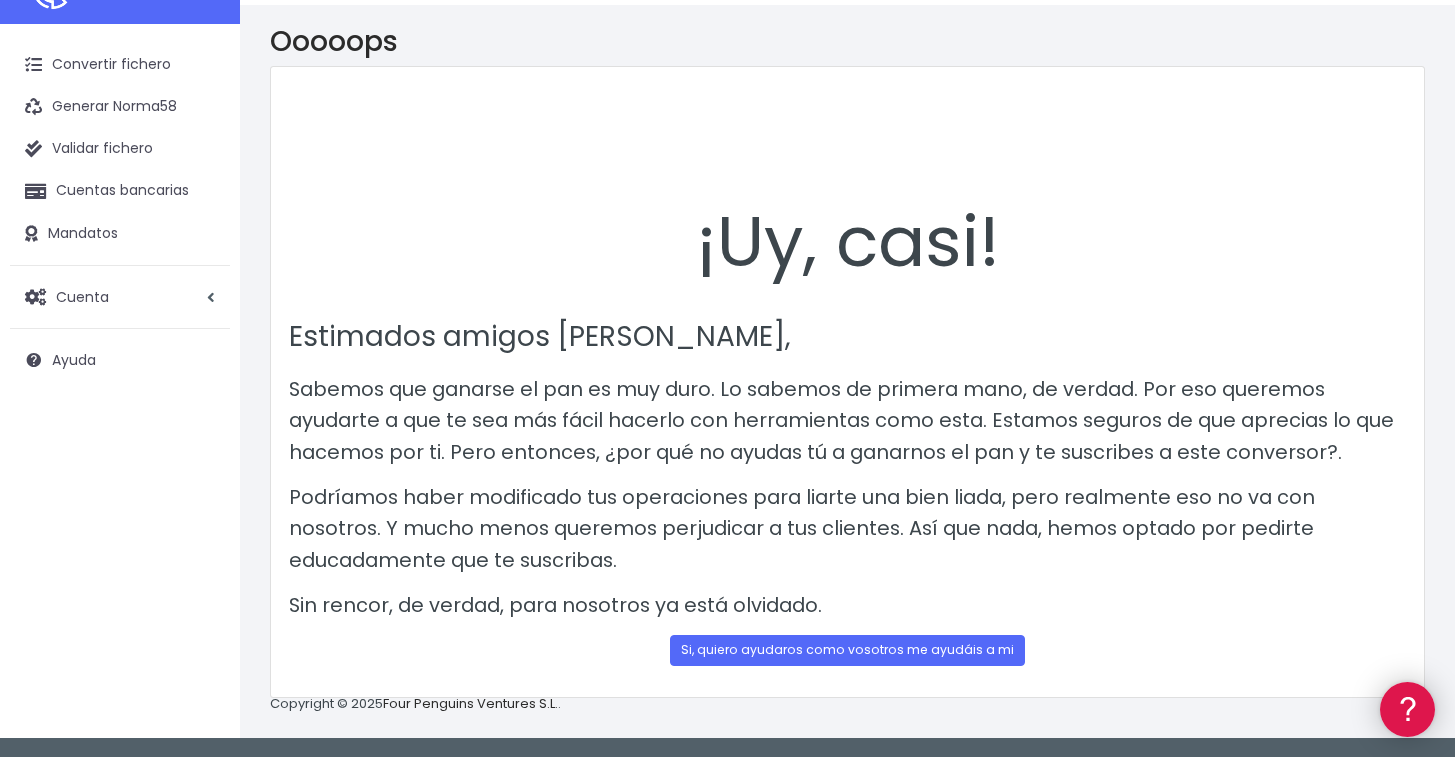 drag, startPoint x: 1751, startPoint y: 1195, endPoint x: 1406, endPoint y: 710, distance: 595.189 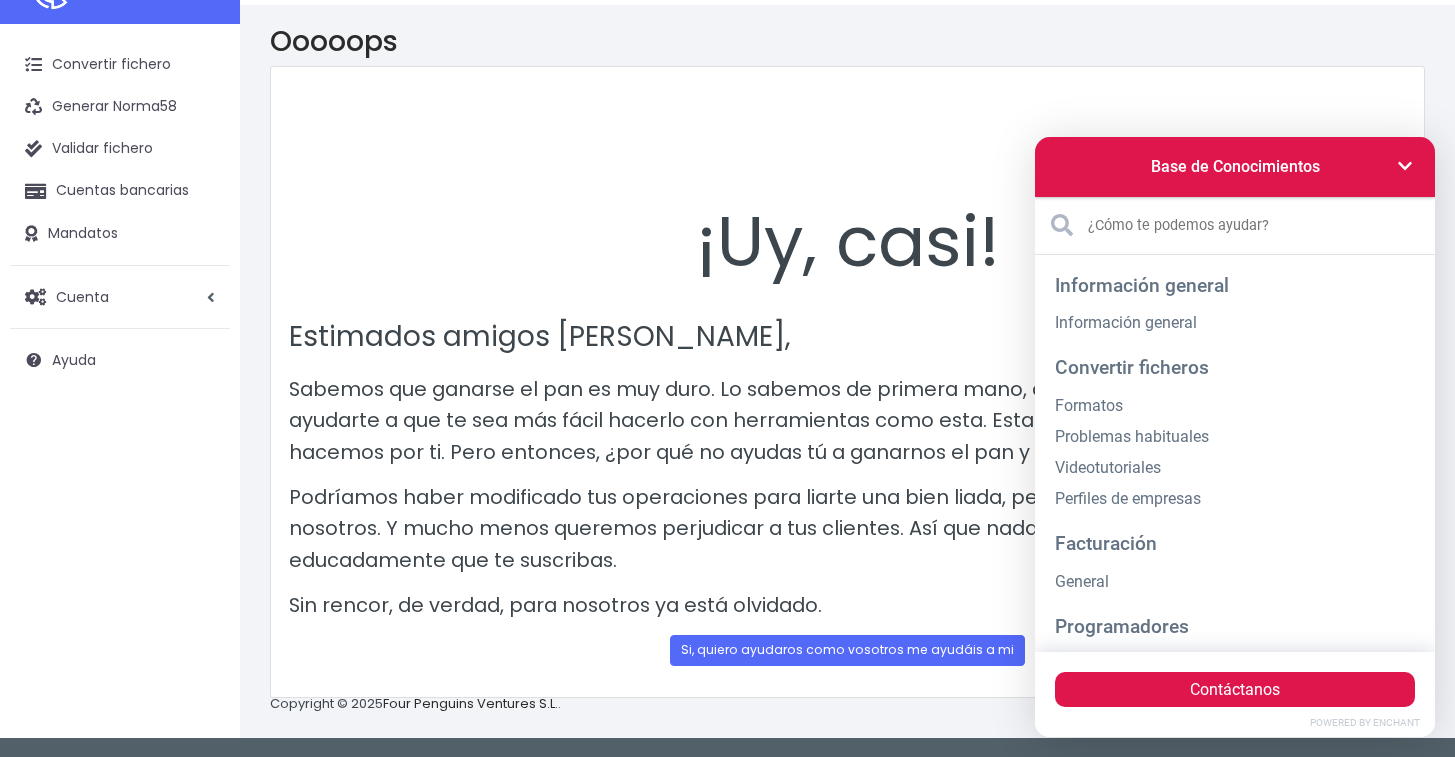 click on "¡Uy, casi!" at bounding box center (848, 189) 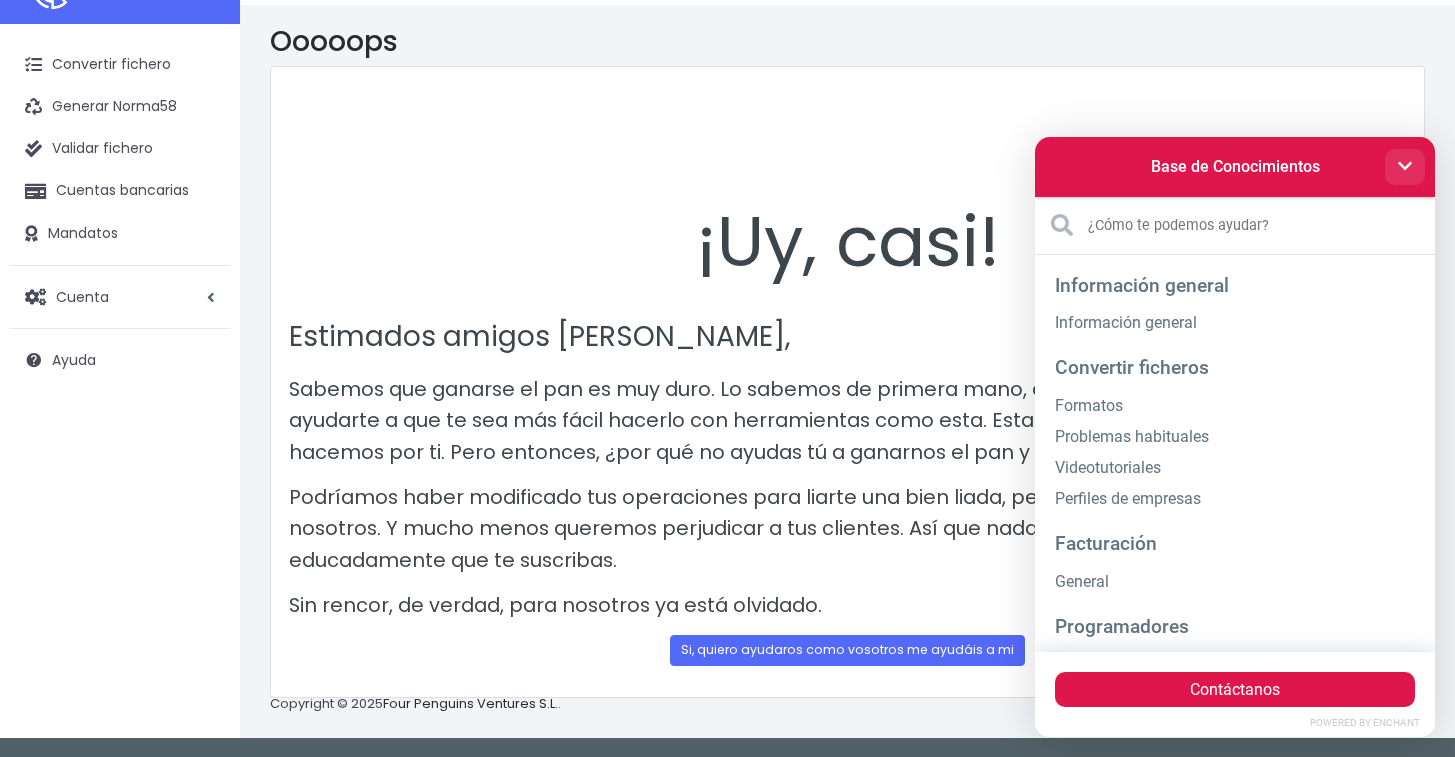 click 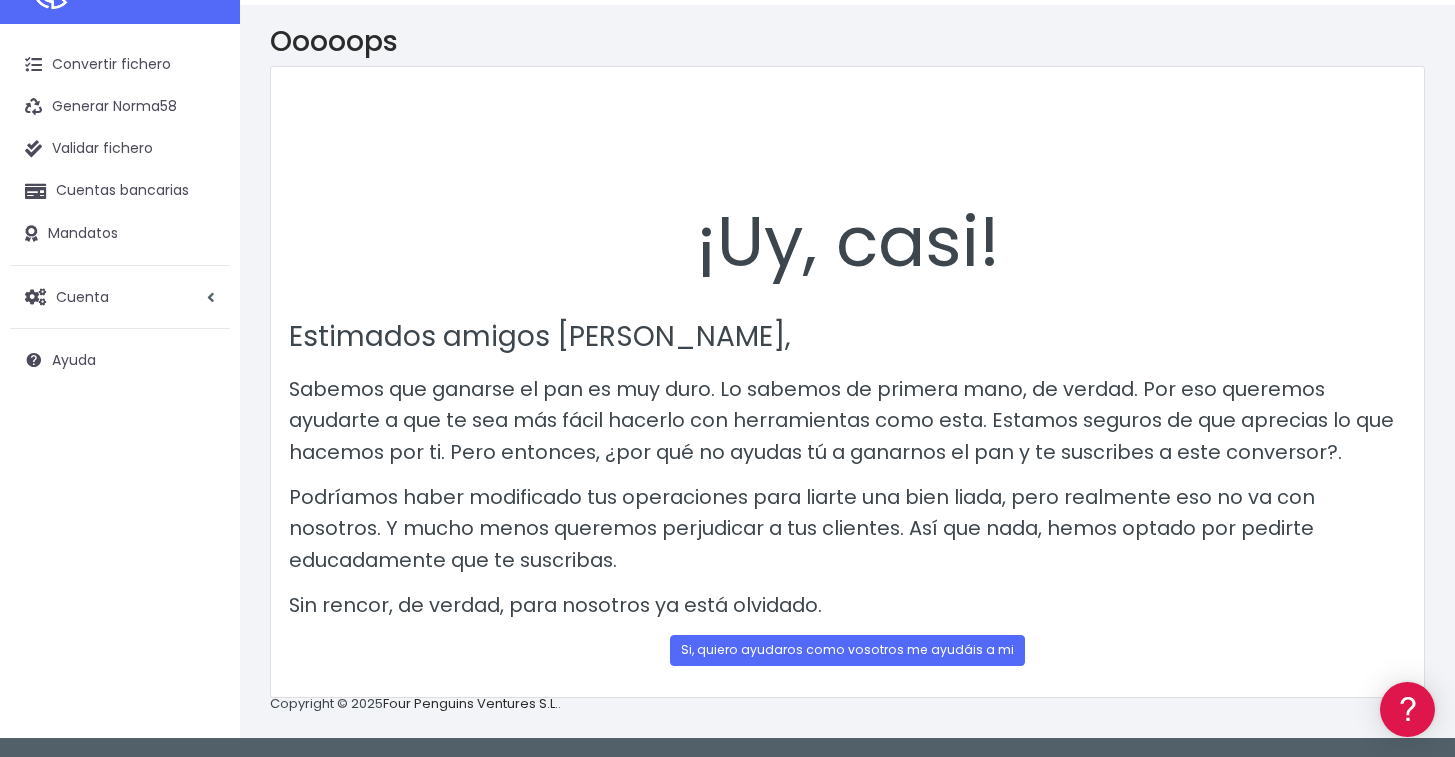 scroll, scrollTop: 0, scrollLeft: 0, axis: both 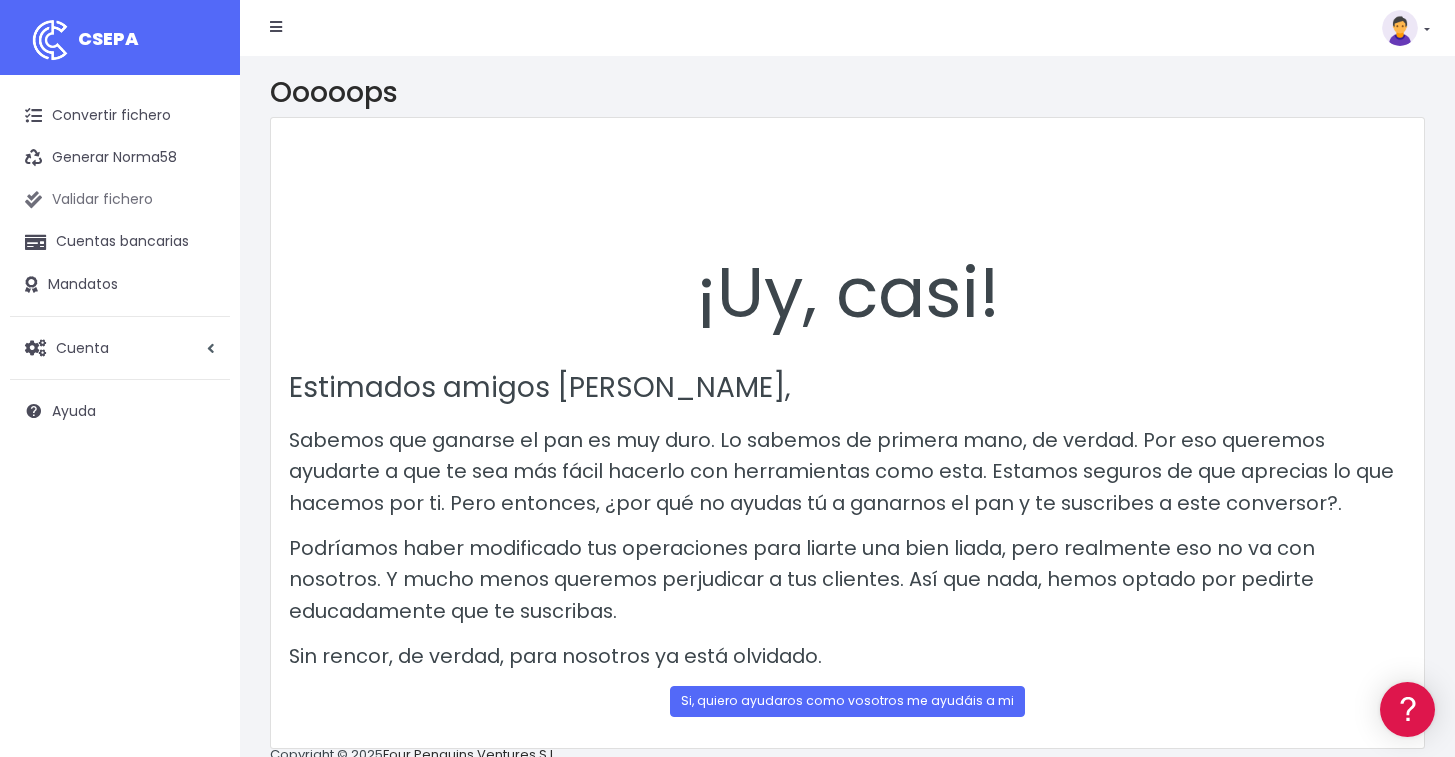 click on "Validar fichero" at bounding box center (120, 200) 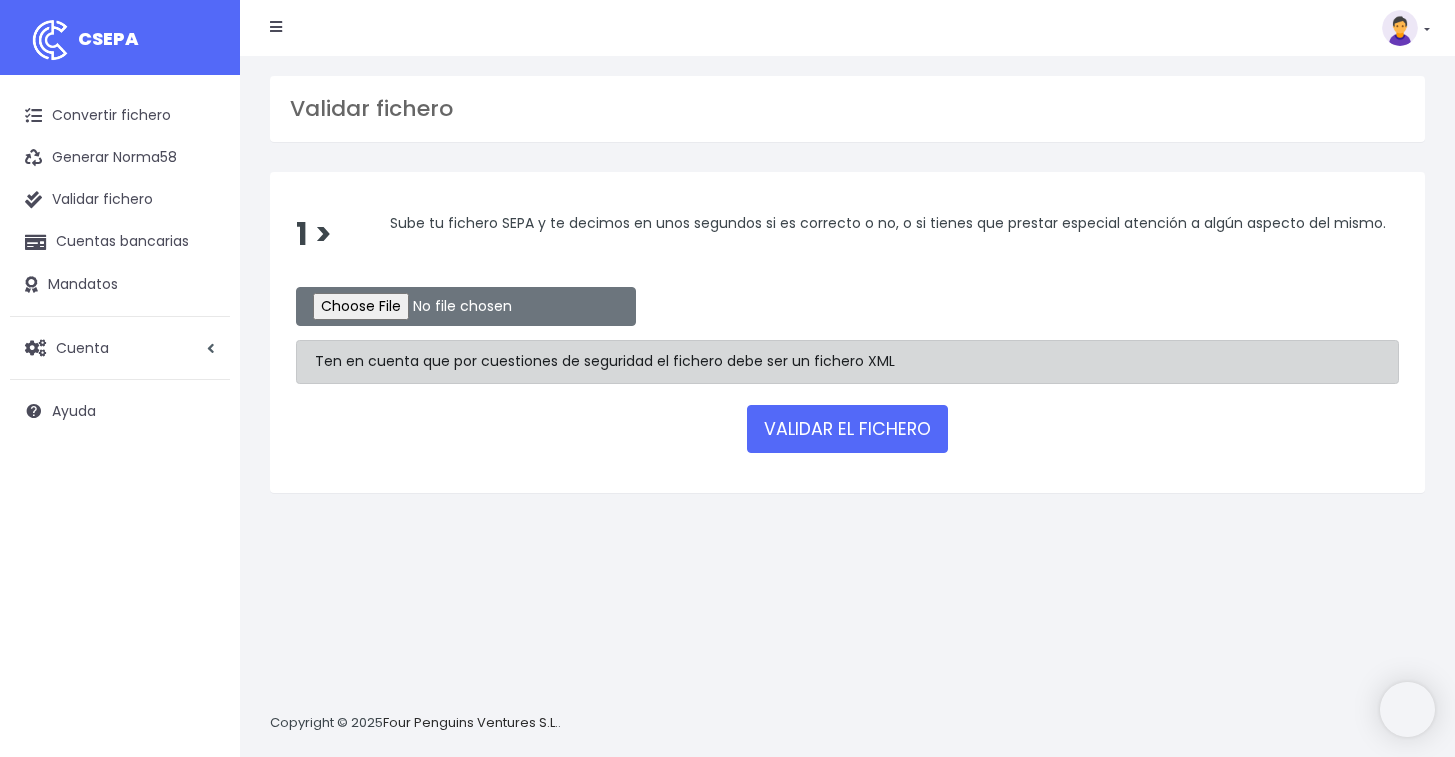 scroll, scrollTop: 0, scrollLeft: 0, axis: both 